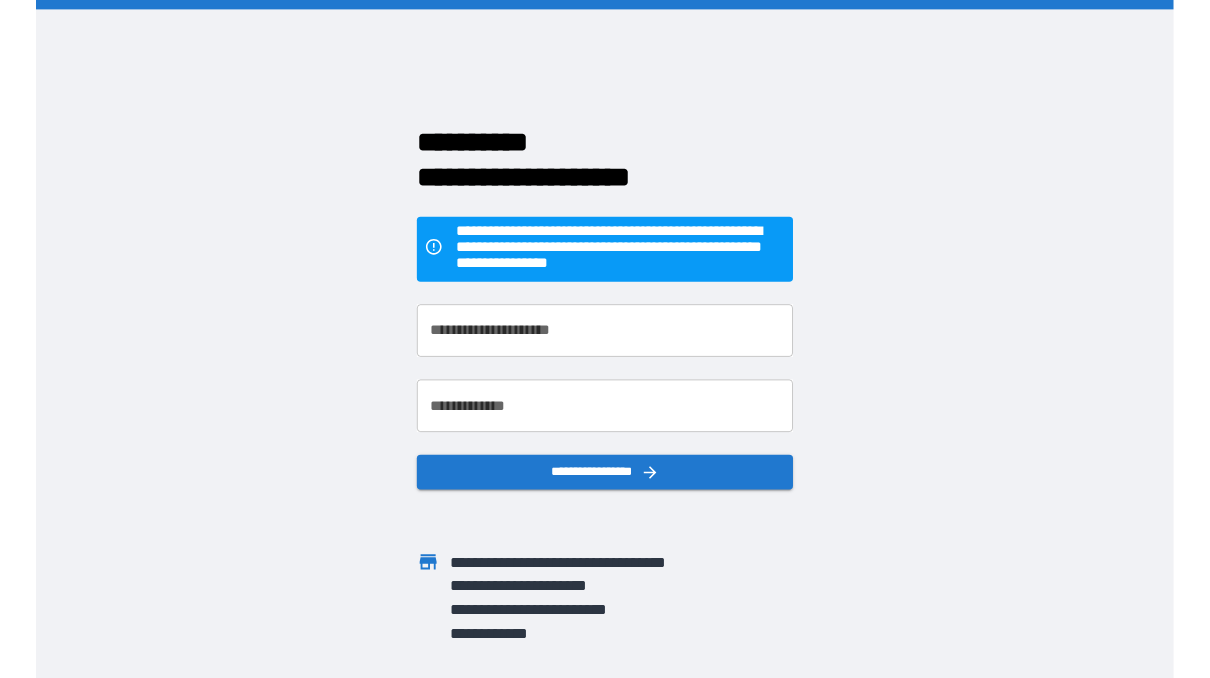 scroll, scrollTop: 0, scrollLeft: 0, axis: both 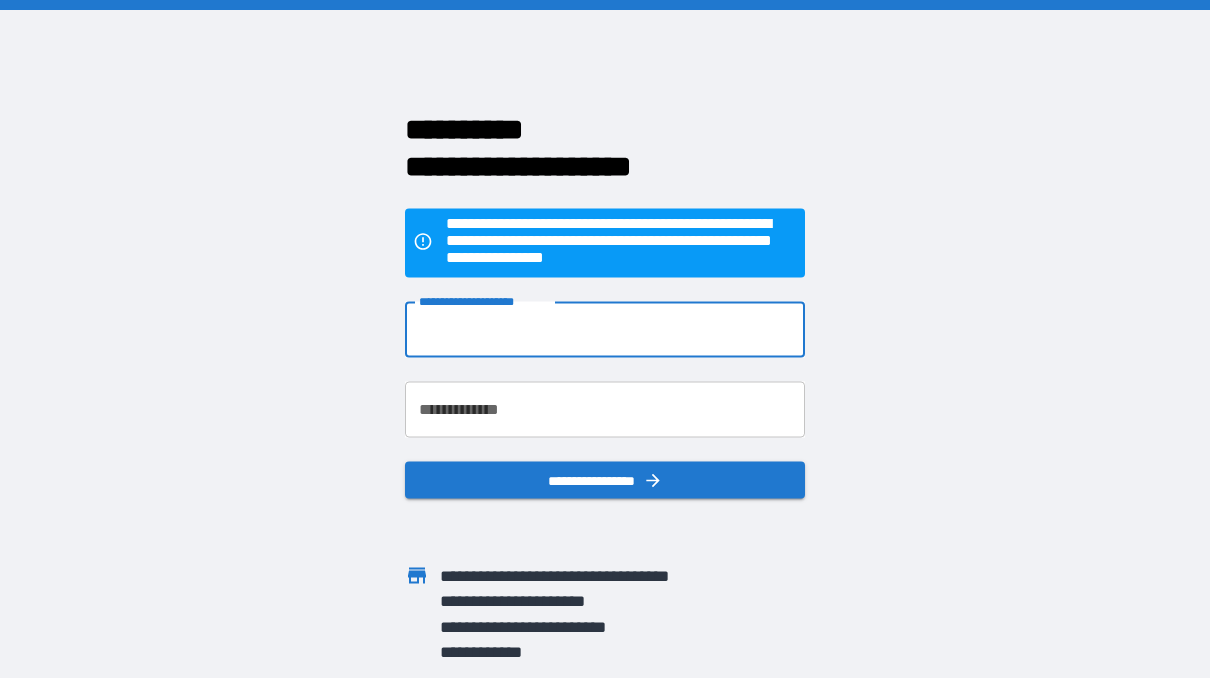 click on "**********" at bounding box center (605, 330) 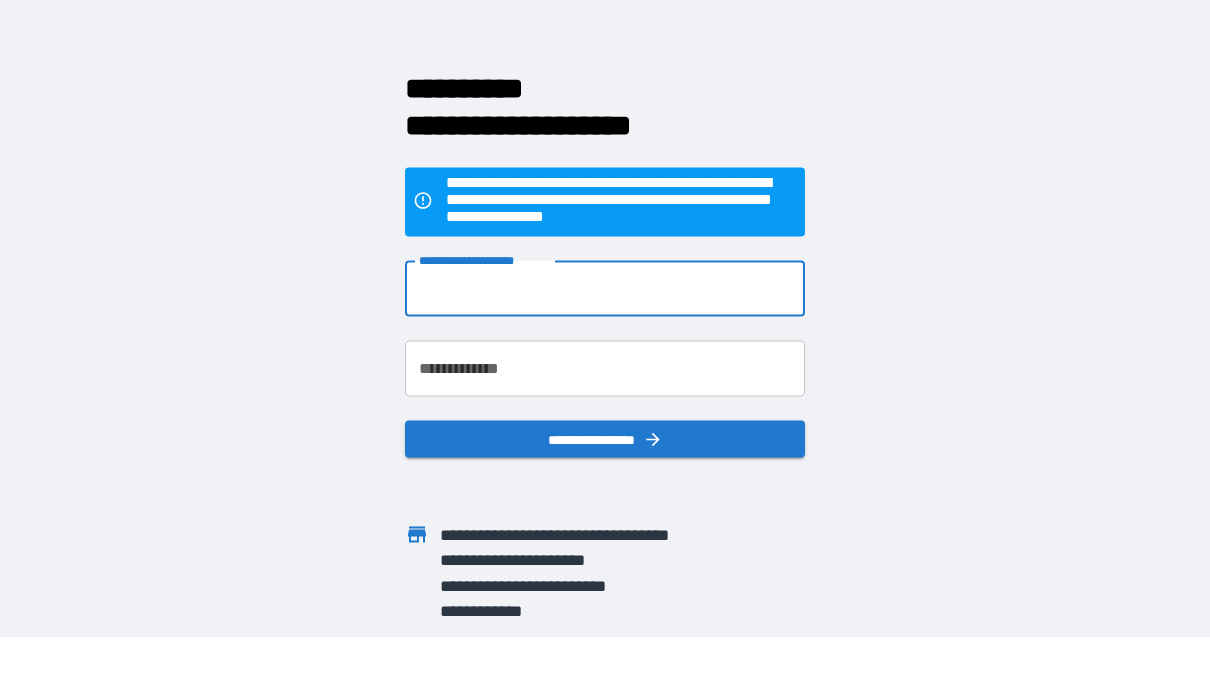 scroll, scrollTop: 69, scrollLeft: 0, axis: vertical 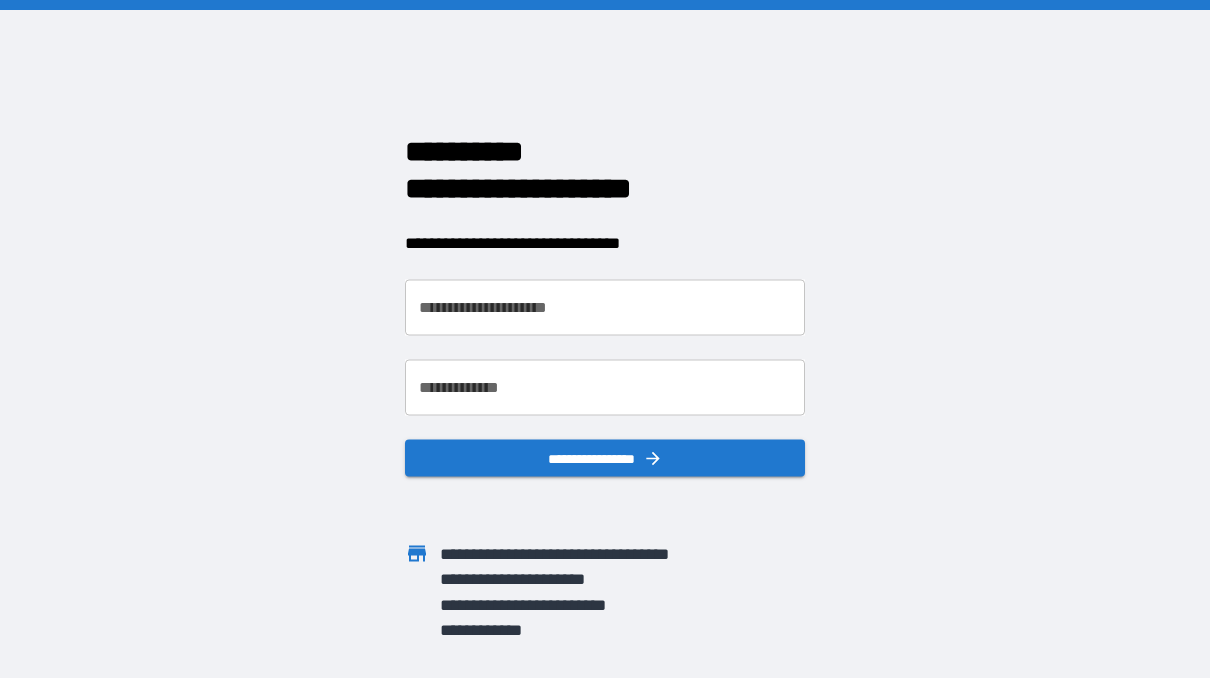 click on "**********" at bounding box center [605, 308] 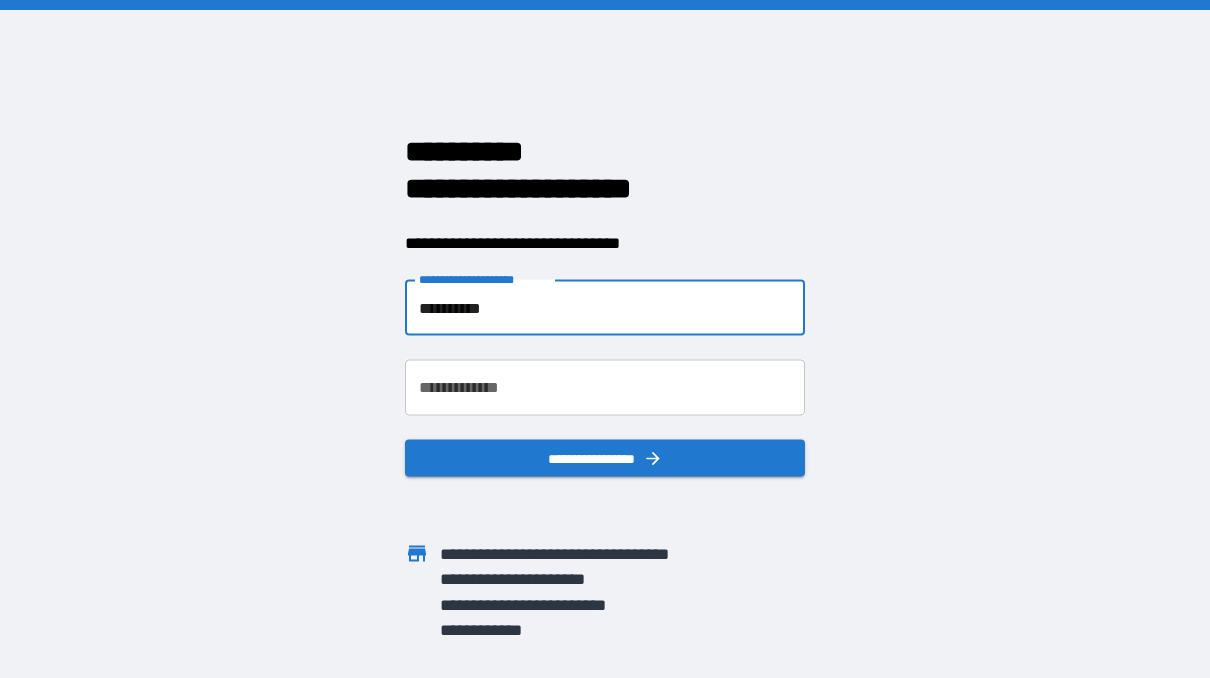 type on "**********" 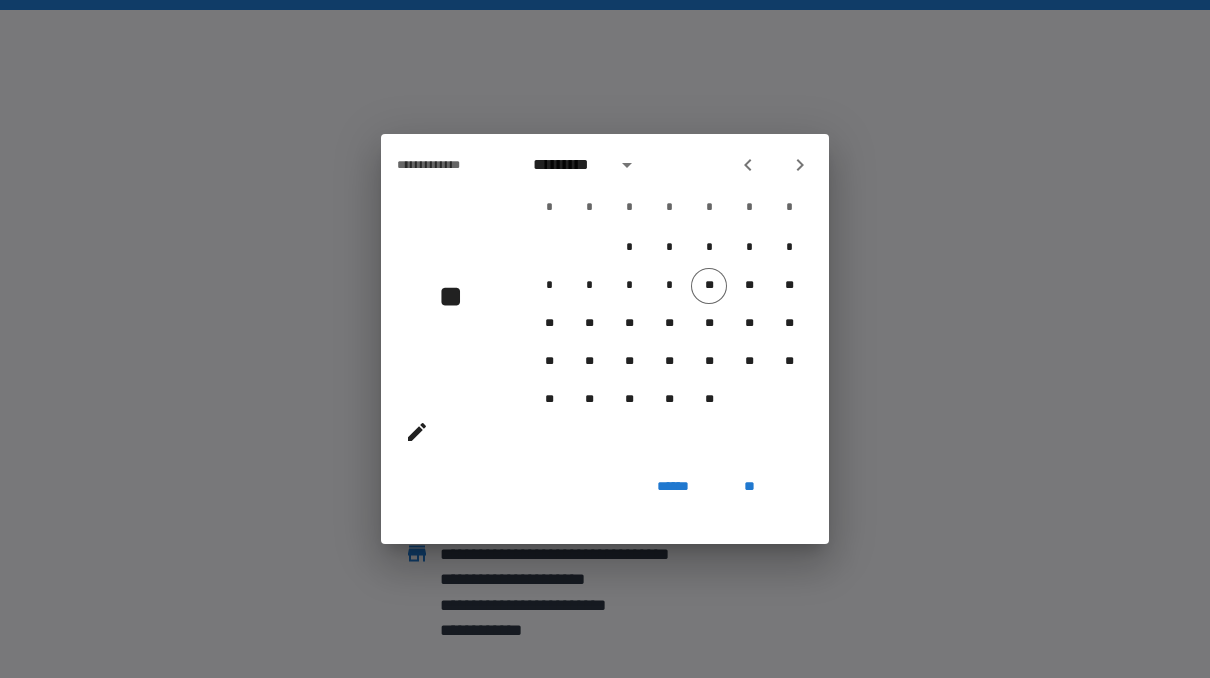 click at bounding box center [627, 165] 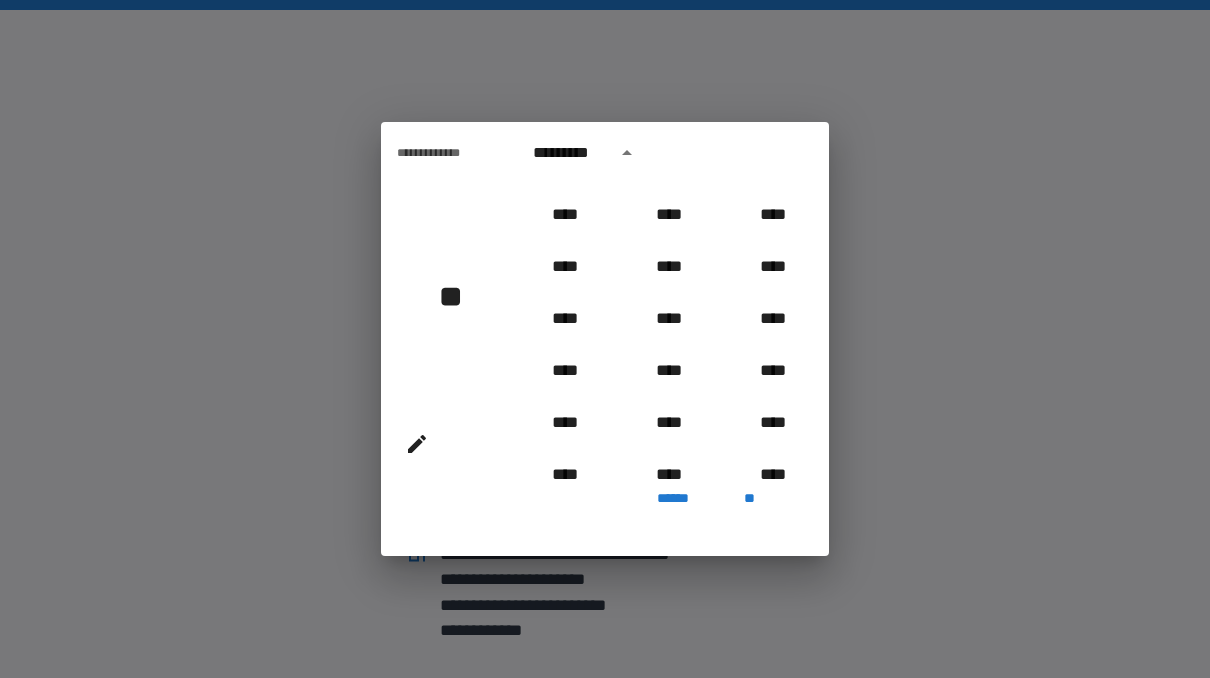 scroll, scrollTop: 1751, scrollLeft: 0, axis: vertical 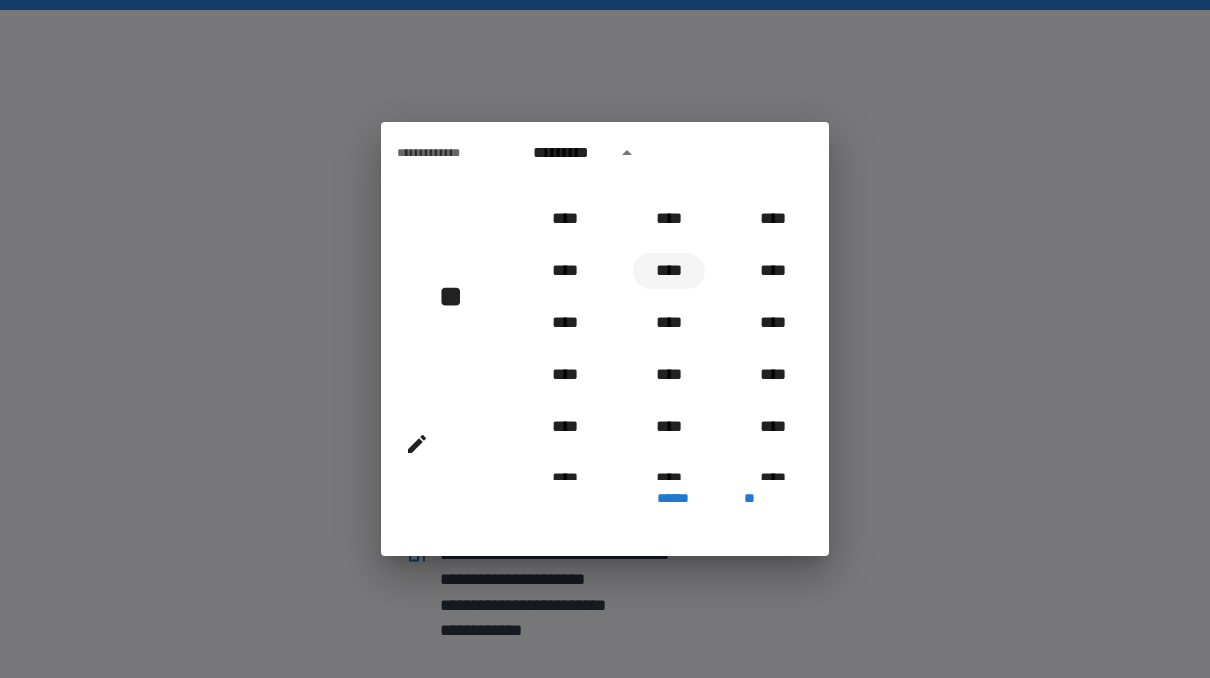 click on "****" at bounding box center (669, 271) 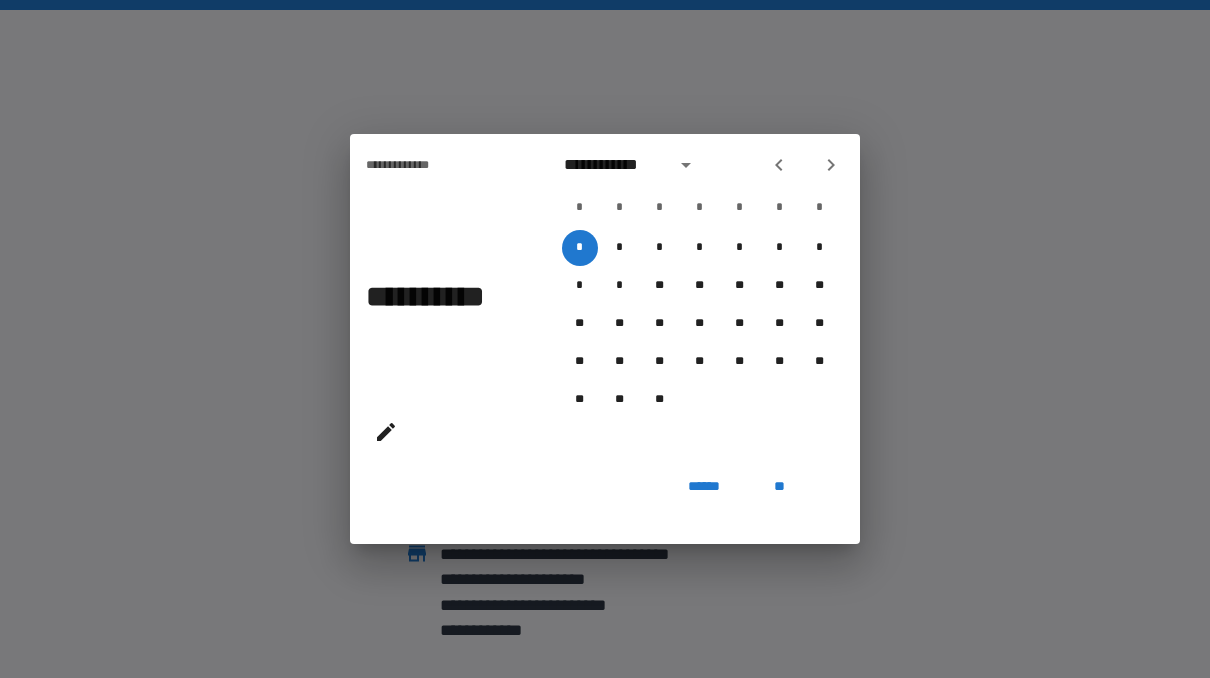 click at bounding box center (686, 165) 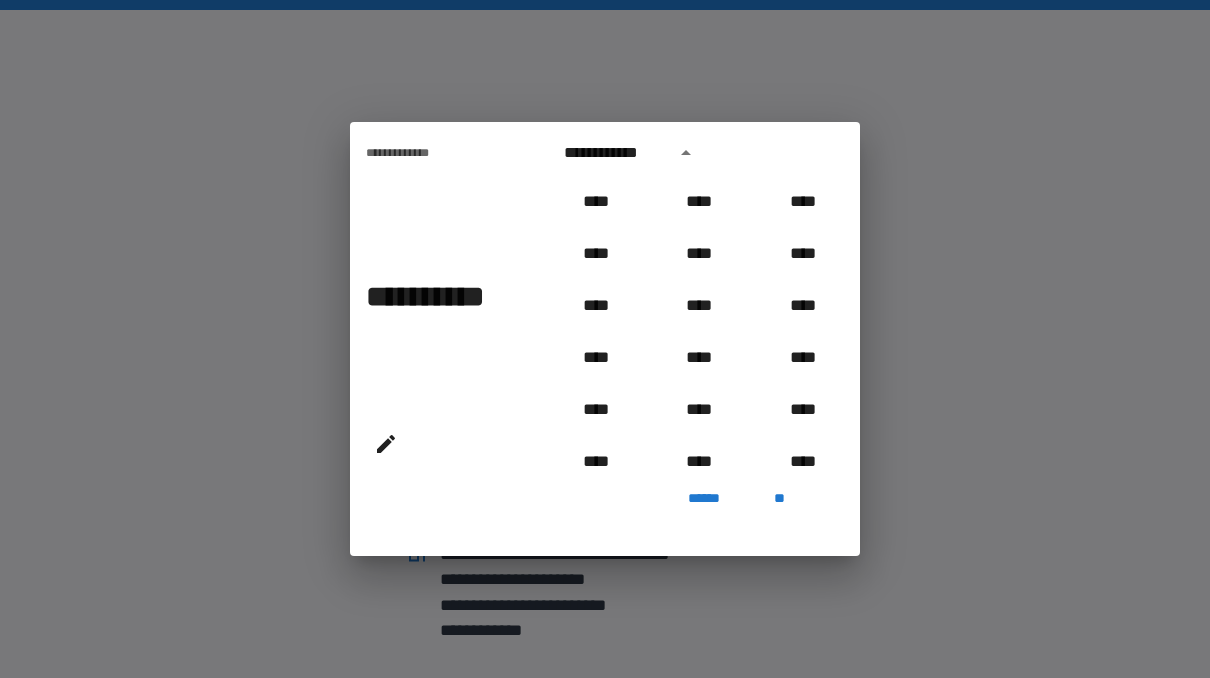 scroll, scrollTop: 1694, scrollLeft: 0, axis: vertical 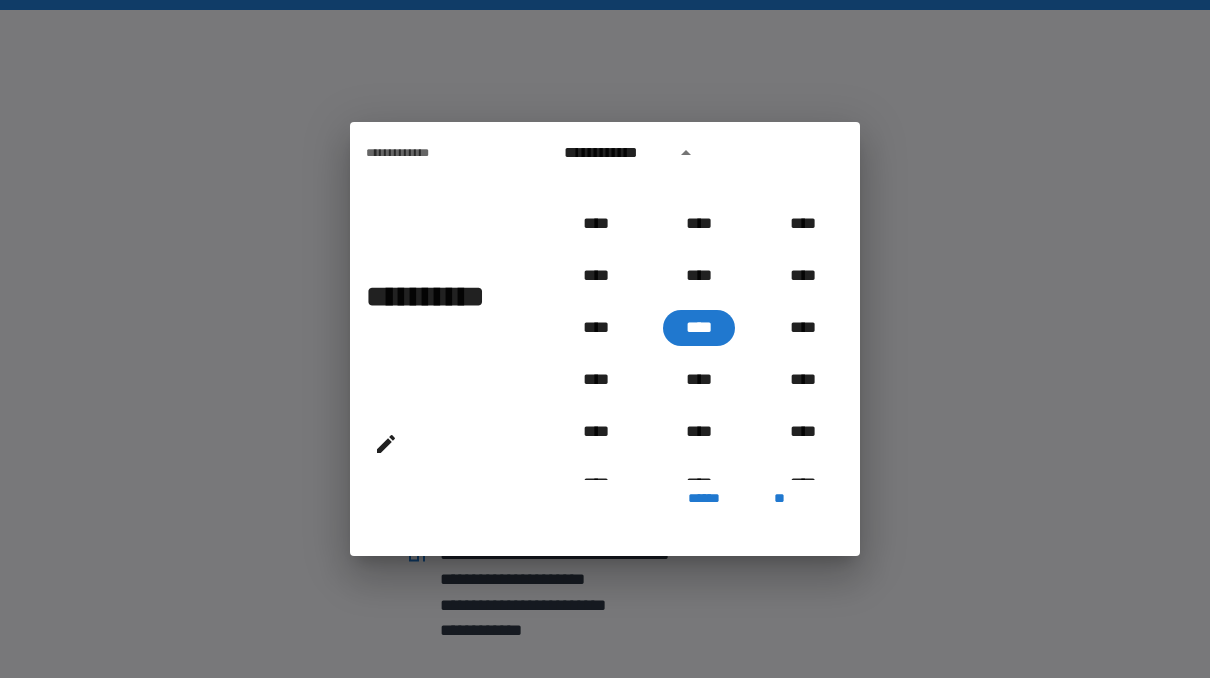 click 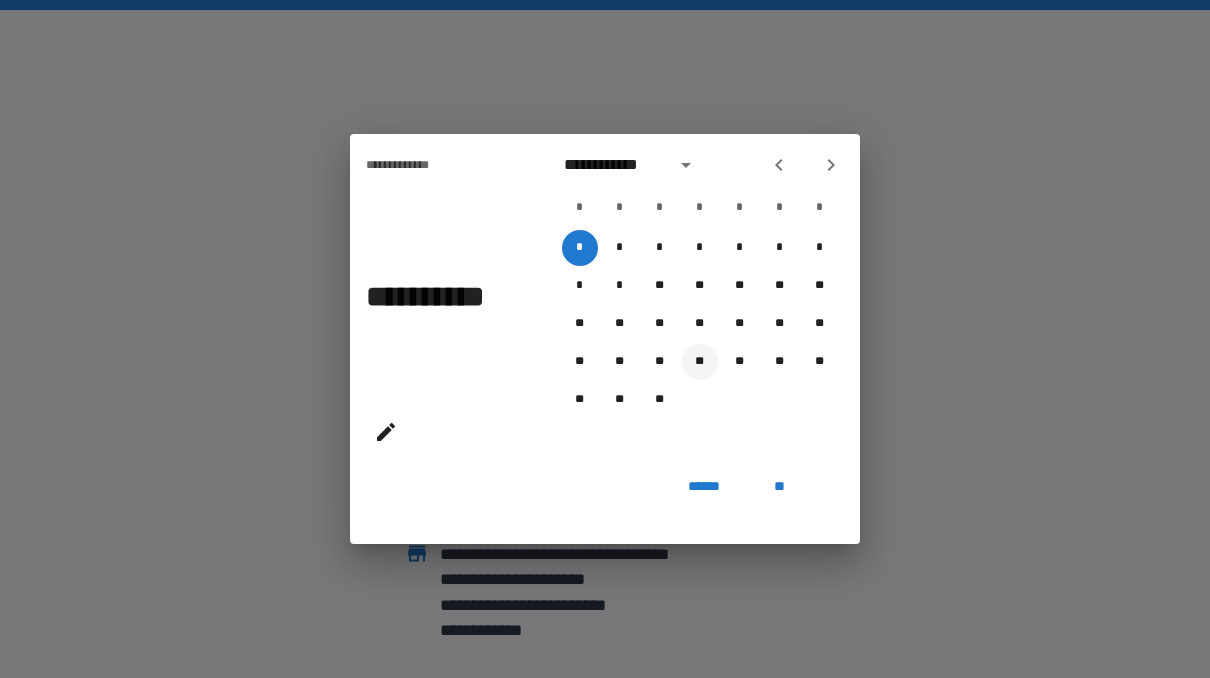 click on "**" at bounding box center [700, 362] 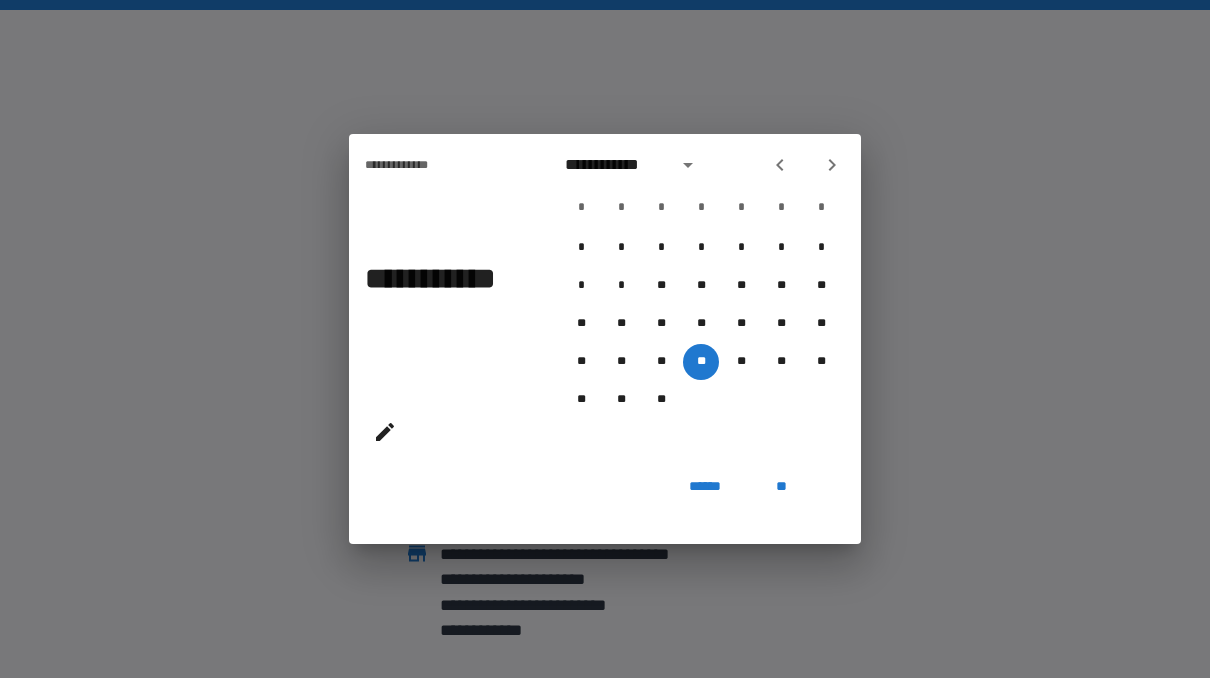 click 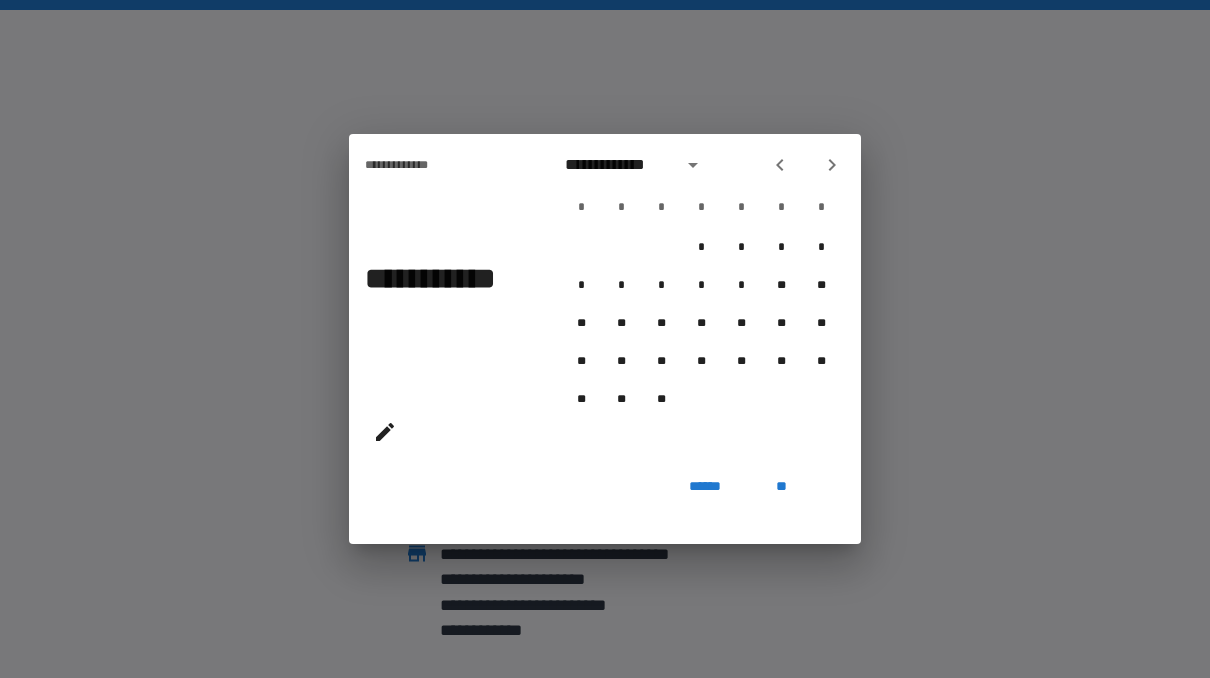 click 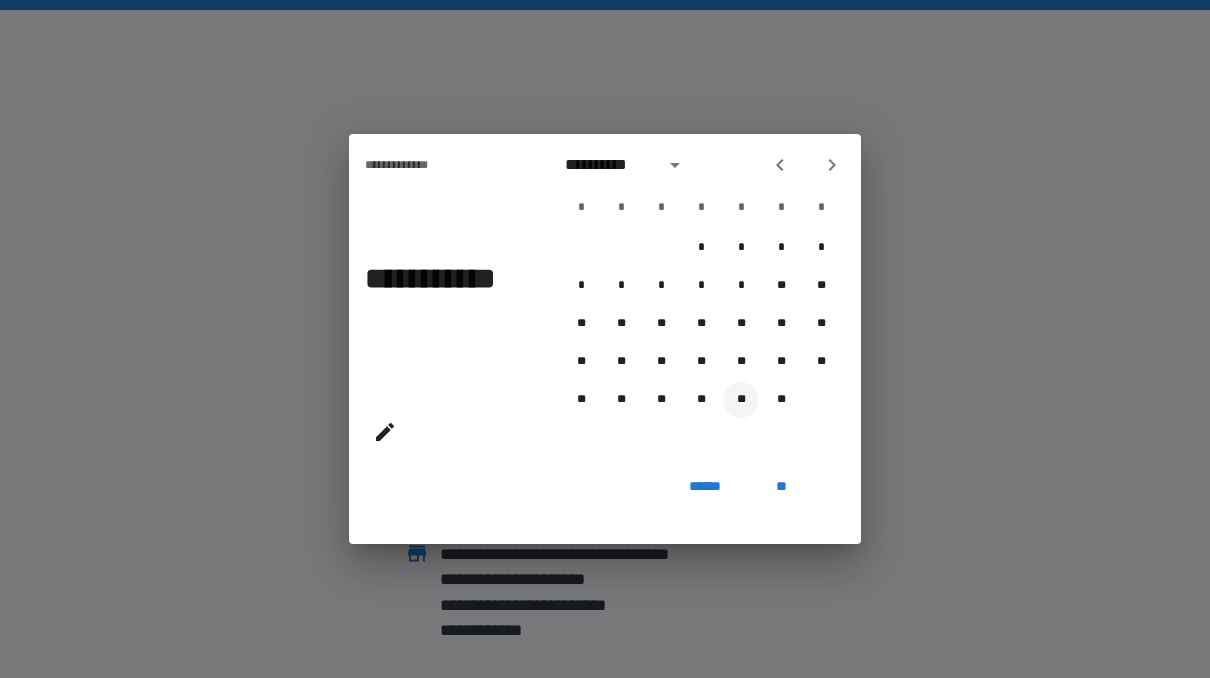 click on "**" at bounding box center [741, 400] 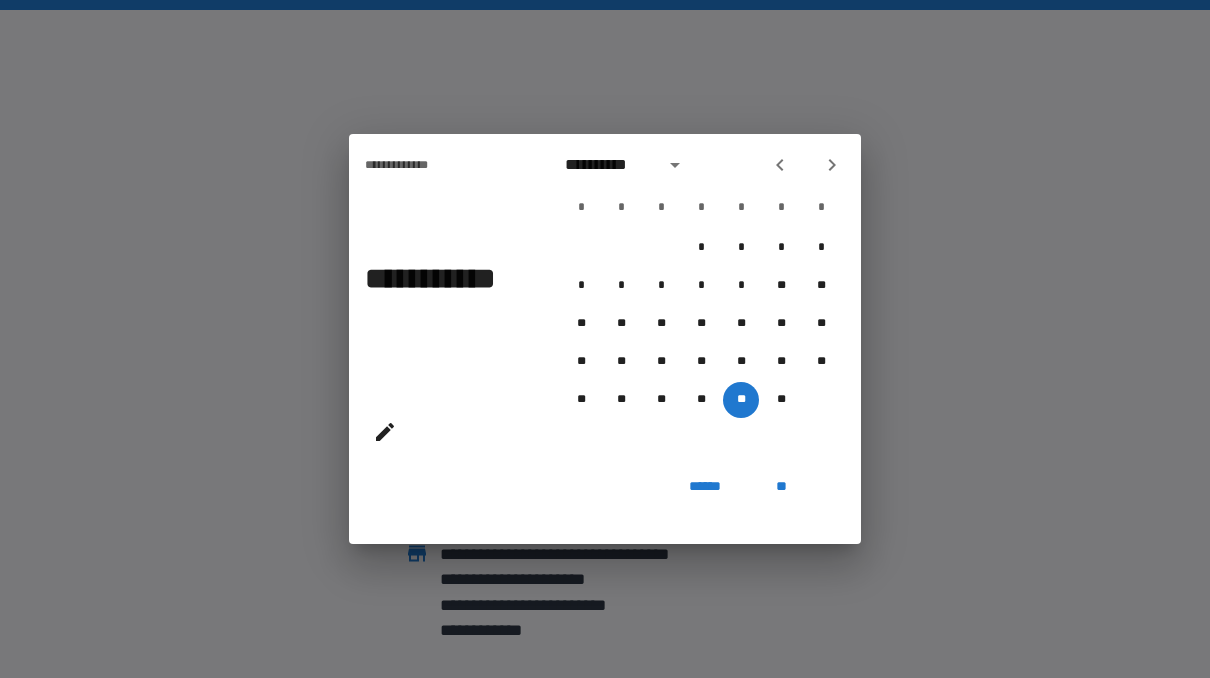 click on "**" at bounding box center (781, 486) 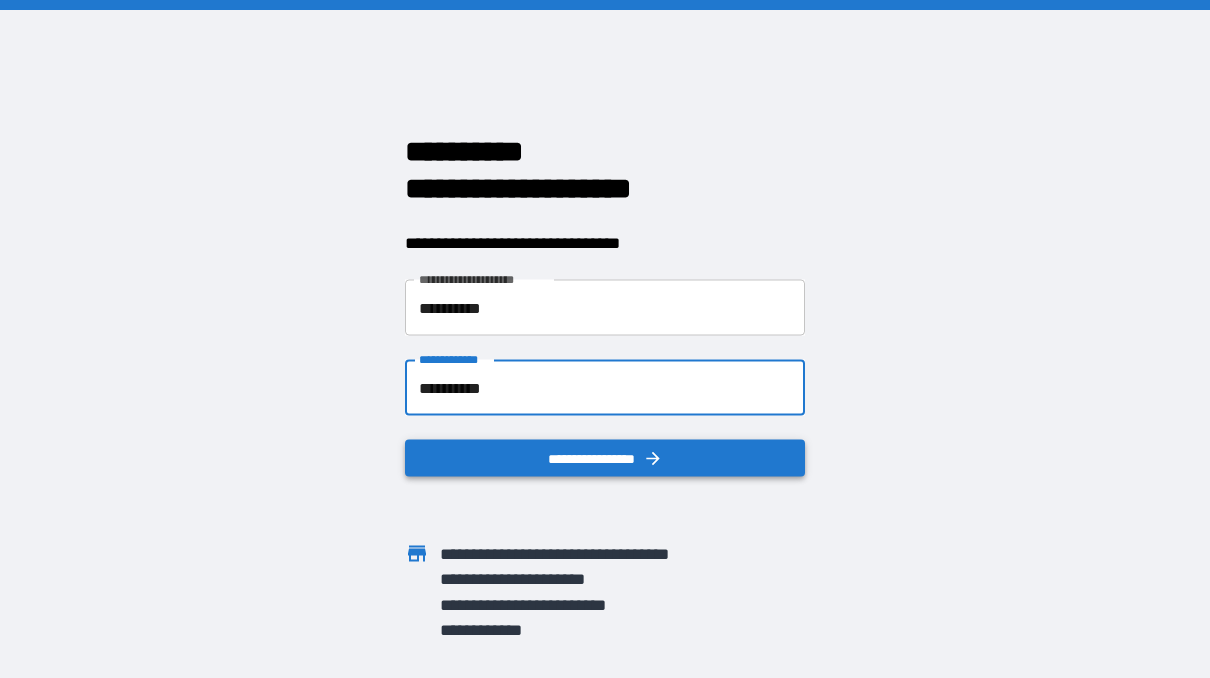 click on "**********" at bounding box center (605, 458) 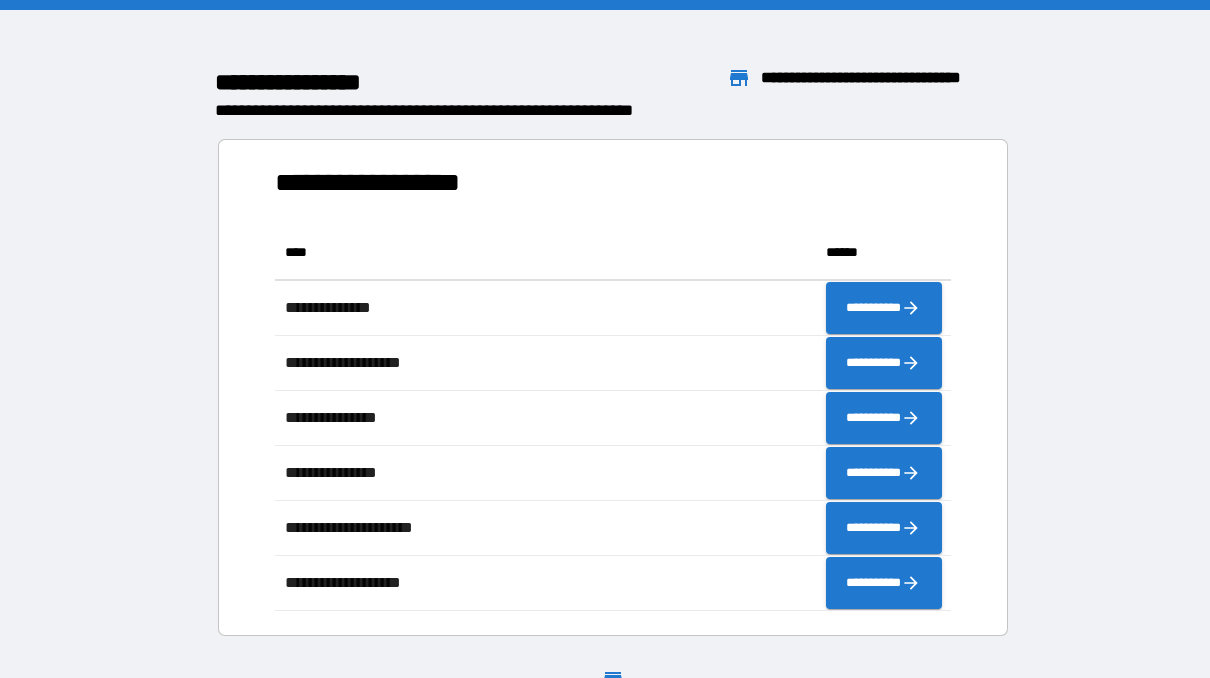 scroll, scrollTop: 386, scrollLeft: 676, axis: both 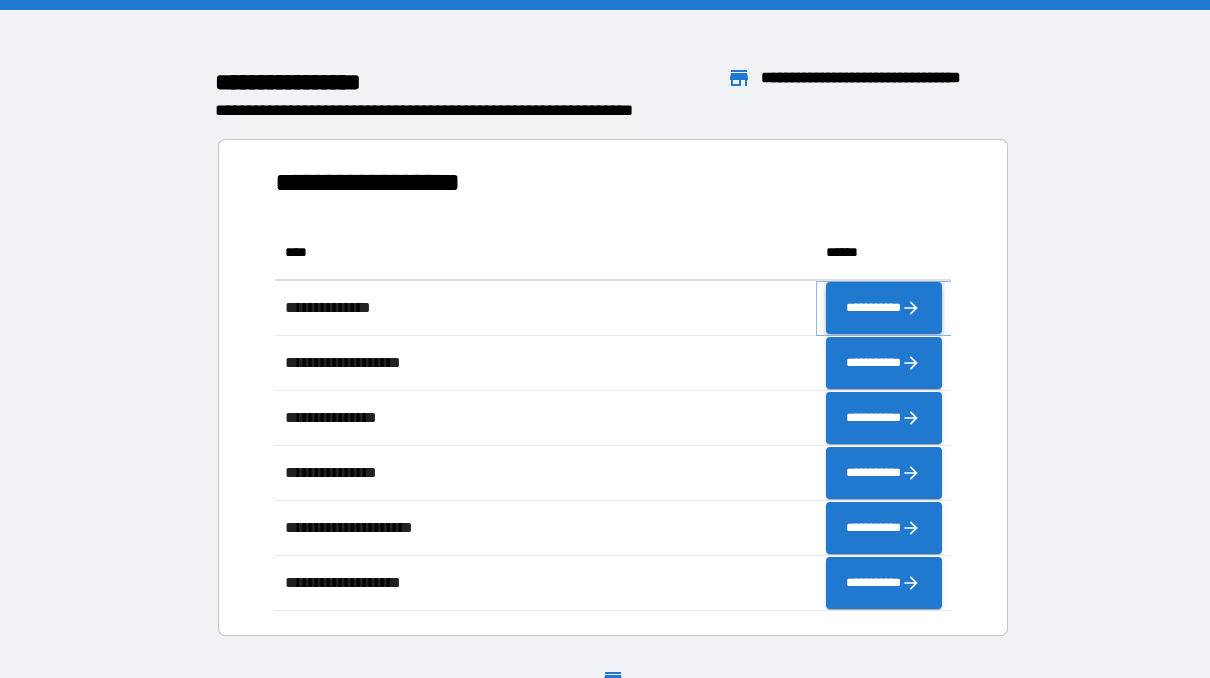 click on "**********" at bounding box center (883, 308) 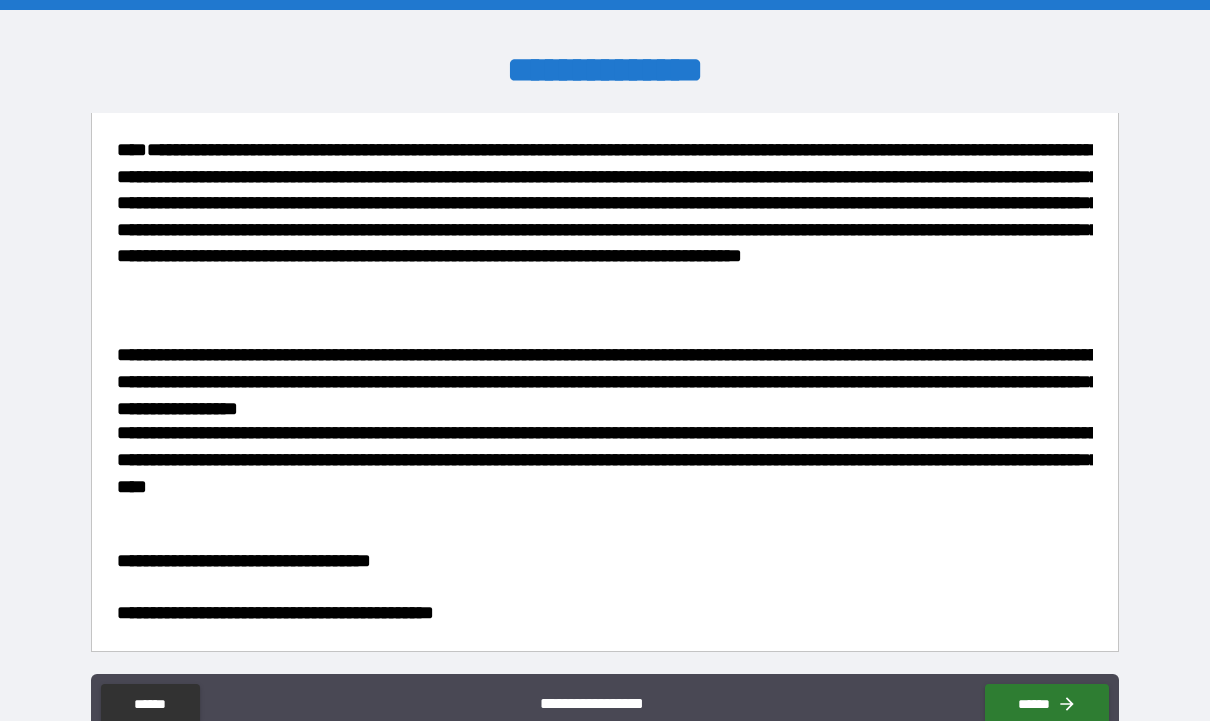 scroll, scrollTop: 228, scrollLeft: 0, axis: vertical 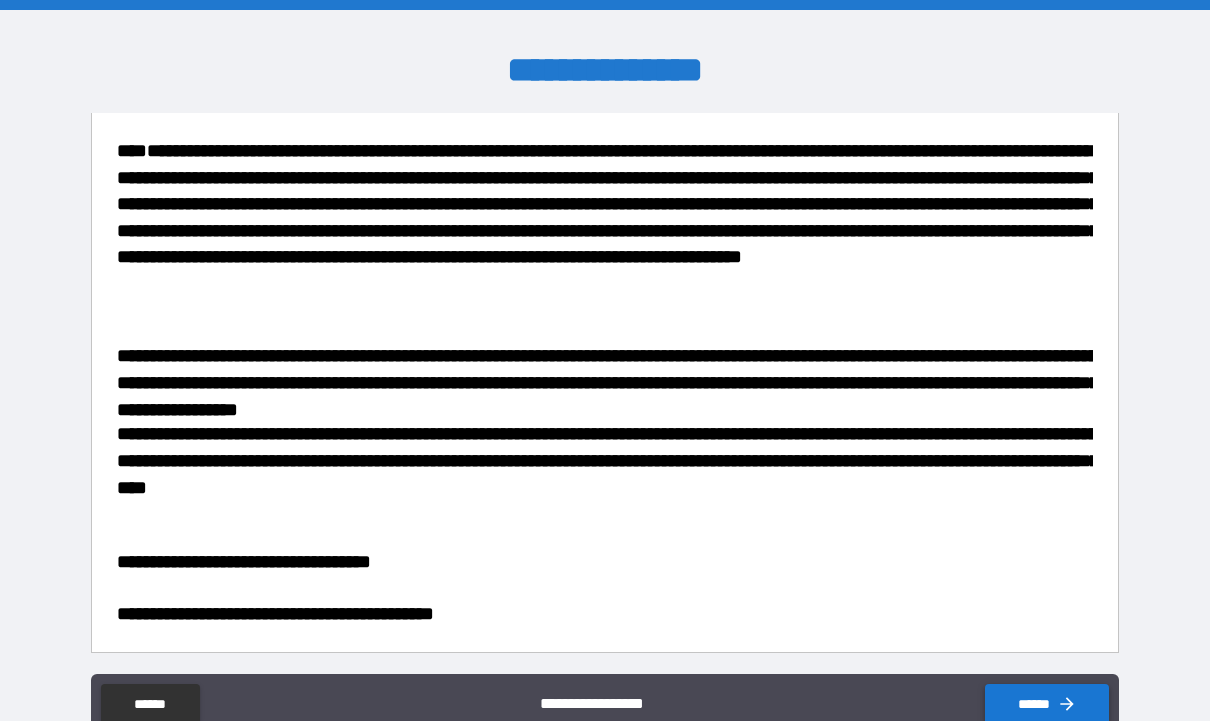 click on "******" at bounding box center [1047, 704] 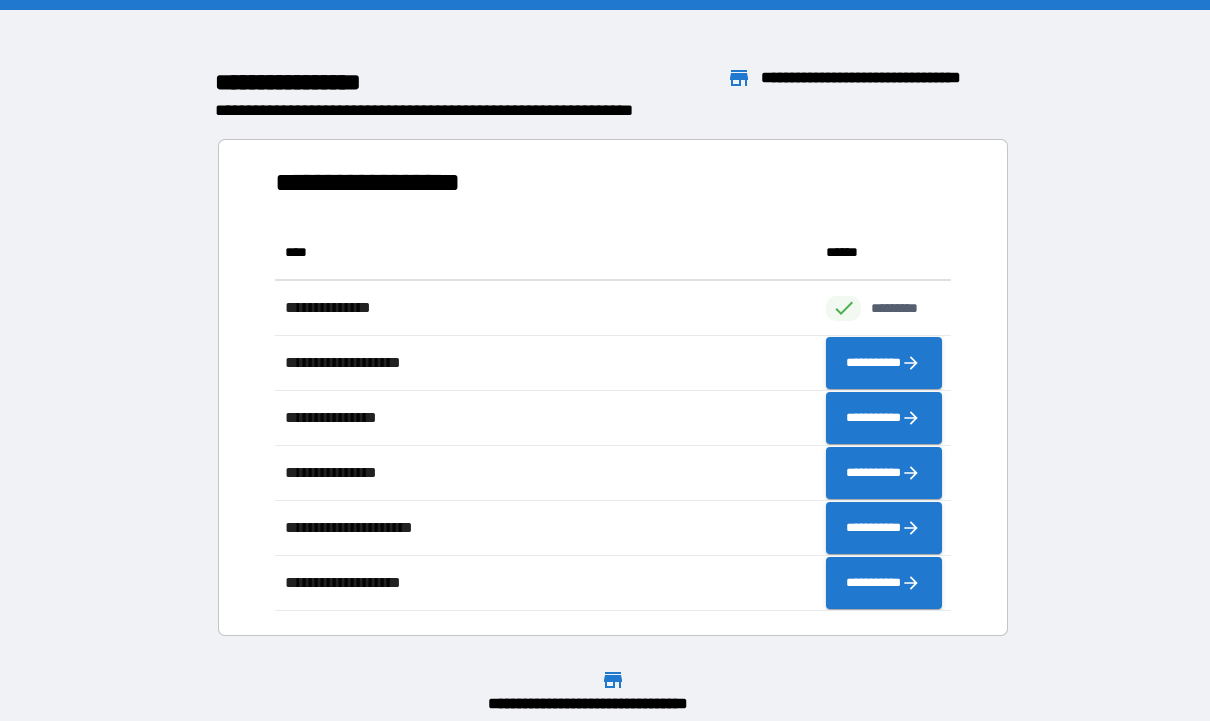 scroll, scrollTop: 386, scrollLeft: 676, axis: both 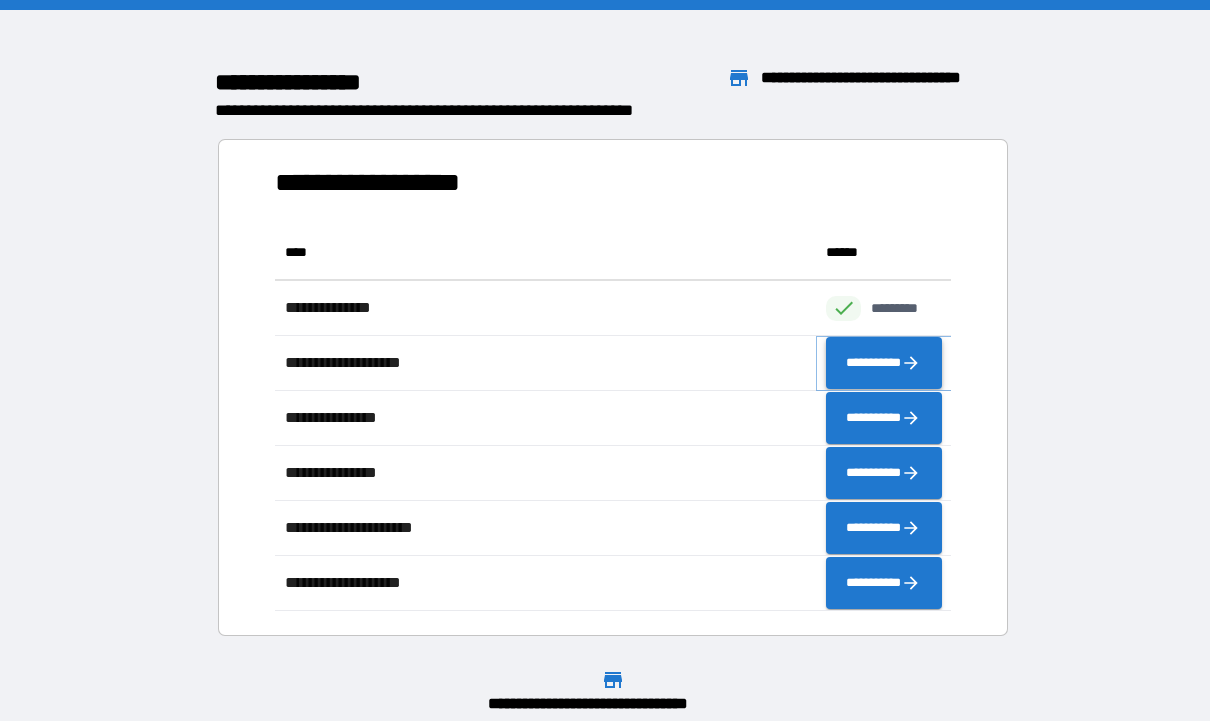 click on "**********" at bounding box center (883, 363) 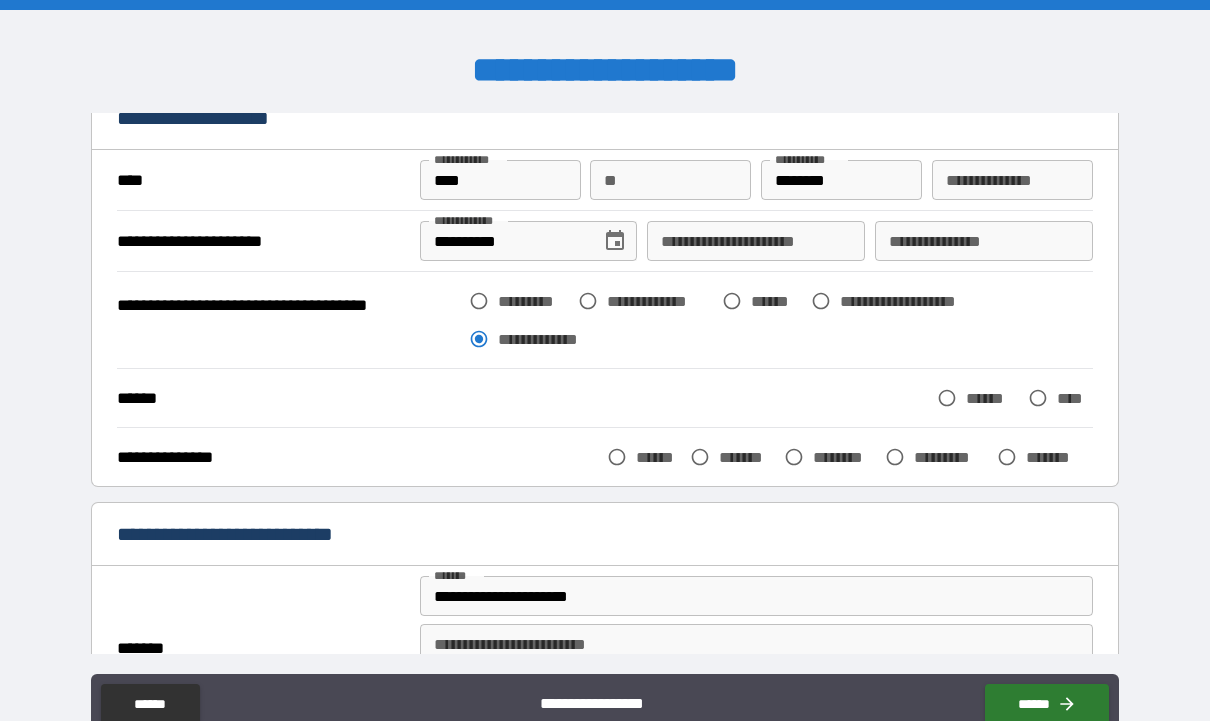 scroll, scrollTop: 106, scrollLeft: 0, axis: vertical 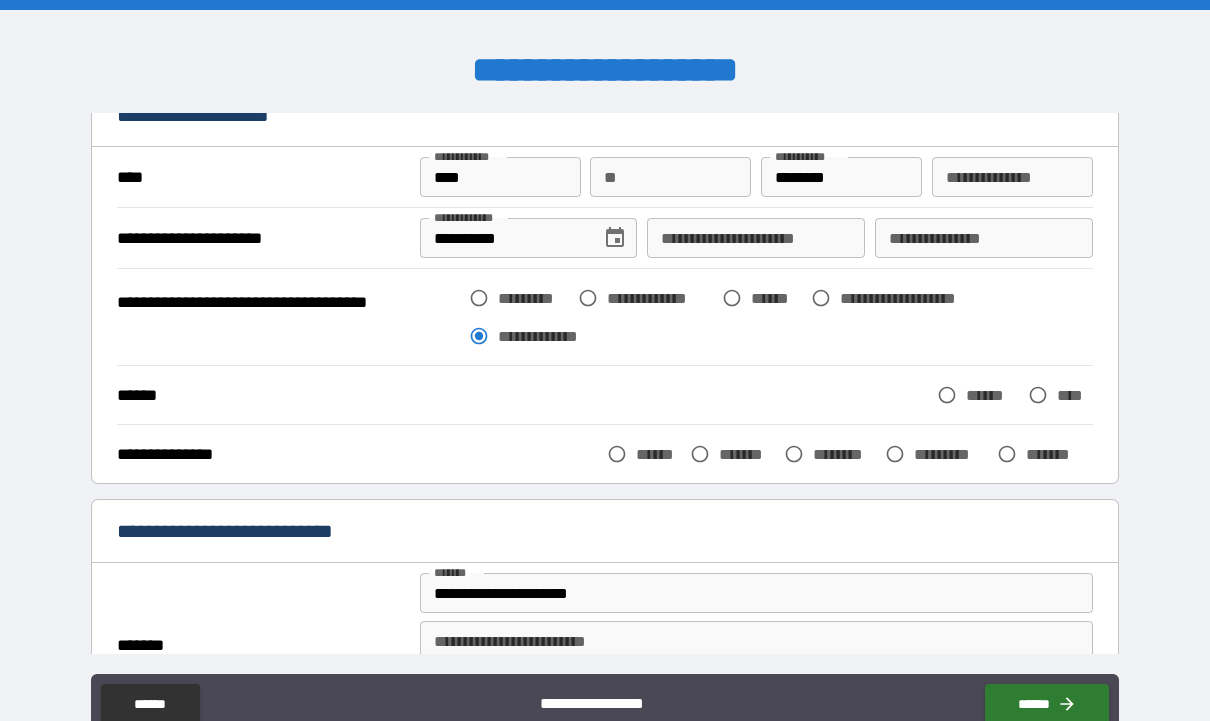 click on "****" at bounding box center [1075, 395] 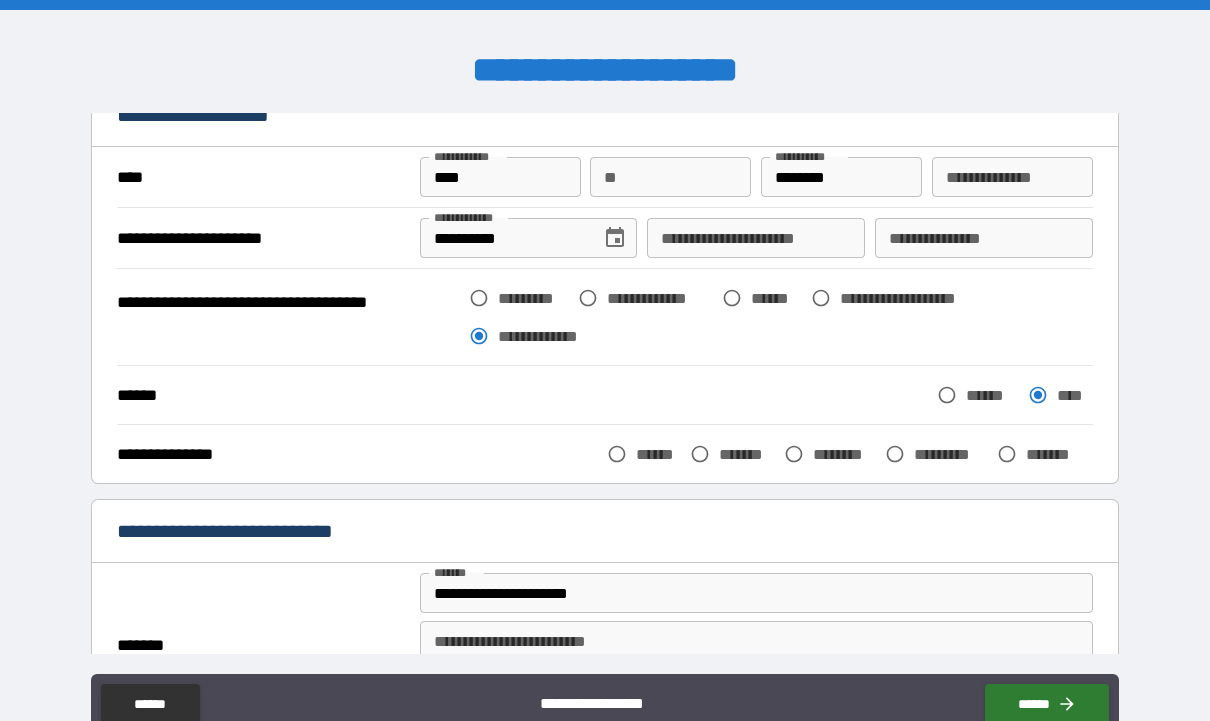 click on "**********" at bounding box center (756, 238) 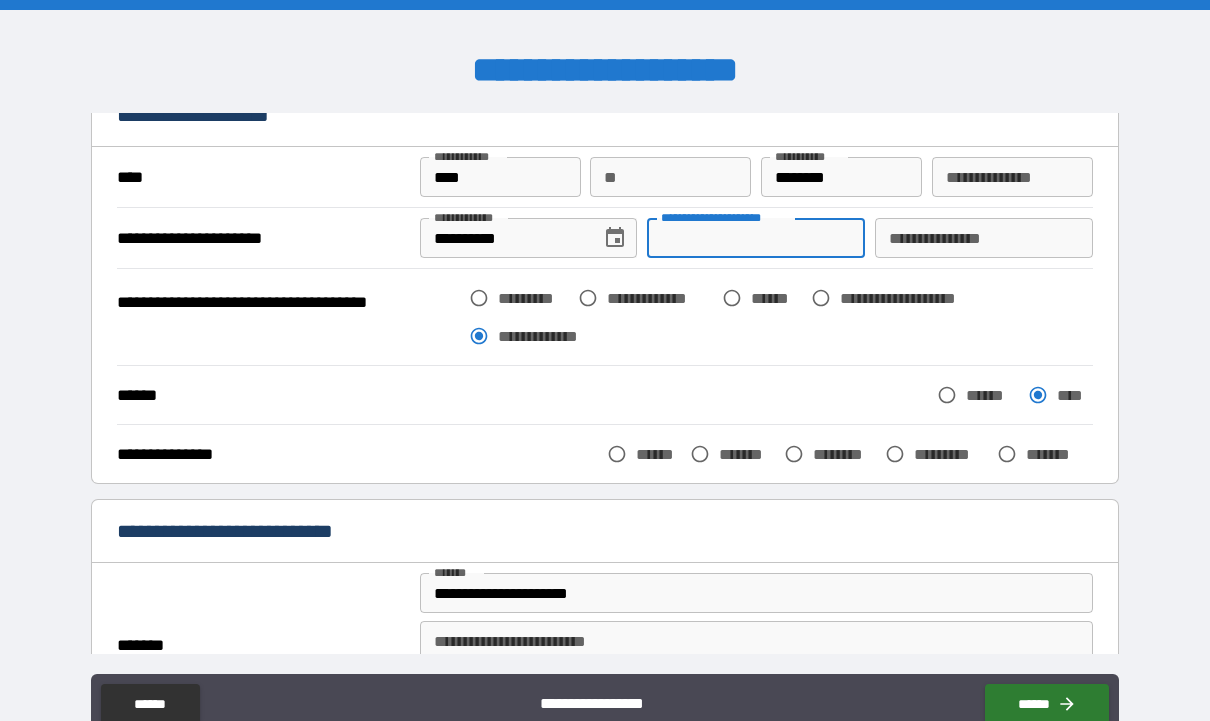 click on "**********" at bounding box center [984, 238] 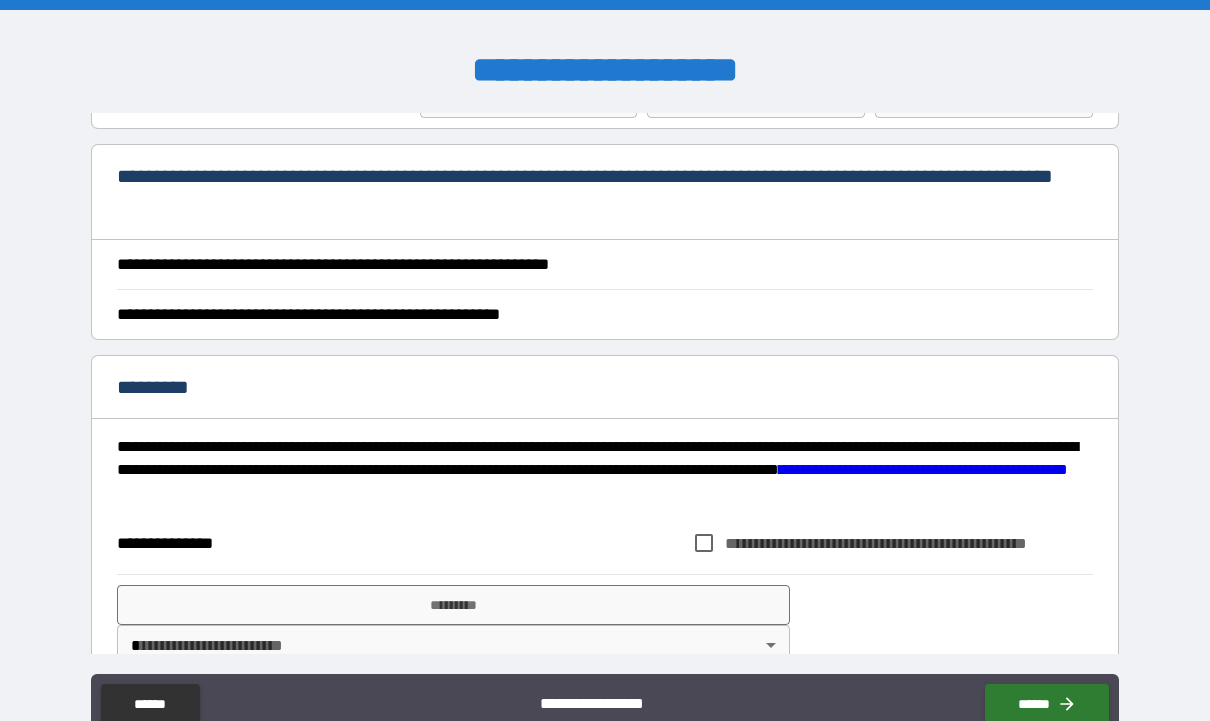 scroll, scrollTop: 1659, scrollLeft: 0, axis: vertical 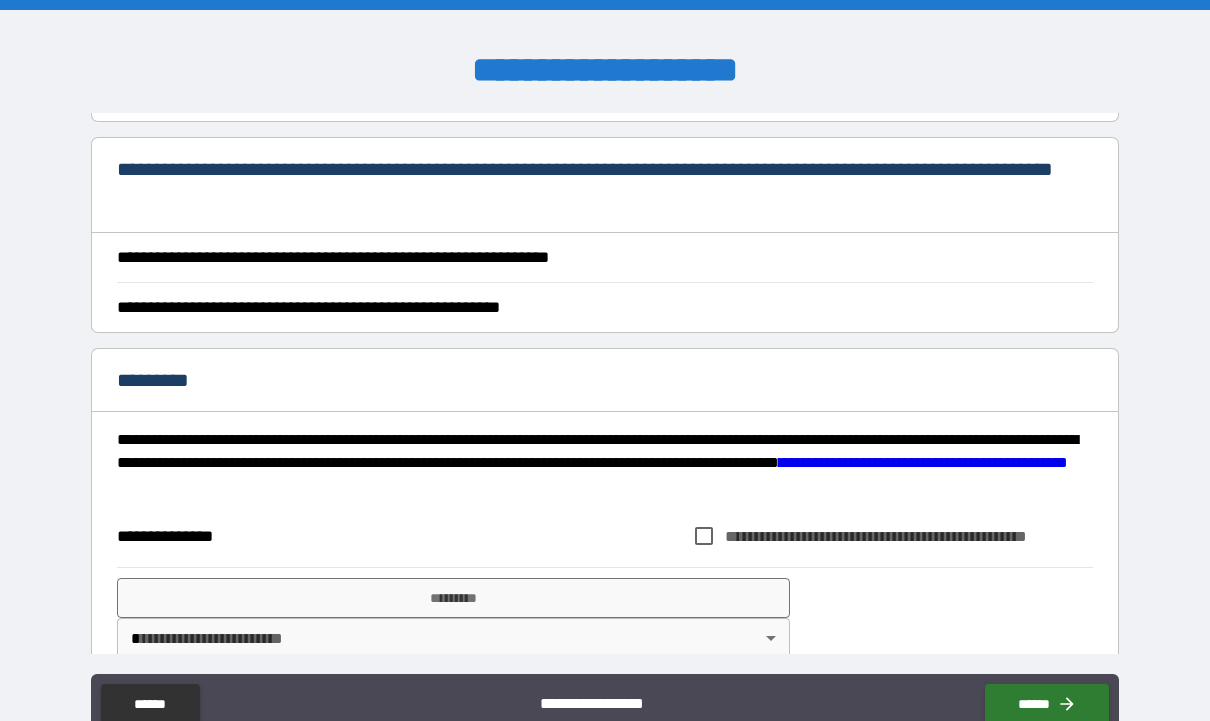 click on "**********" at bounding box center (605, 257) 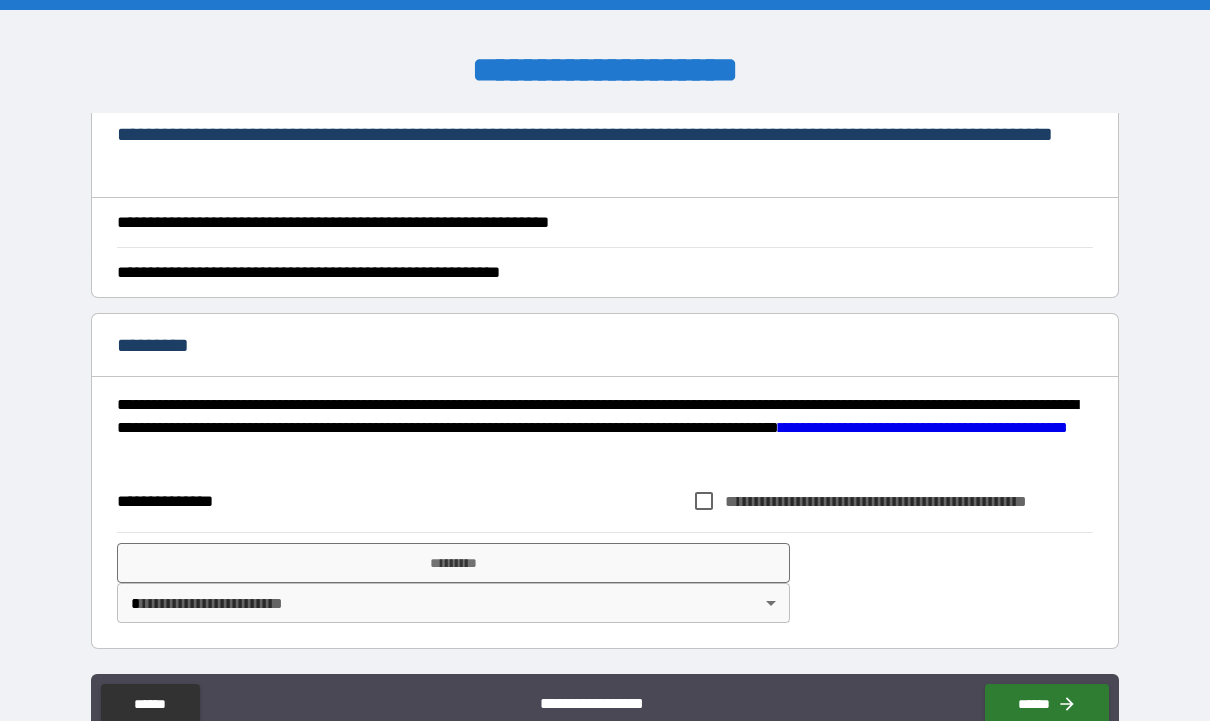 scroll, scrollTop: 1694, scrollLeft: 0, axis: vertical 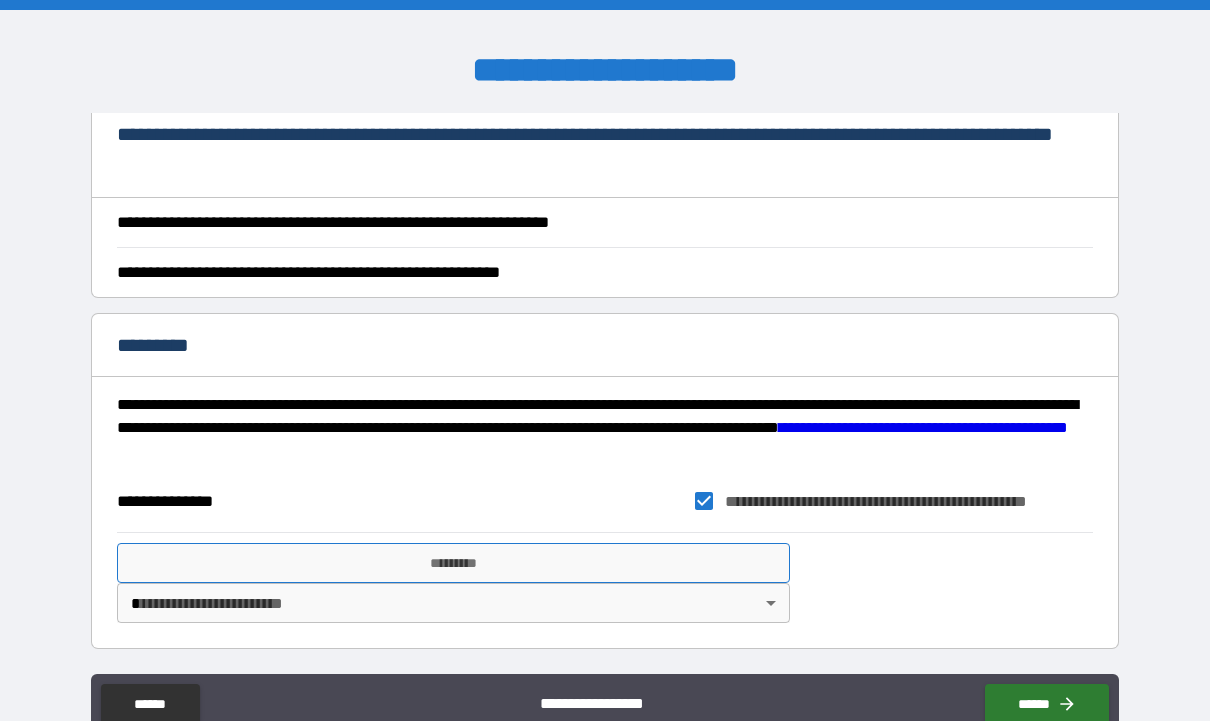 click on "*********" at bounding box center (453, 563) 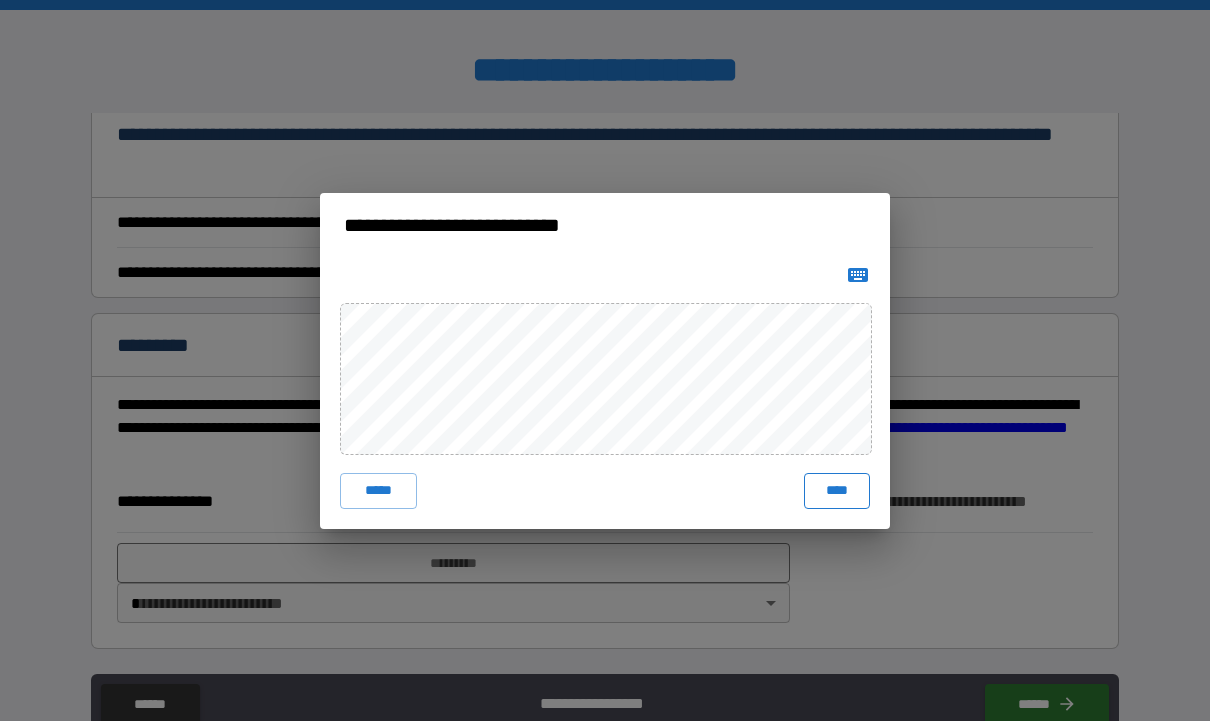 click on "****" at bounding box center [837, 491] 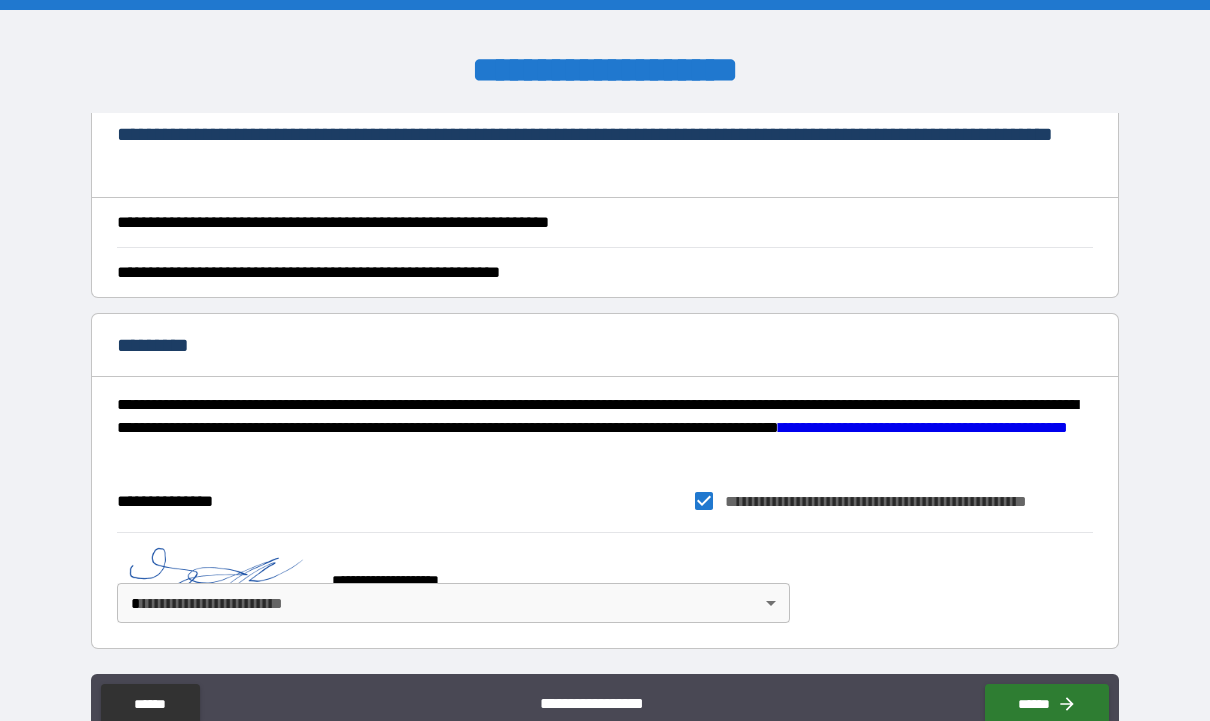scroll, scrollTop: 1684, scrollLeft: 0, axis: vertical 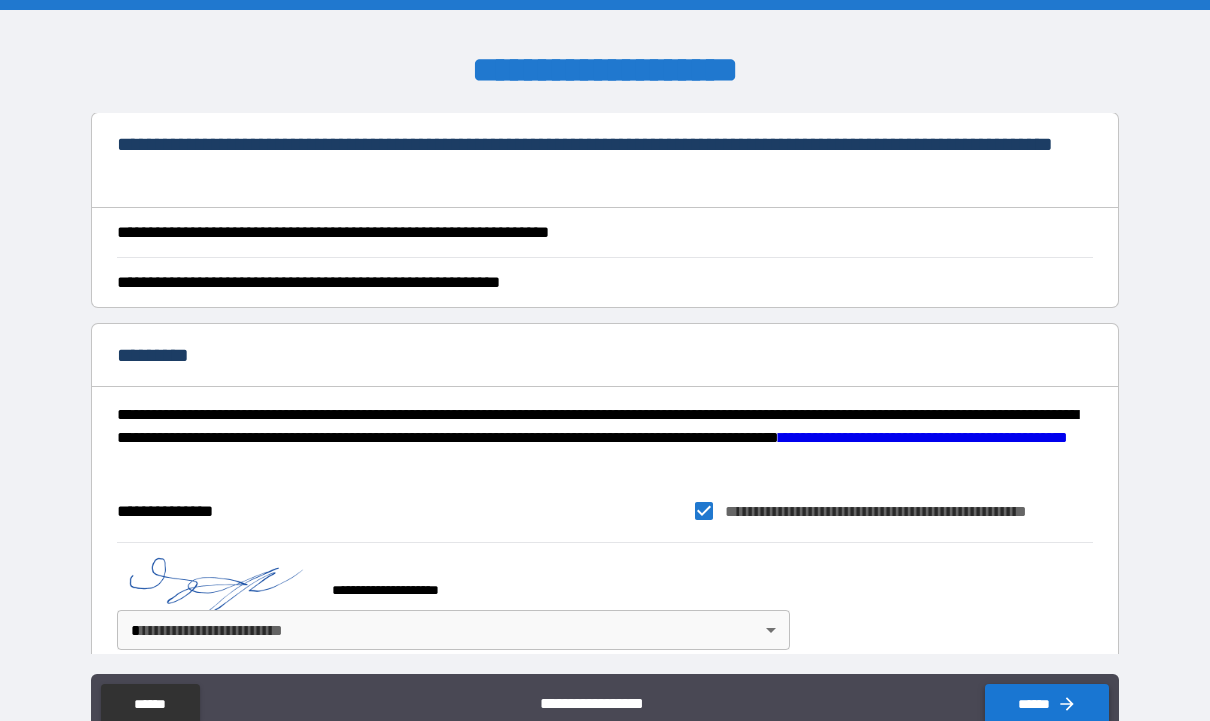 click 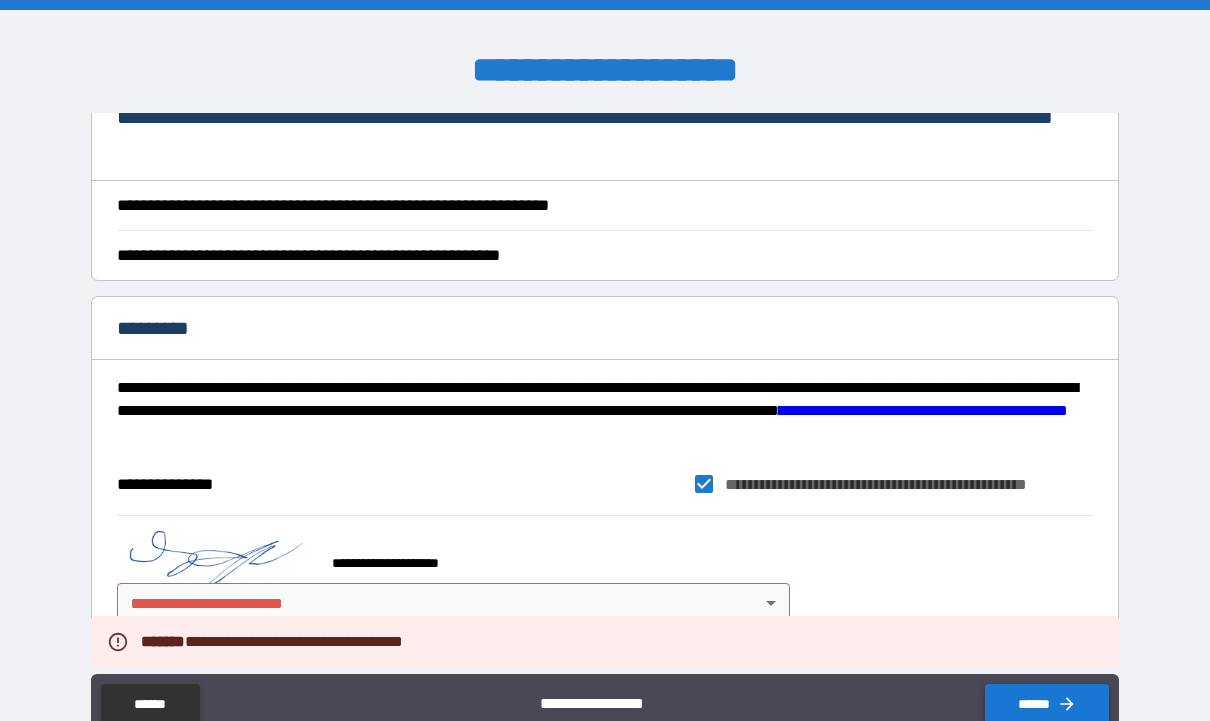 scroll, scrollTop: 1711, scrollLeft: 0, axis: vertical 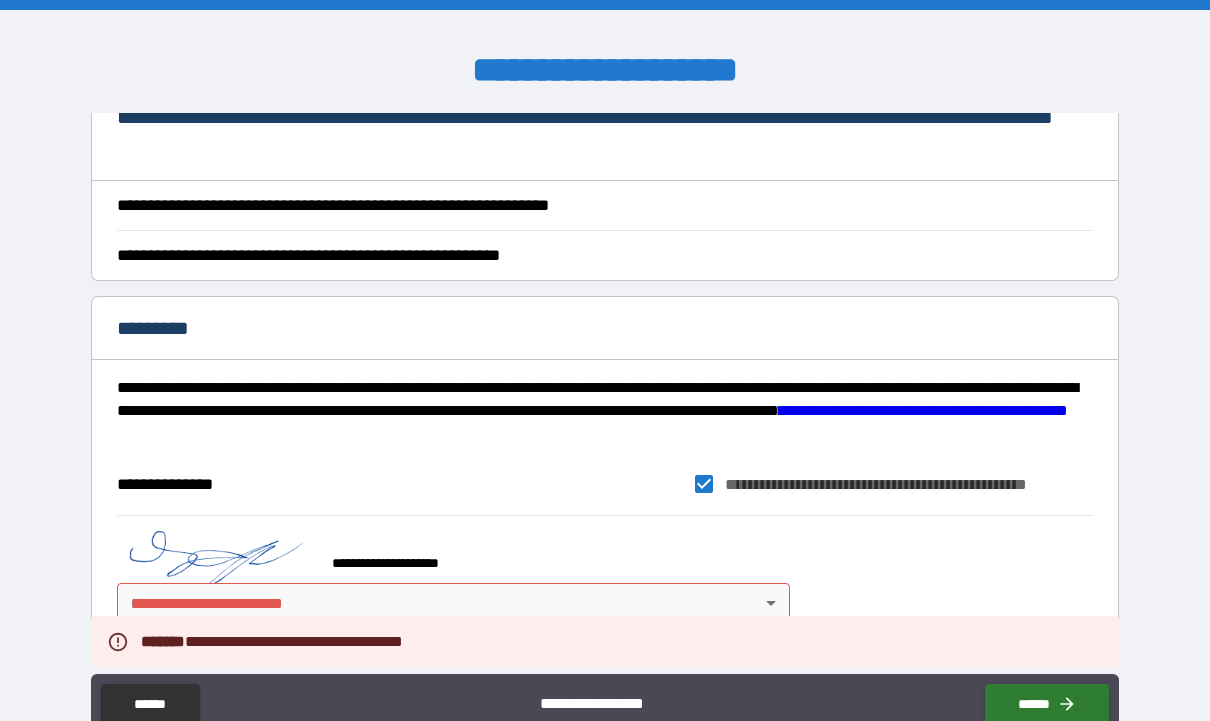click on "**********" at bounding box center [605, 394] 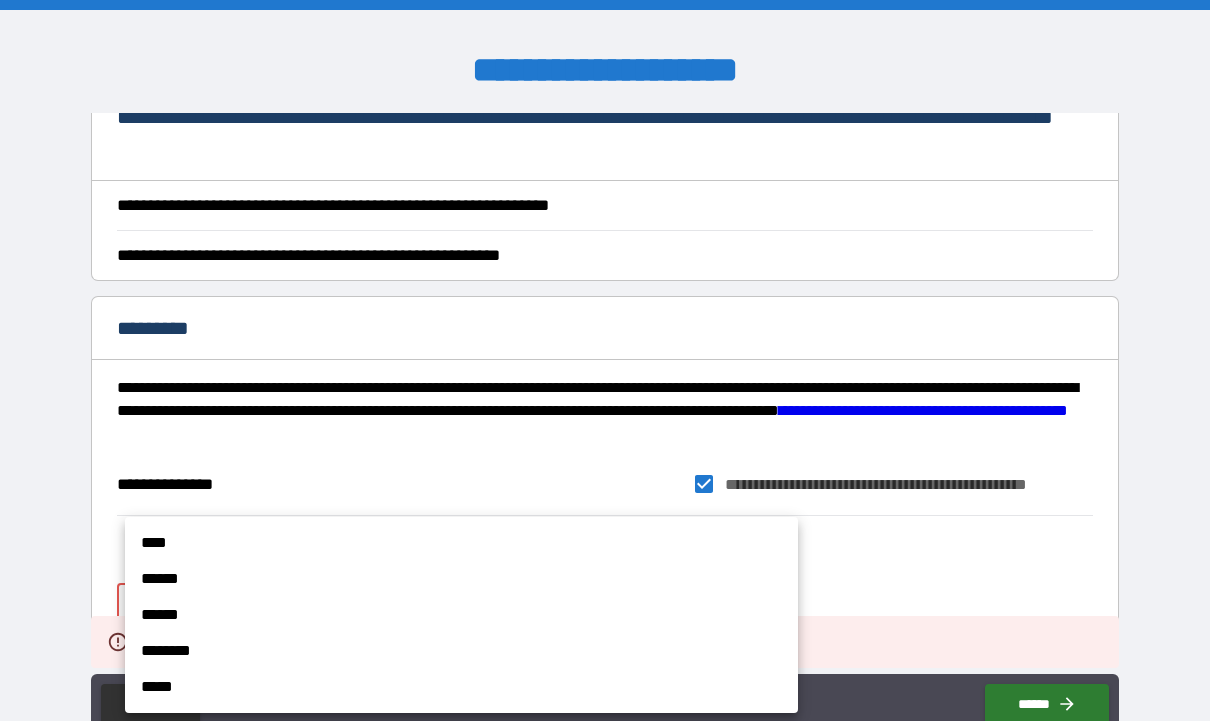 click at bounding box center (605, 360) 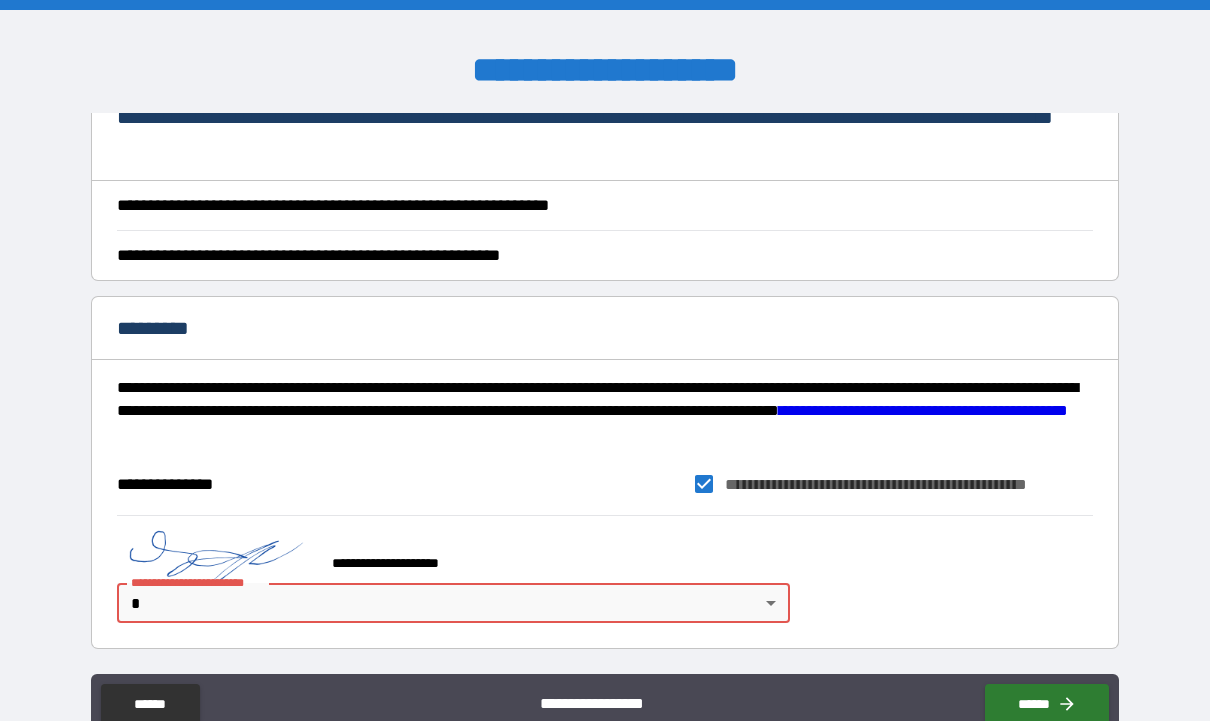 click on "**********" at bounding box center (605, 394) 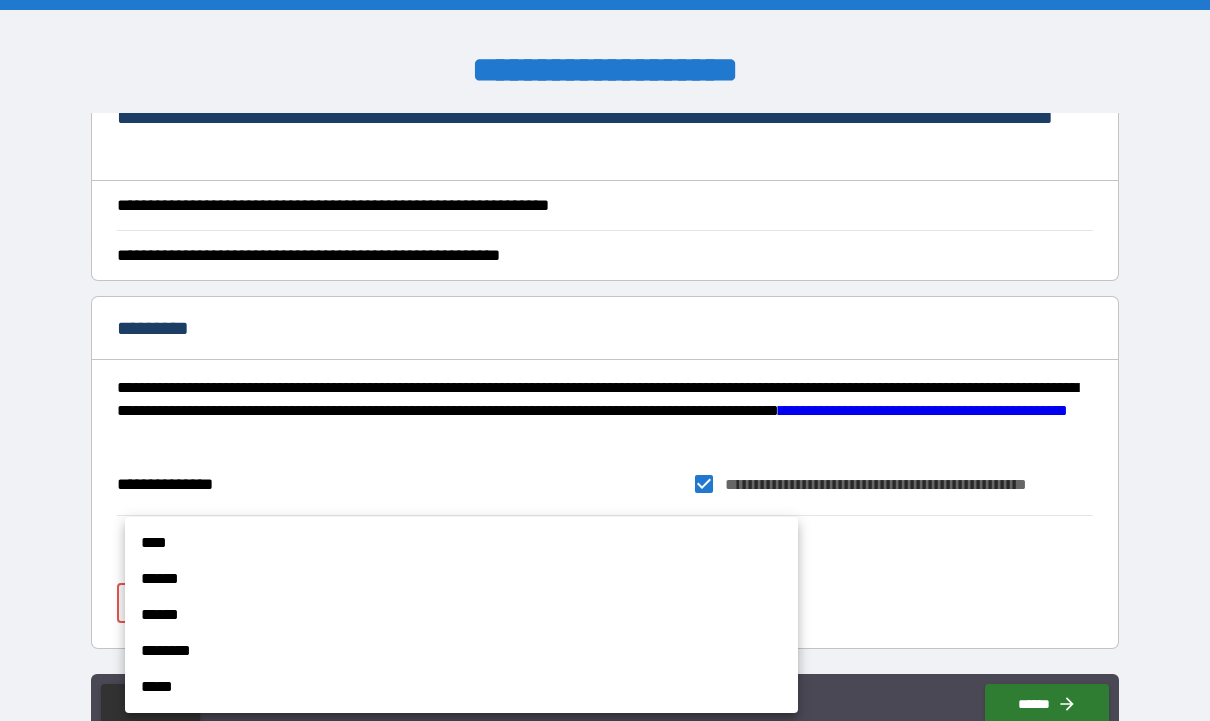 click on "****" at bounding box center [461, 543] 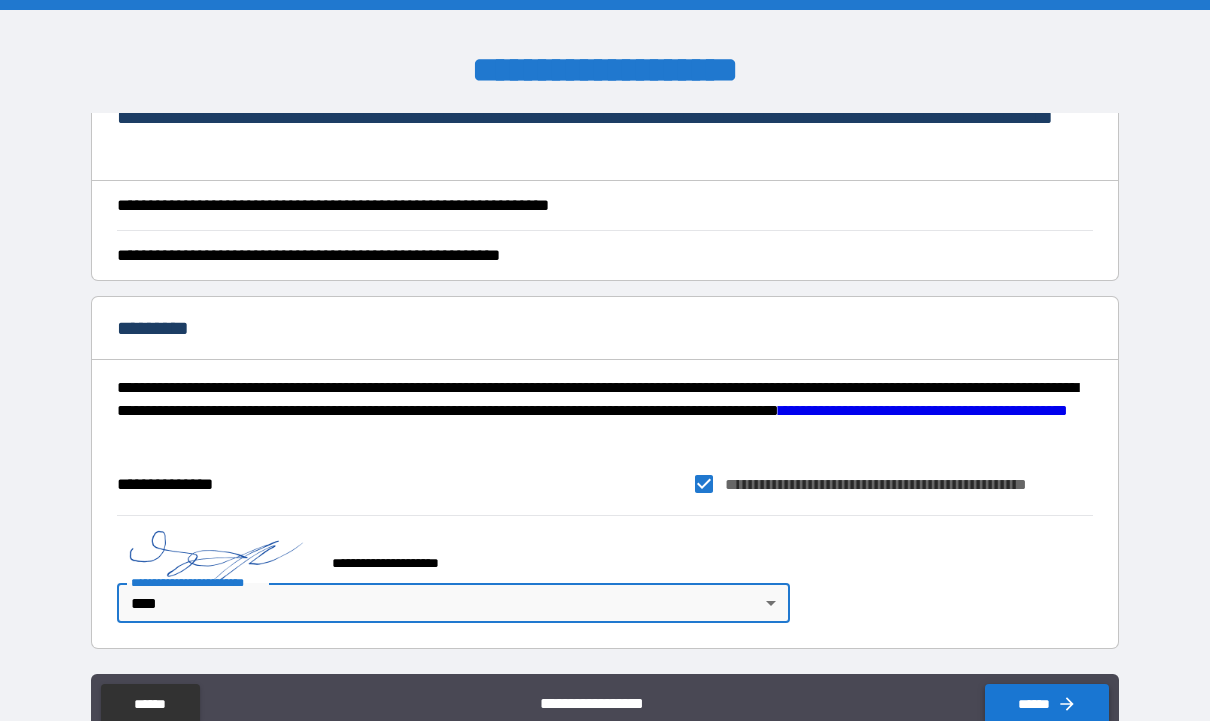 click on "******" at bounding box center [1047, 704] 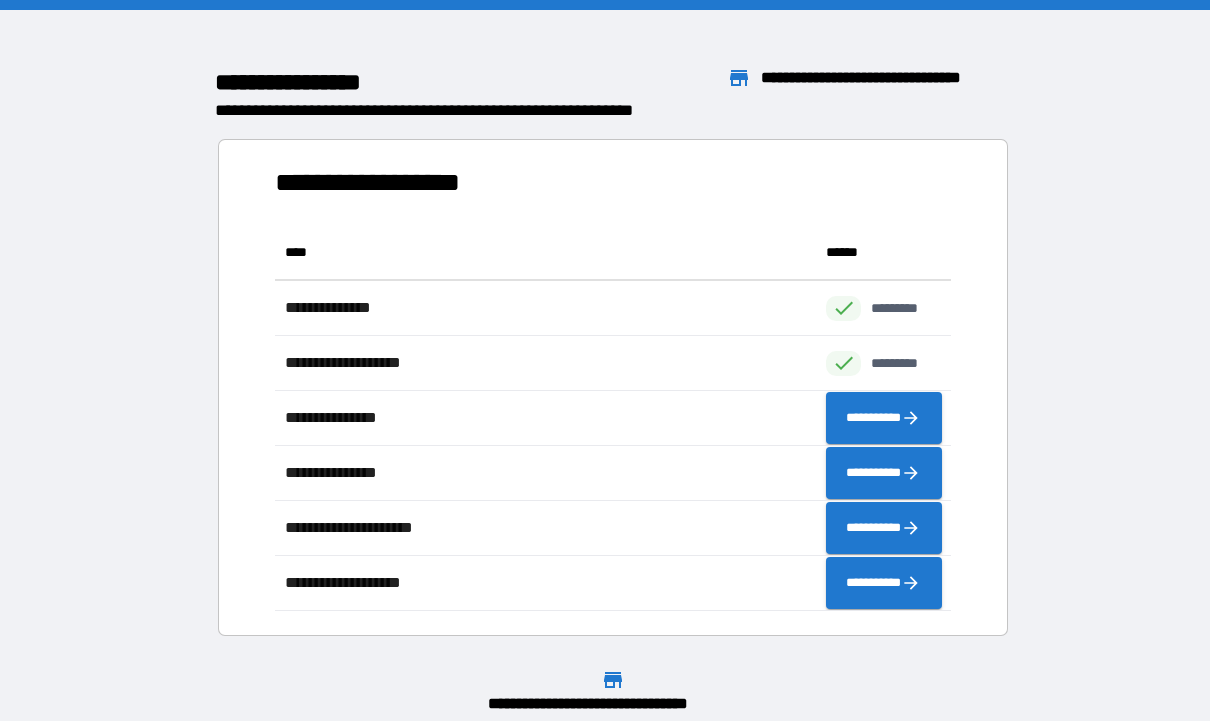 scroll, scrollTop: 1, scrollLeft: 1, axis: both 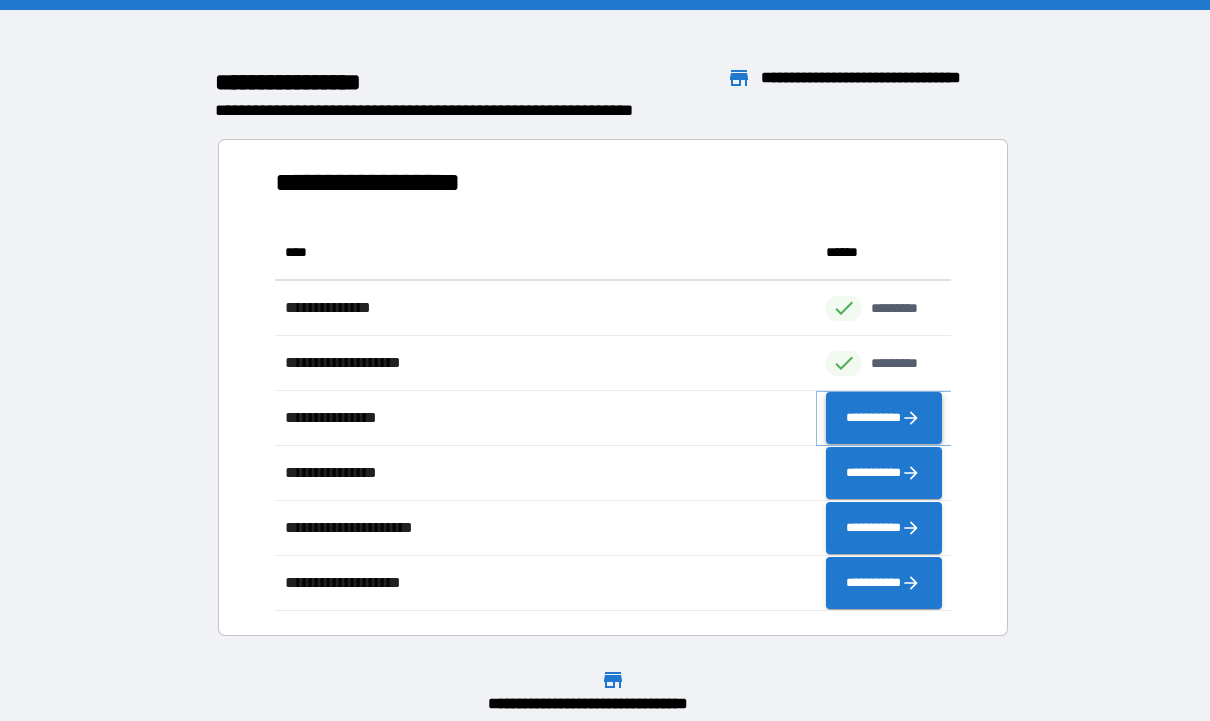 click on "**********" at bounding box center (883, 418) 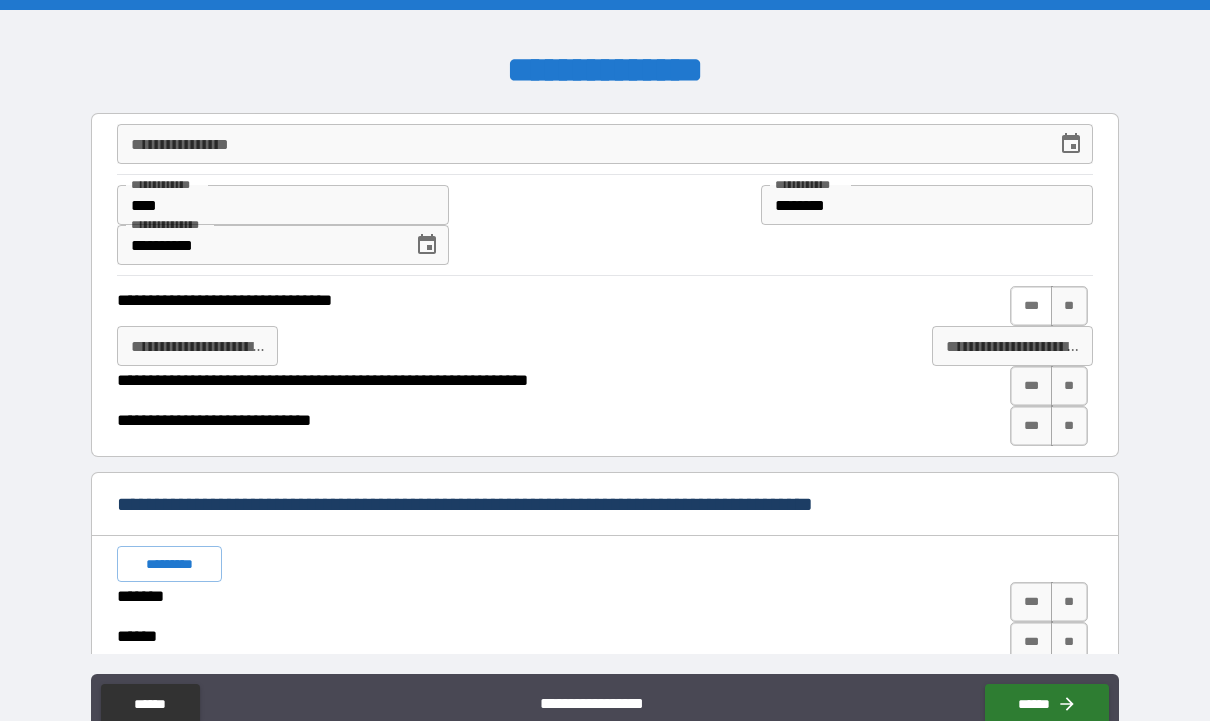 click on "***" at bounding box center (1031, 306) 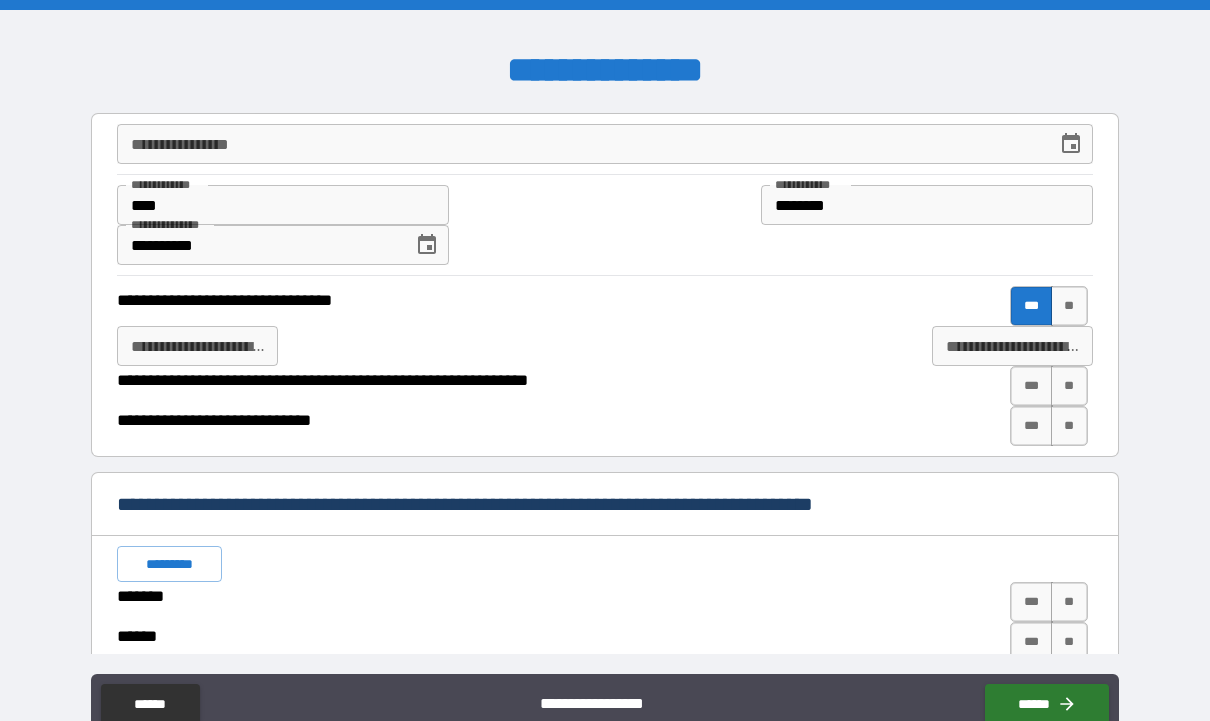 type on "*" 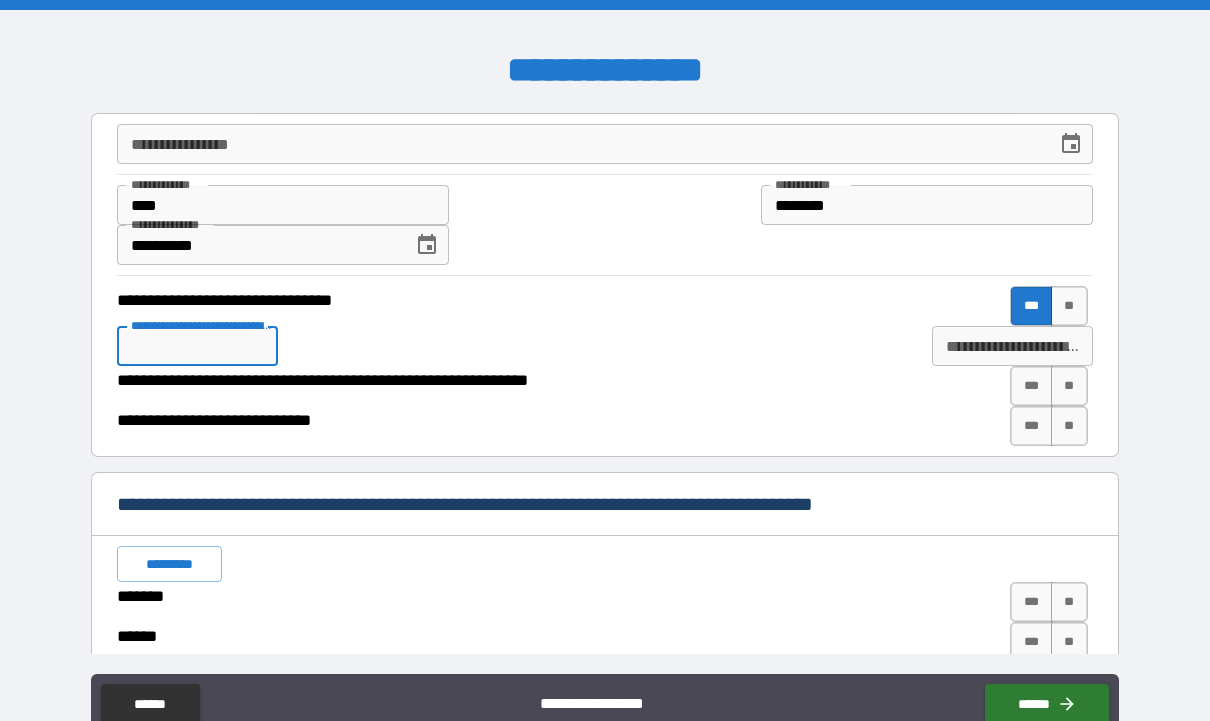 type on "*" 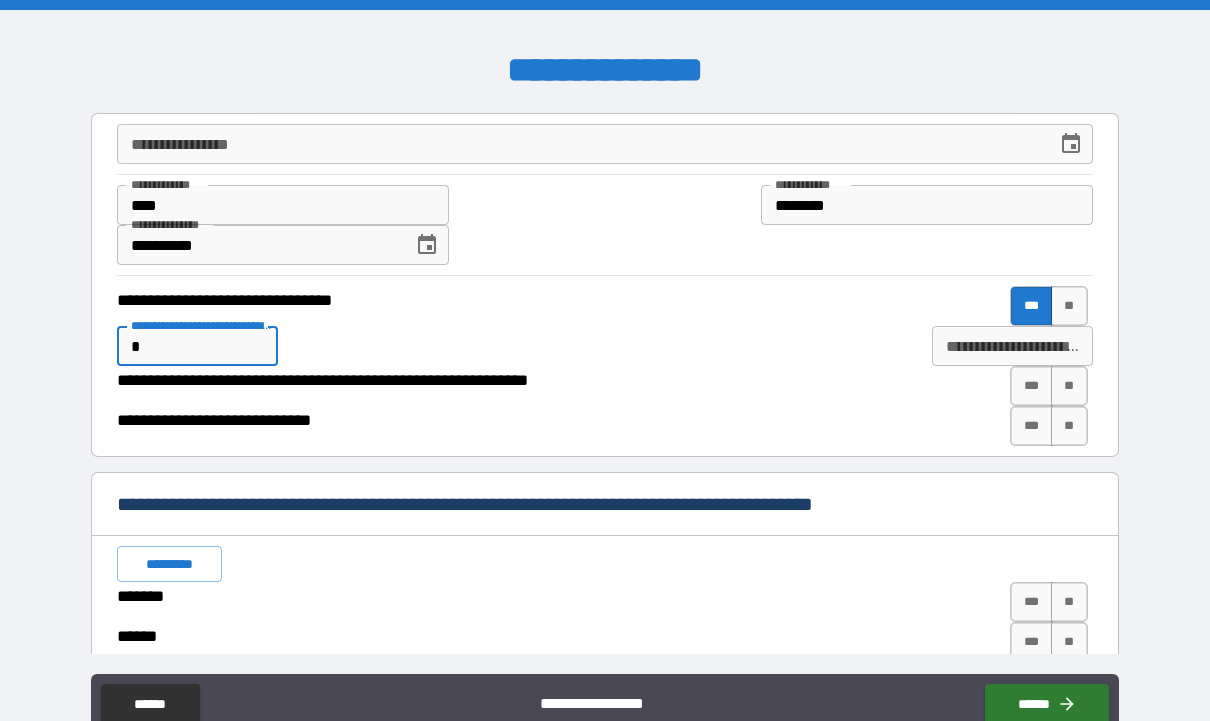 type on "*" 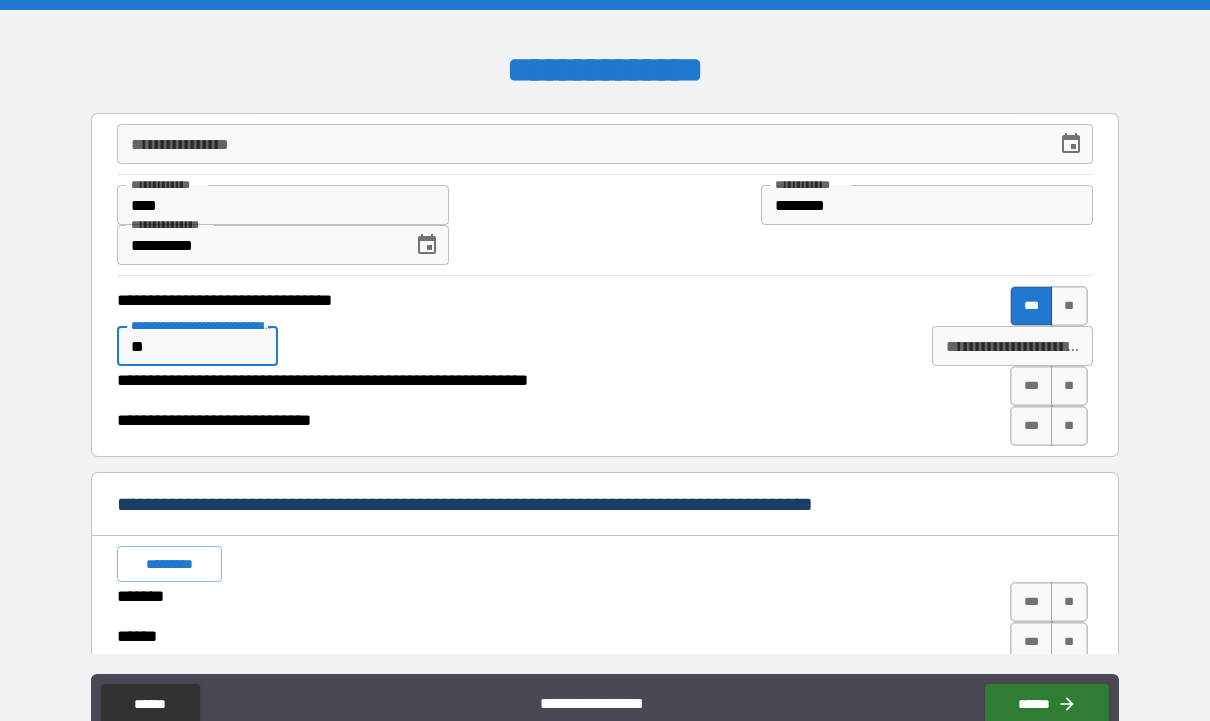type on "*" 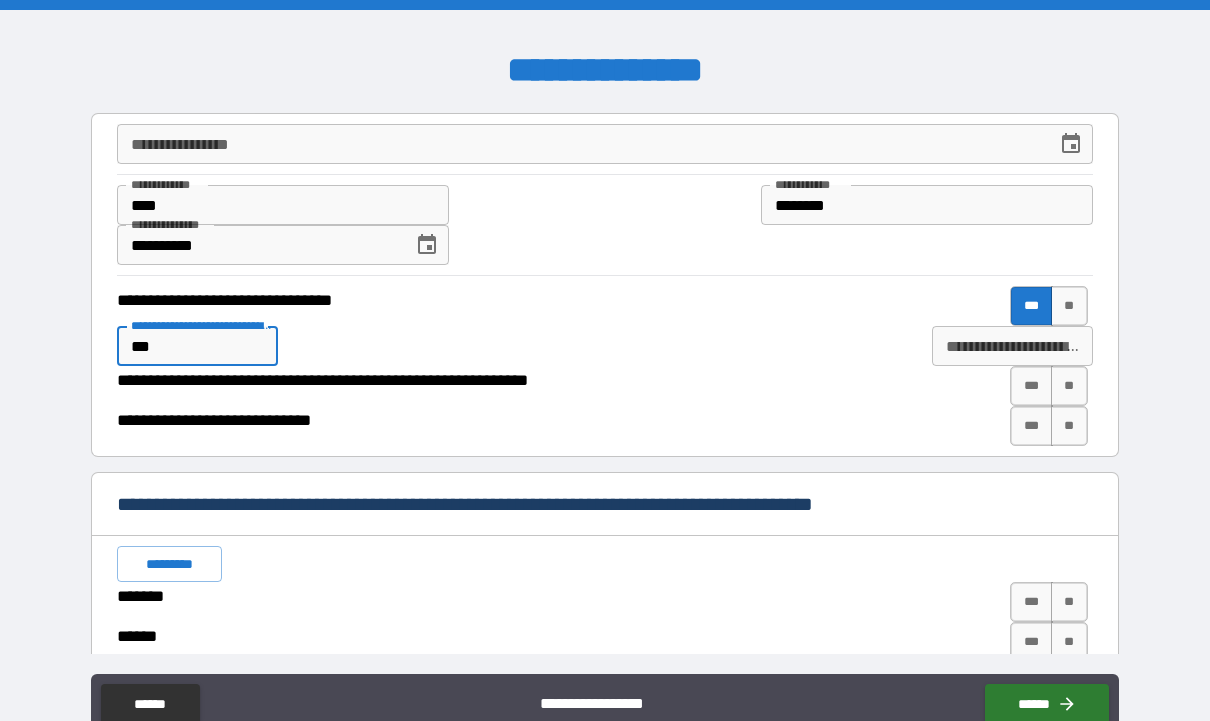type on "*" 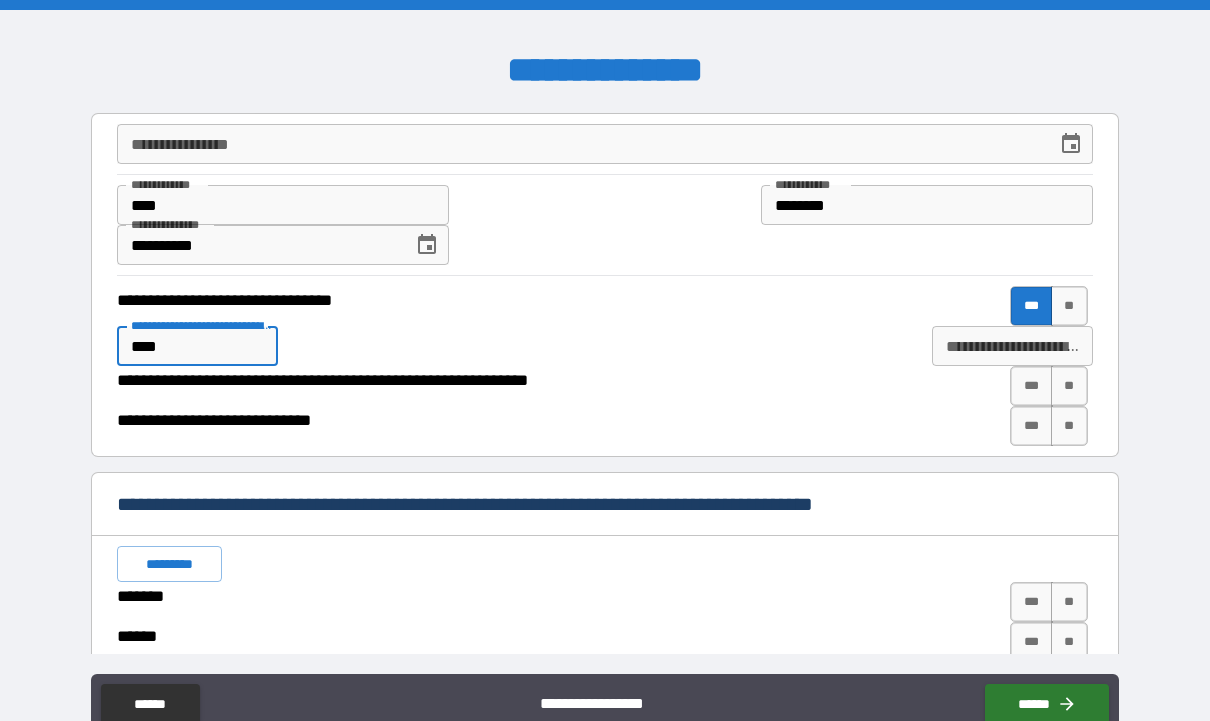 type on "*****" 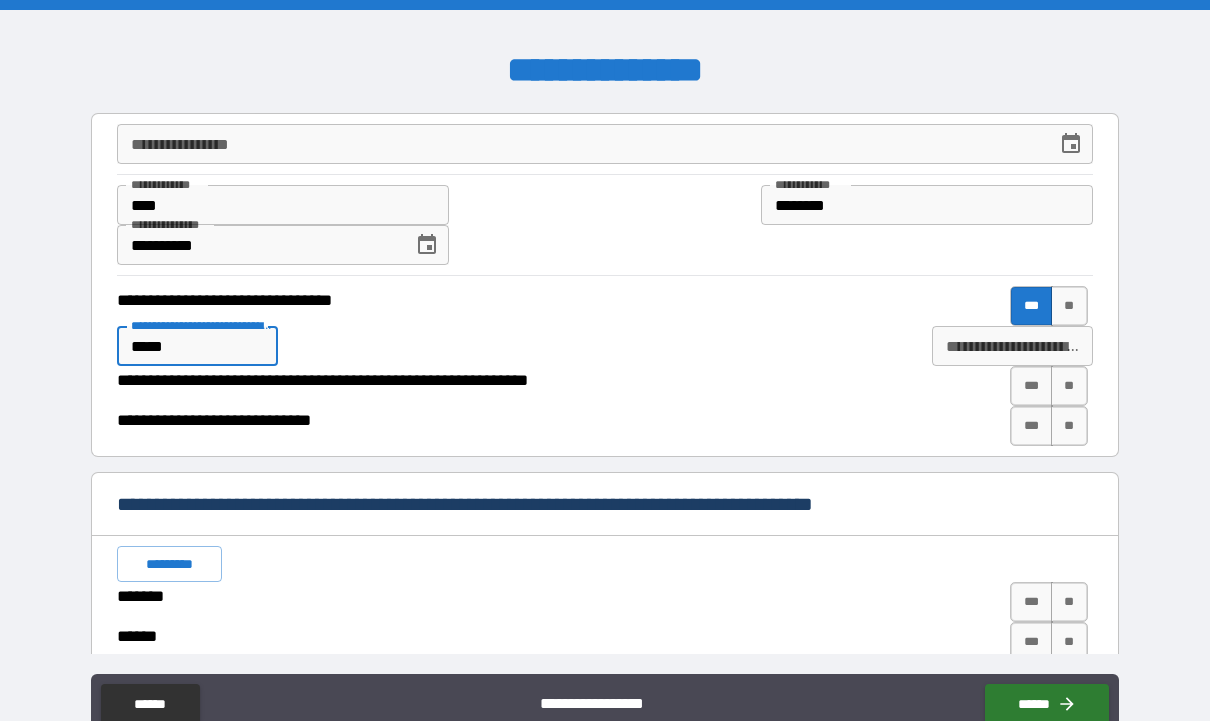 type on "*" 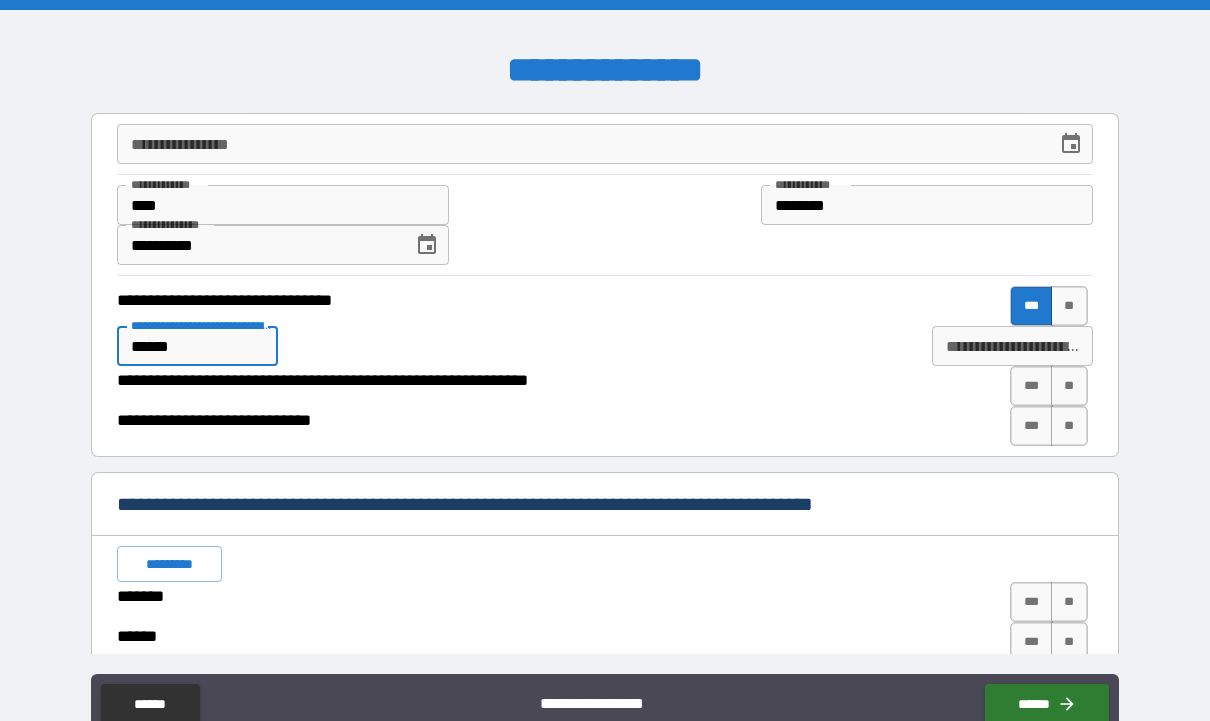 type on "*******" 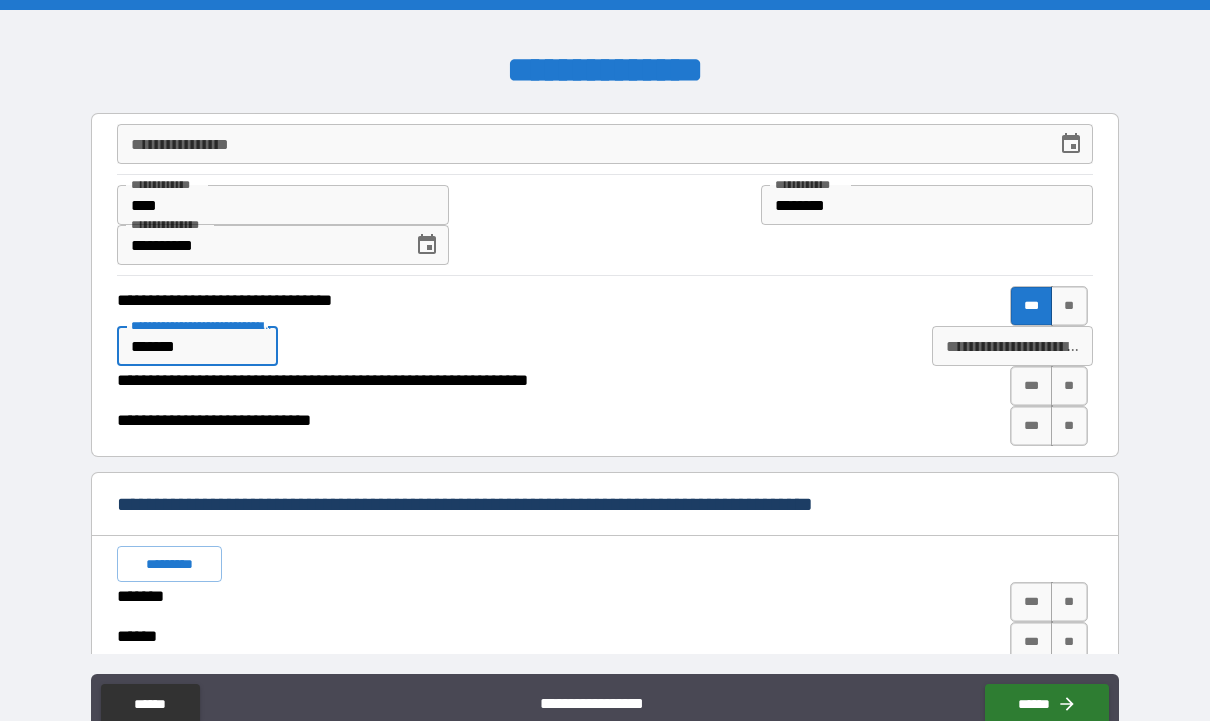 type on "*" 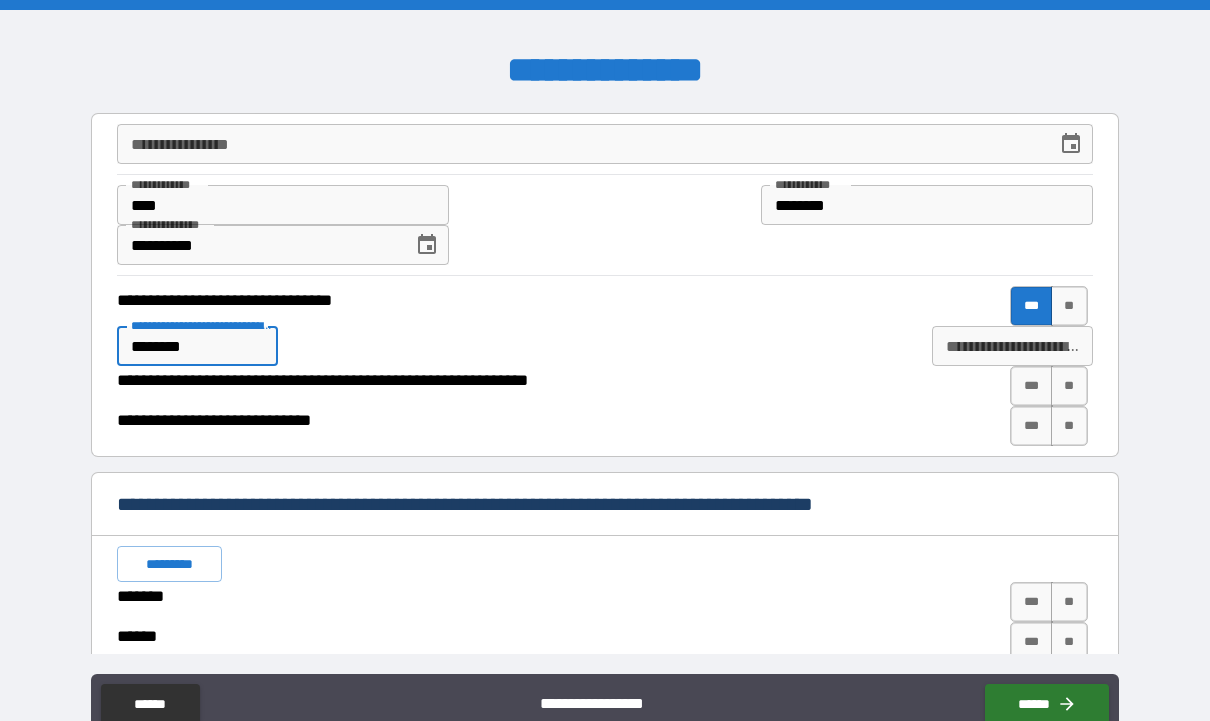 type on "*" 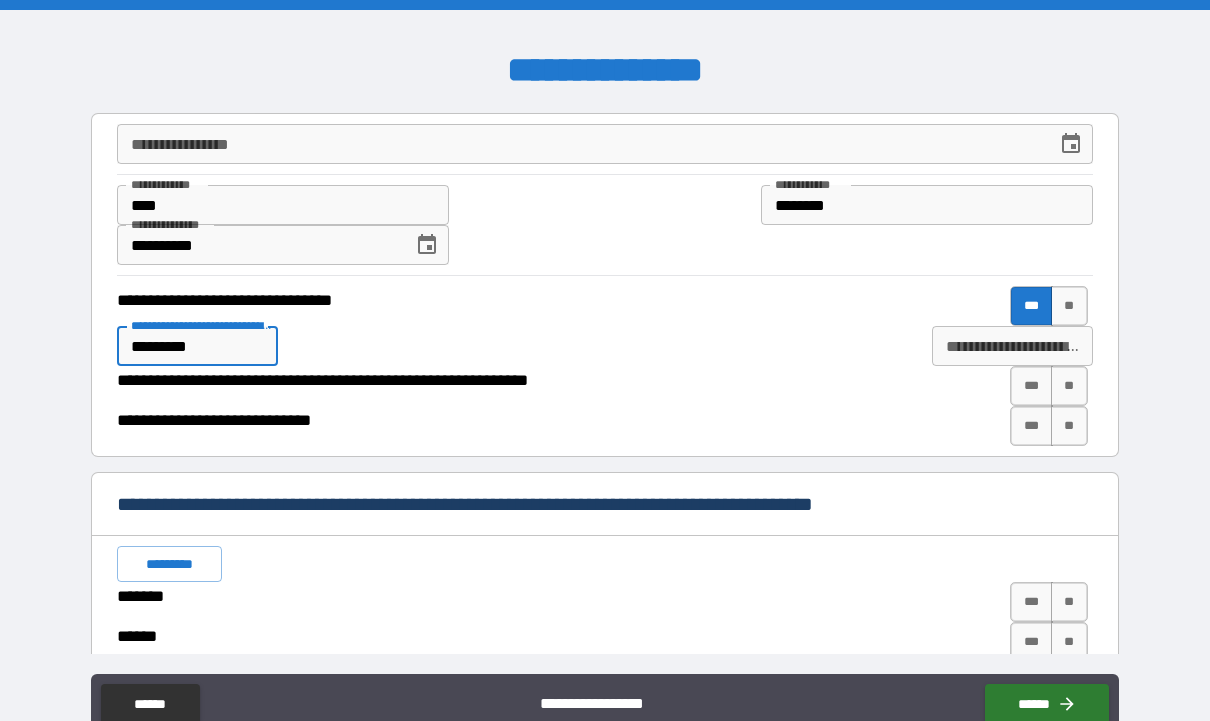 type on "*" 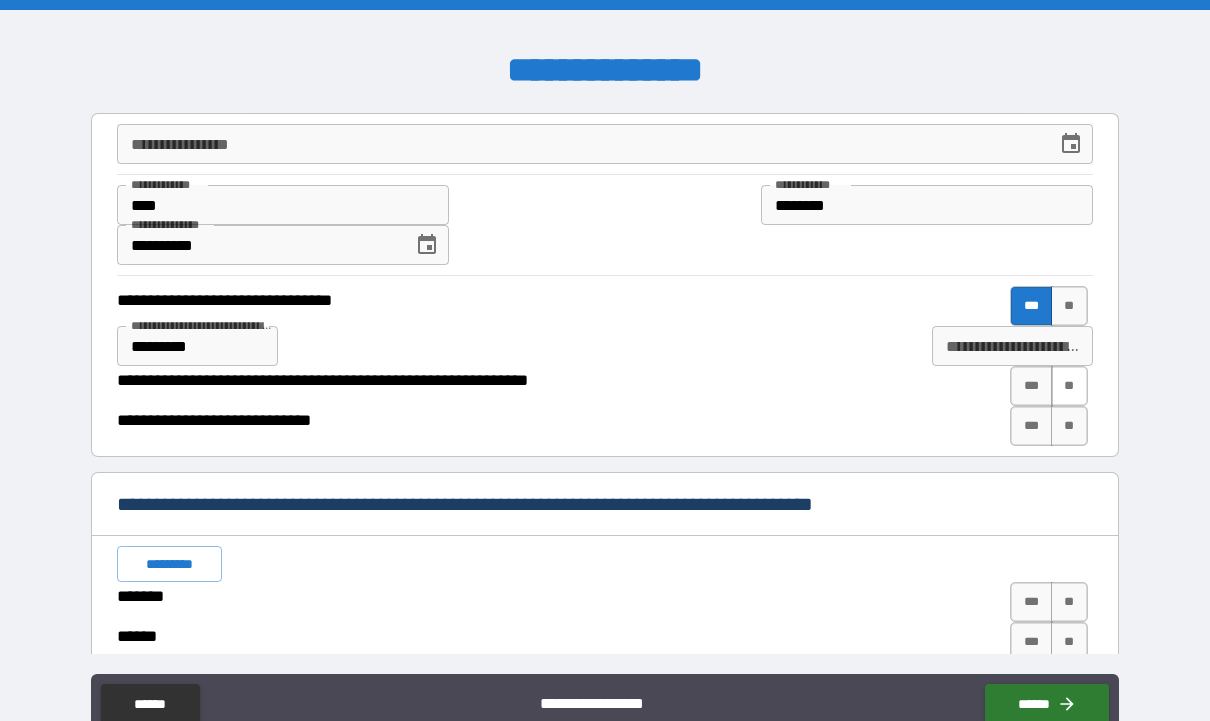click on "**" at bounding box center (1069, 386) 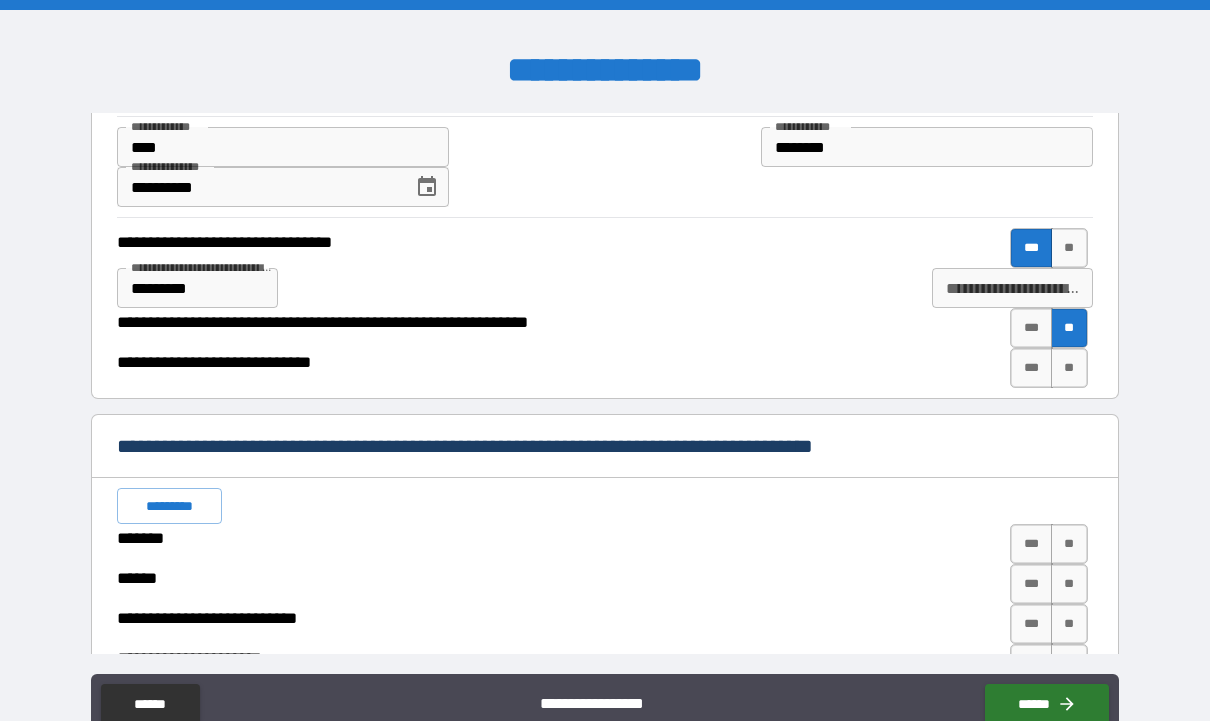 scroll, scrollTop: 68, scrollLeft: 0, axis: vertical 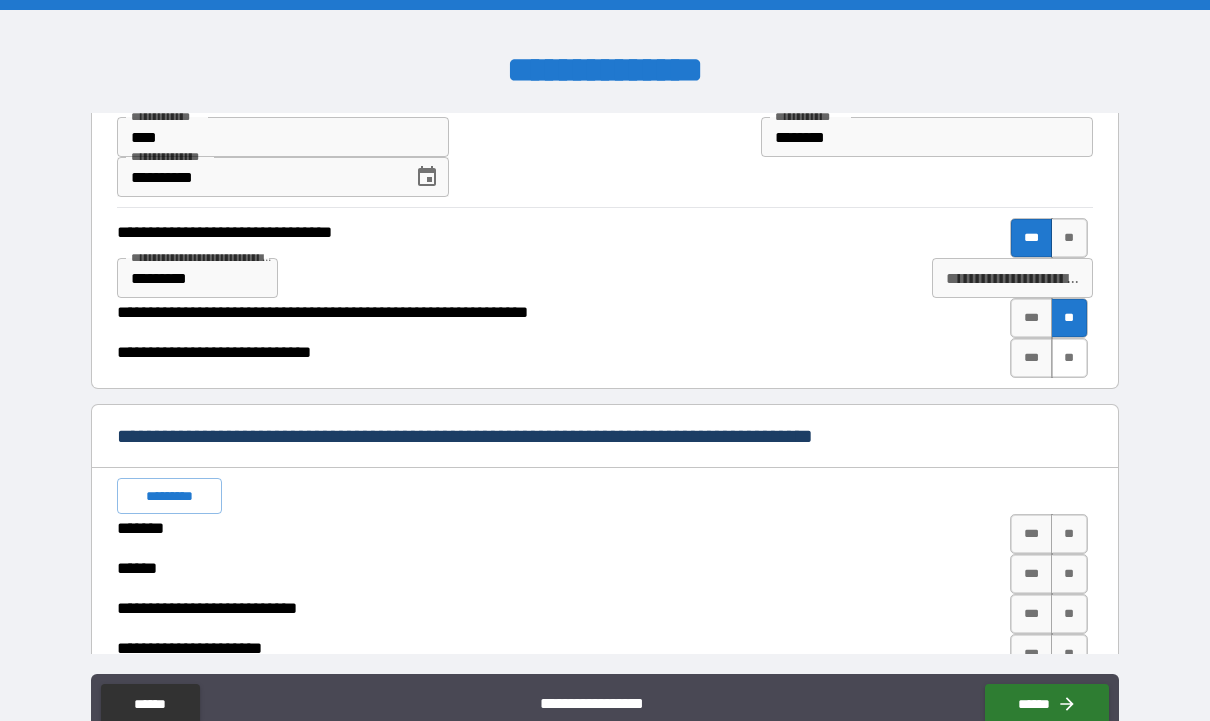 click on "**" at bounding box center [1069, 358] 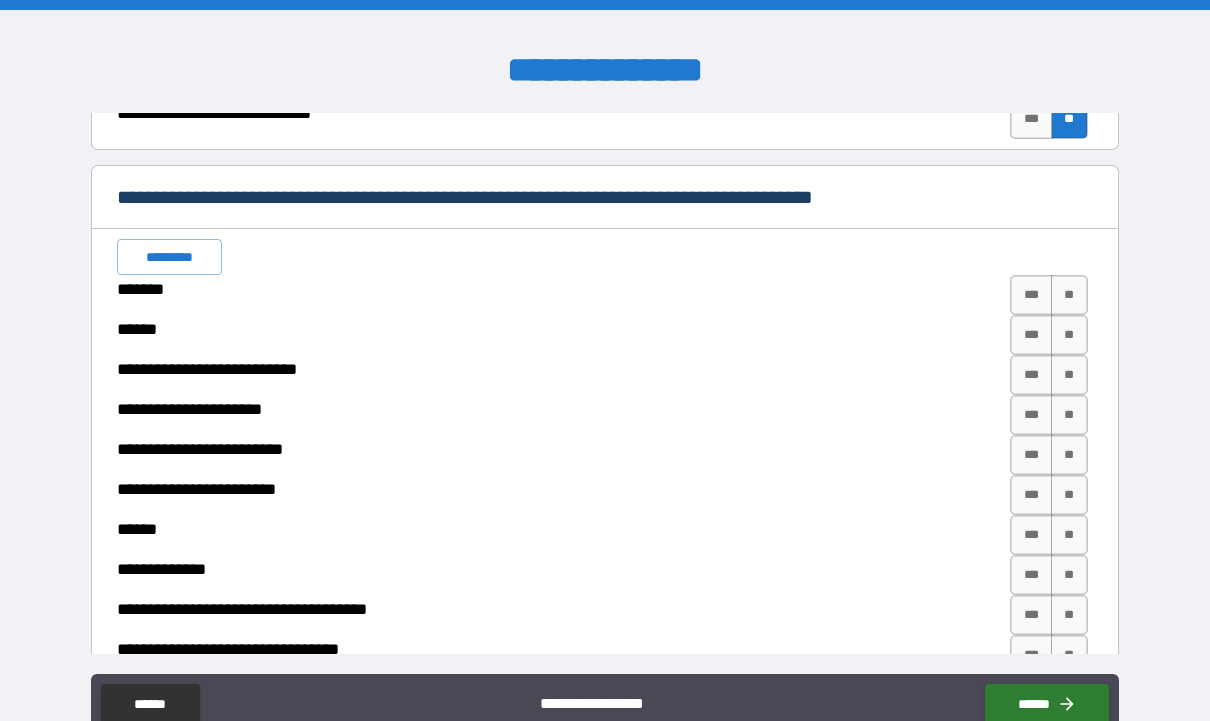 scroll, scrollTop: 306, scrollLeft: 0, axis: vertical 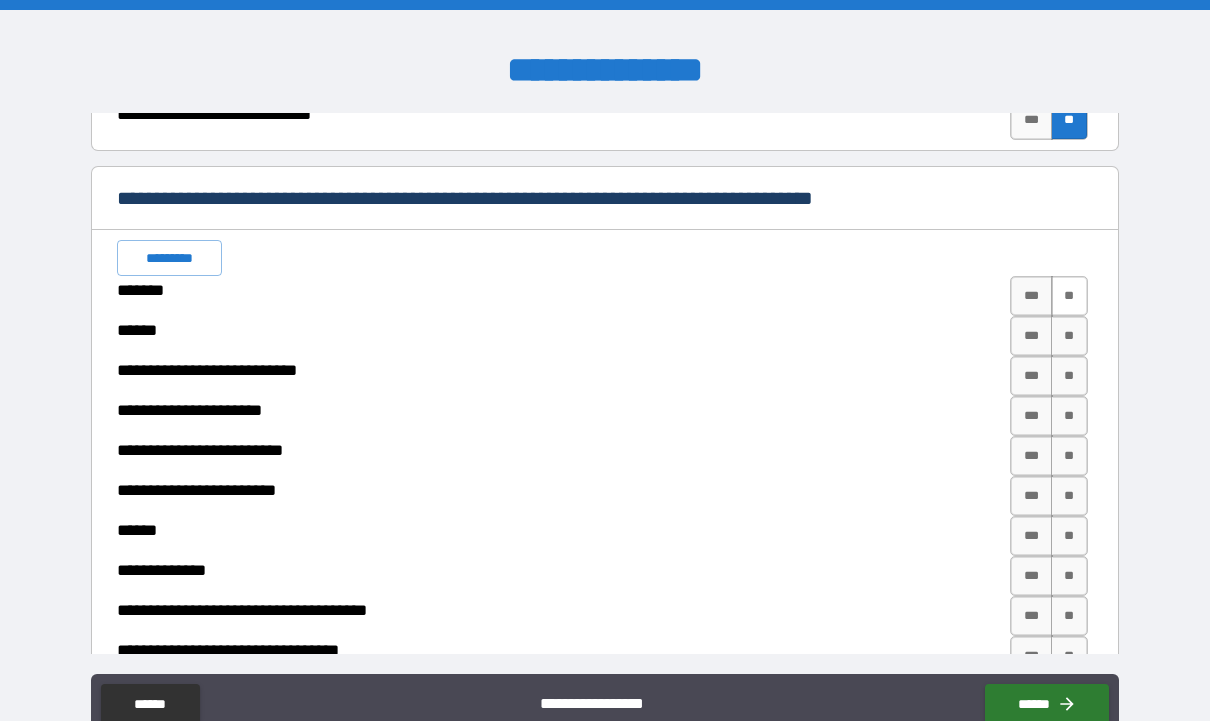 click on "**" at bounding box center [1069, 296] 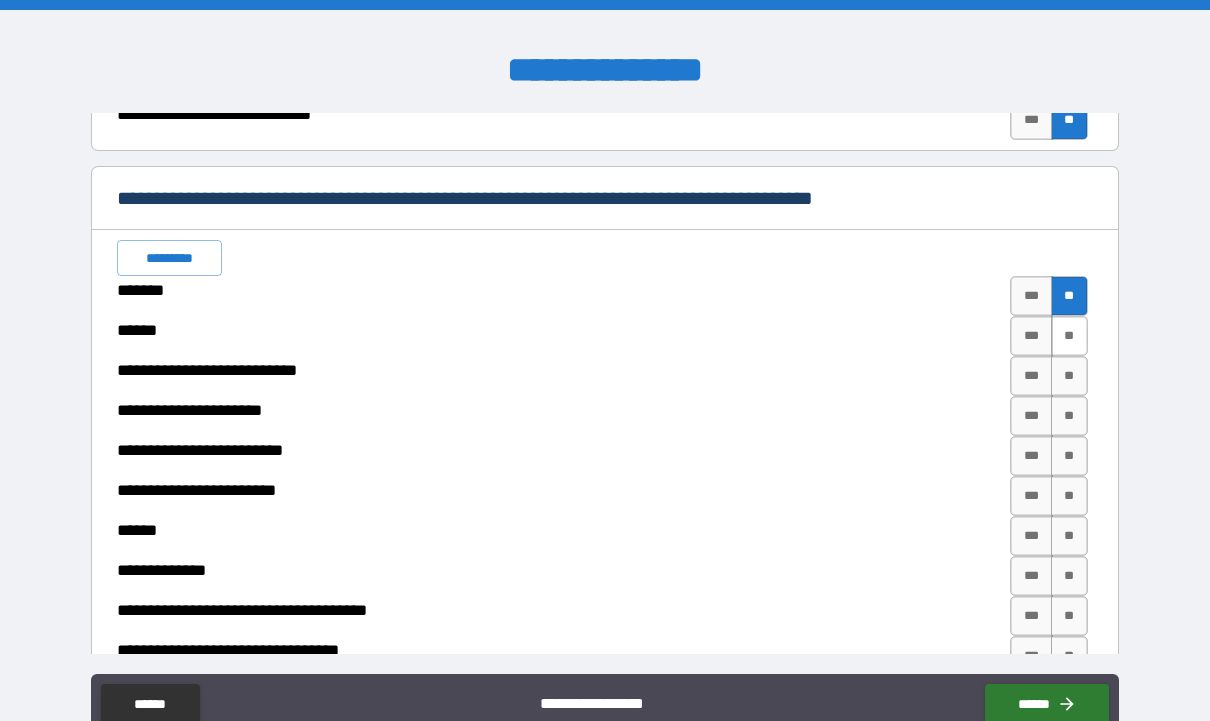 click on "**" at bounding box center [1069, 336] 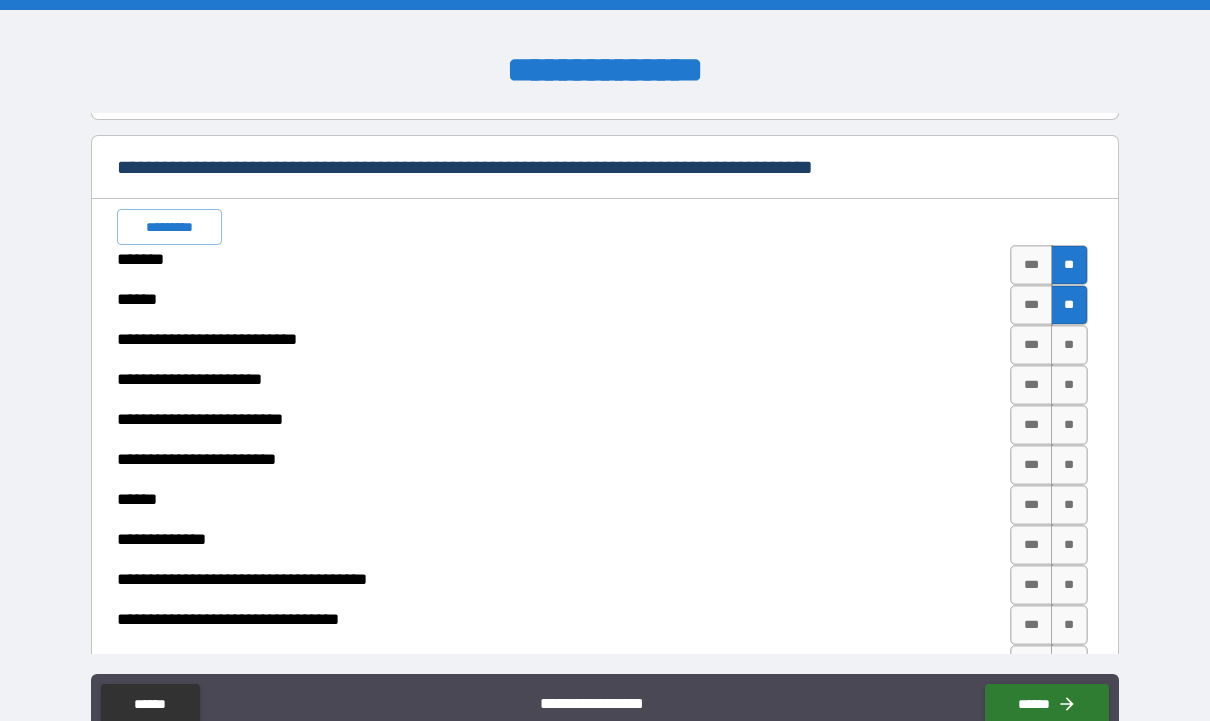scroll, scrollTop: 340, scrollLeft: 0, axis: vertical 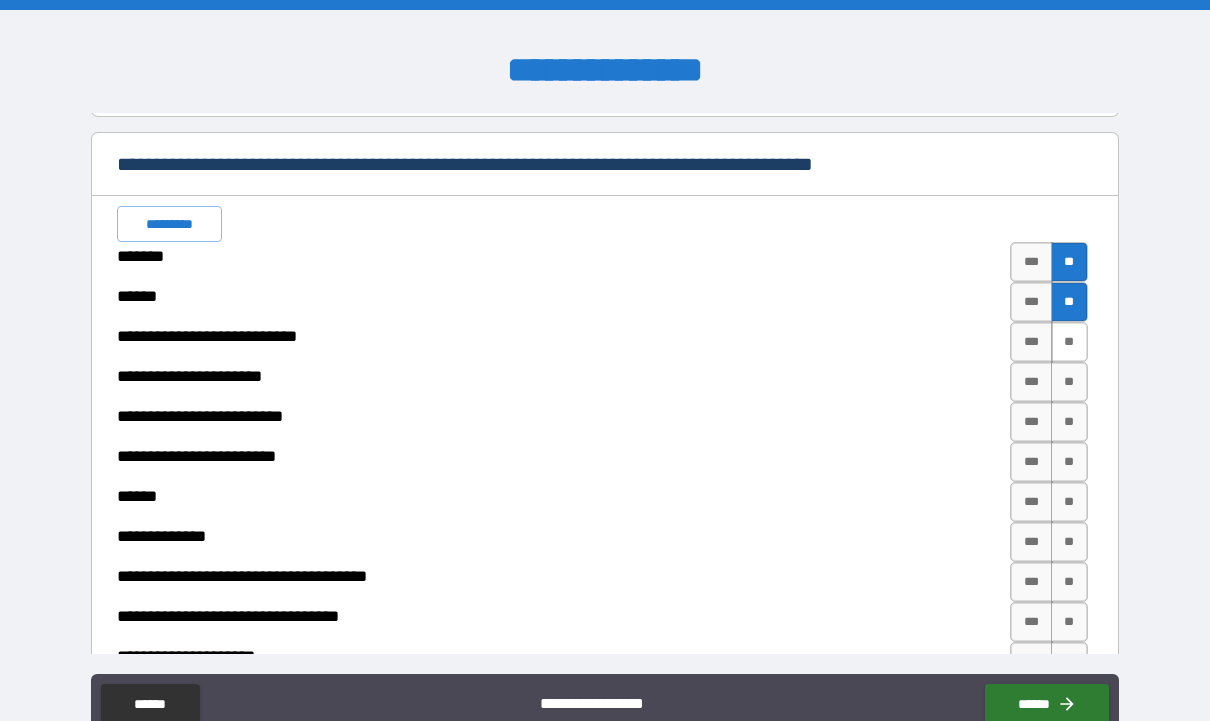 click on "**" at bounding box center [1069, 342] 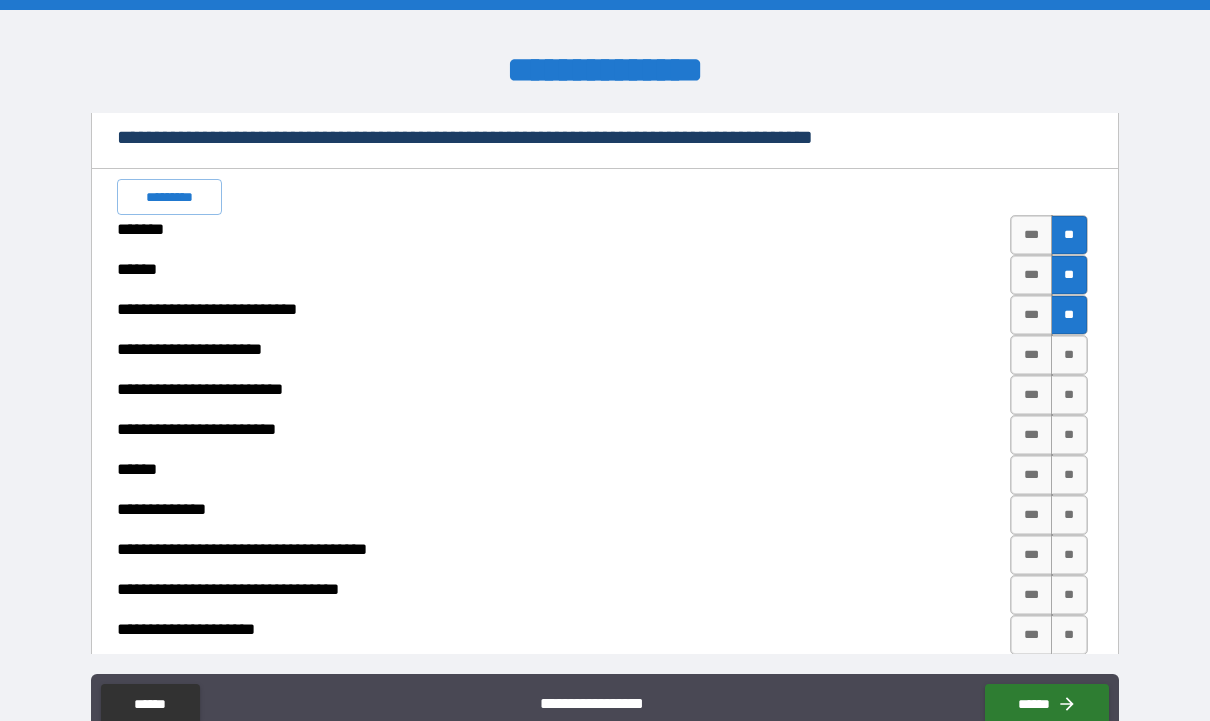 scroll, scrollTop: 373, scrollLeft: 0, axis: vertical 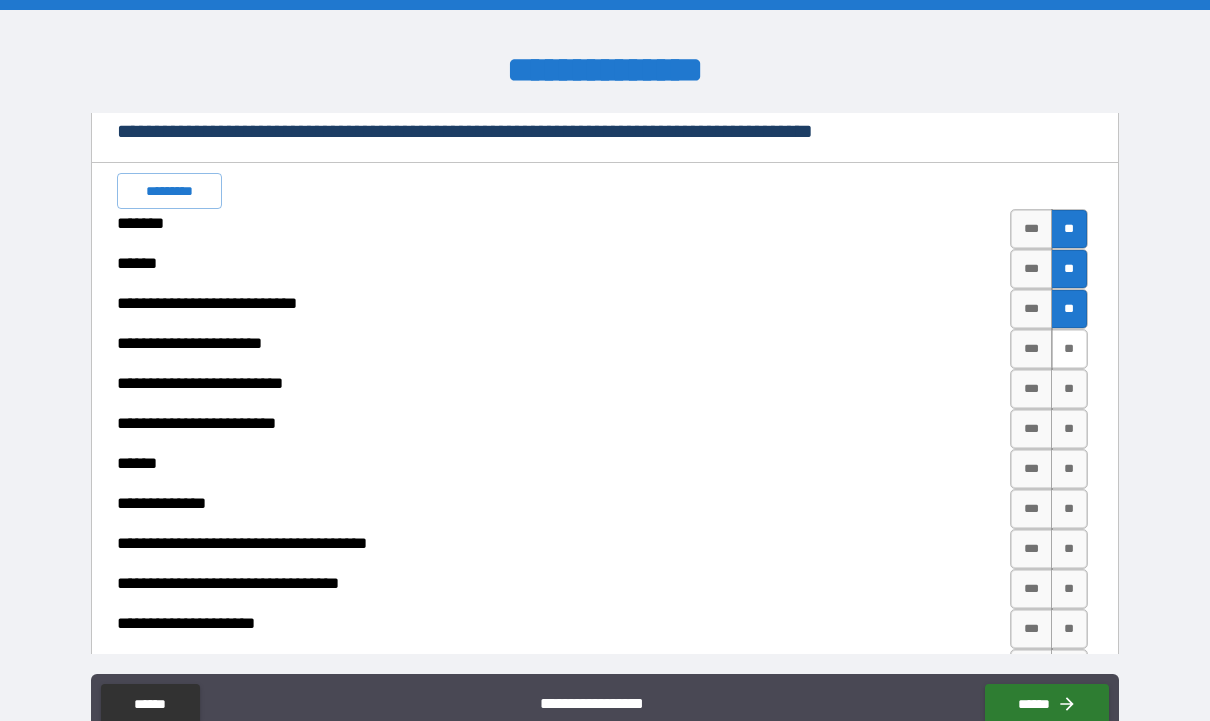 click on "**" at bounding box center [1069, 349] 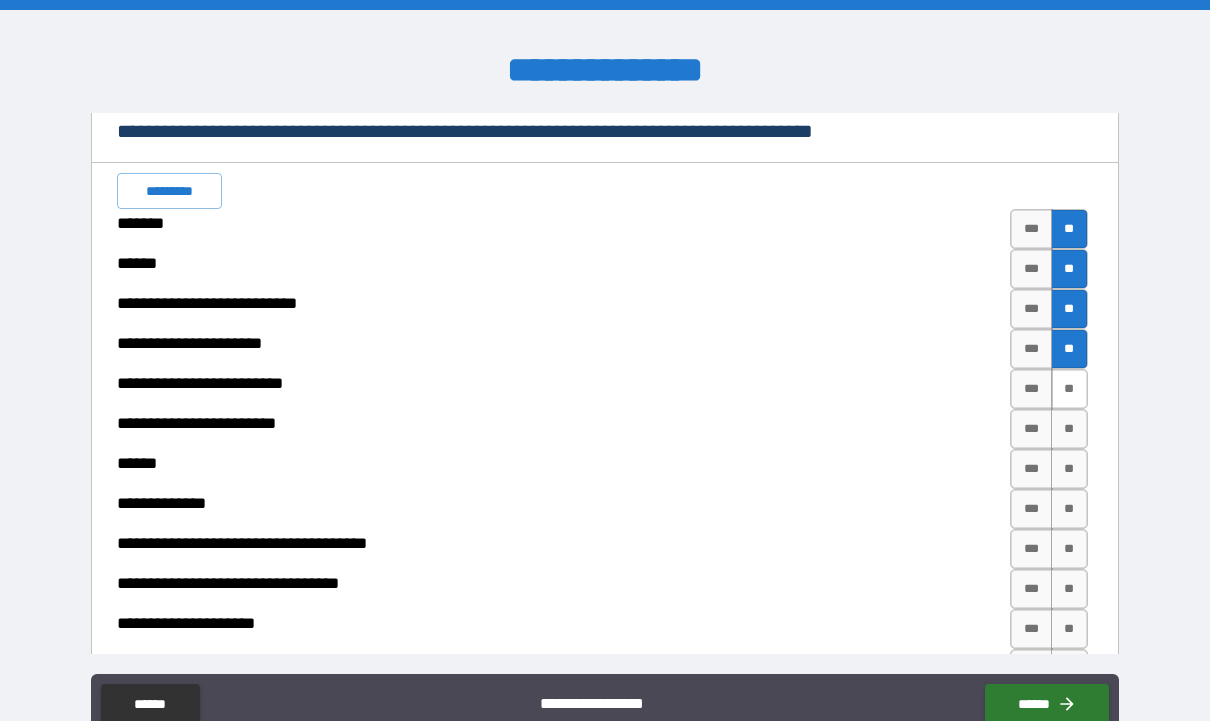 click on "**" at bounding box center (1069, 389) 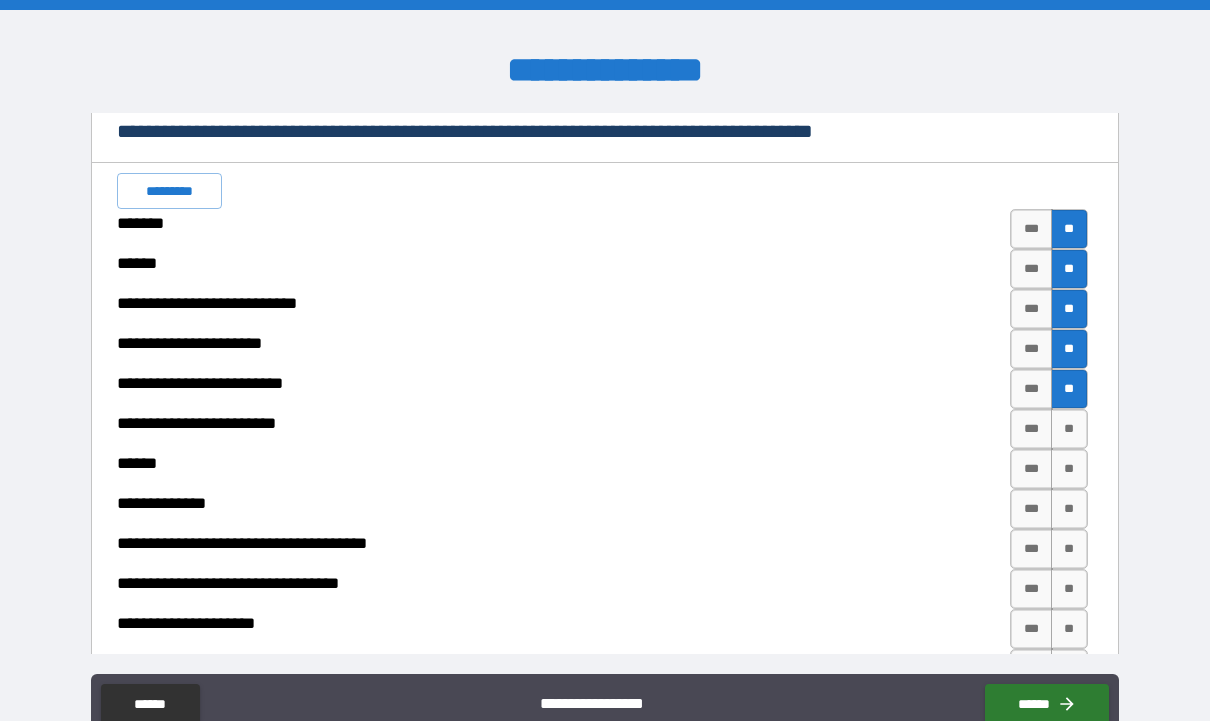 click on "**" at bounding box center (1069, 429) 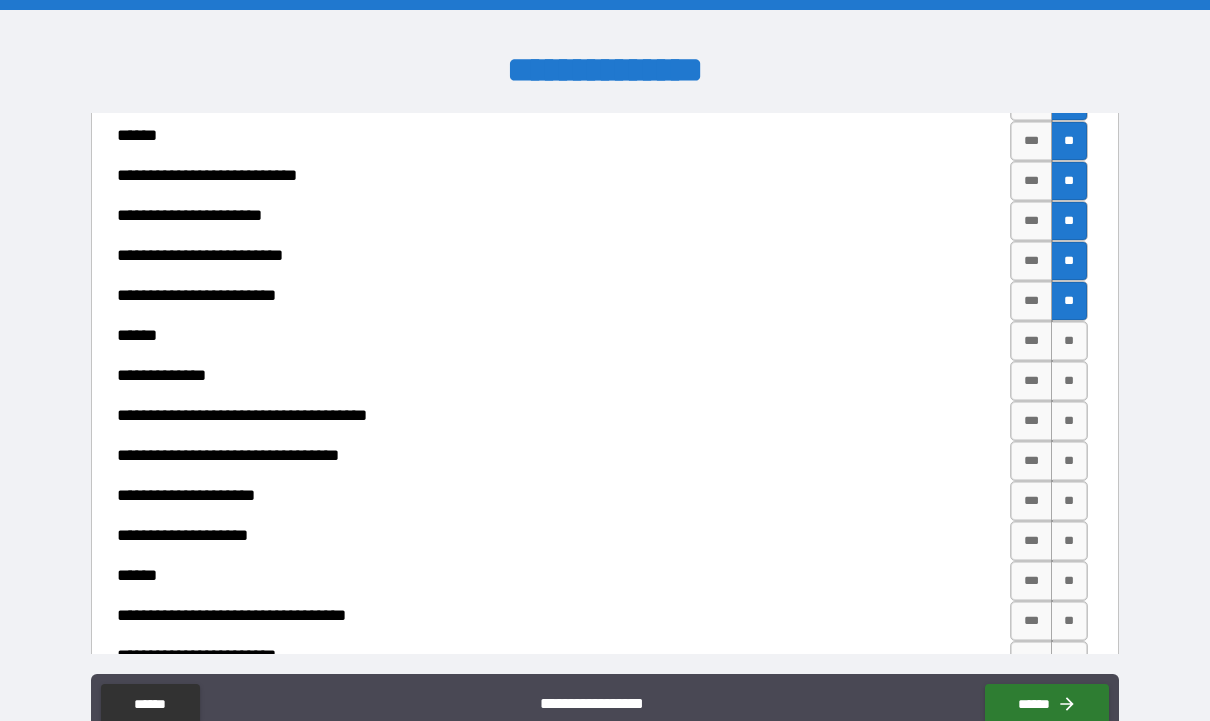 scroll, scrollTop: 504, scrollLeft: 0, axis: vertical 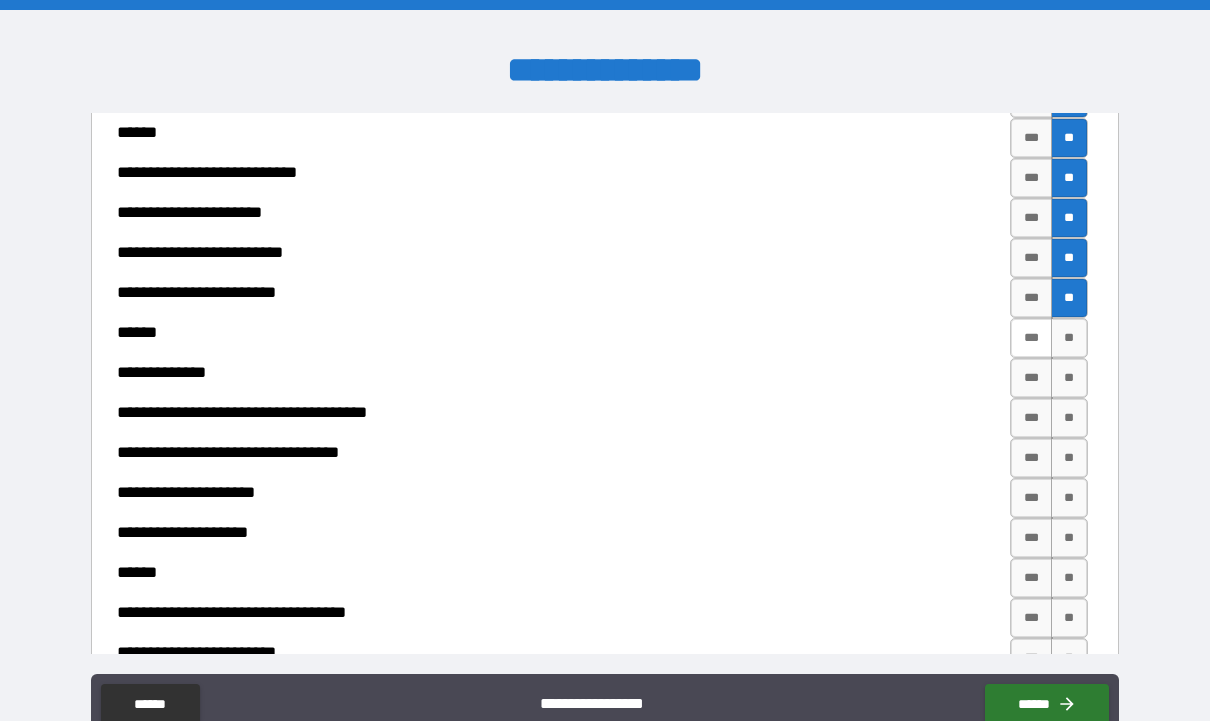 click on "***" at bounding box center [1031, 338] 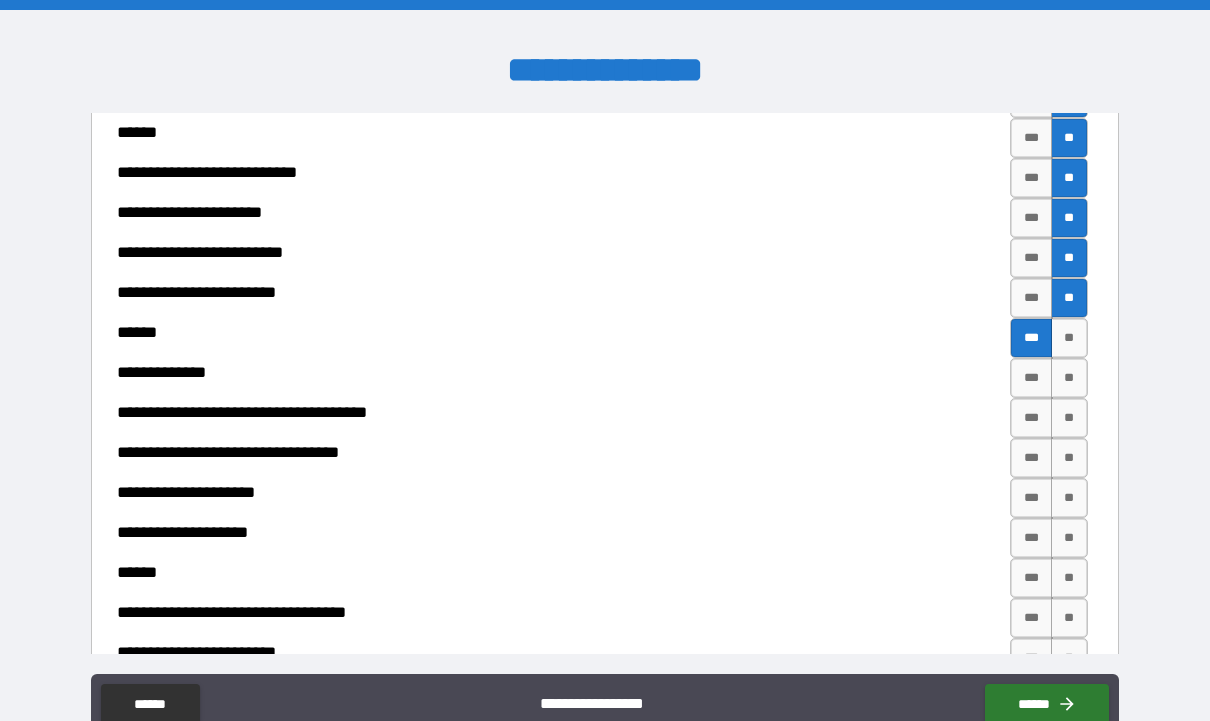 click on "***" at bounding box center (1031, 338) 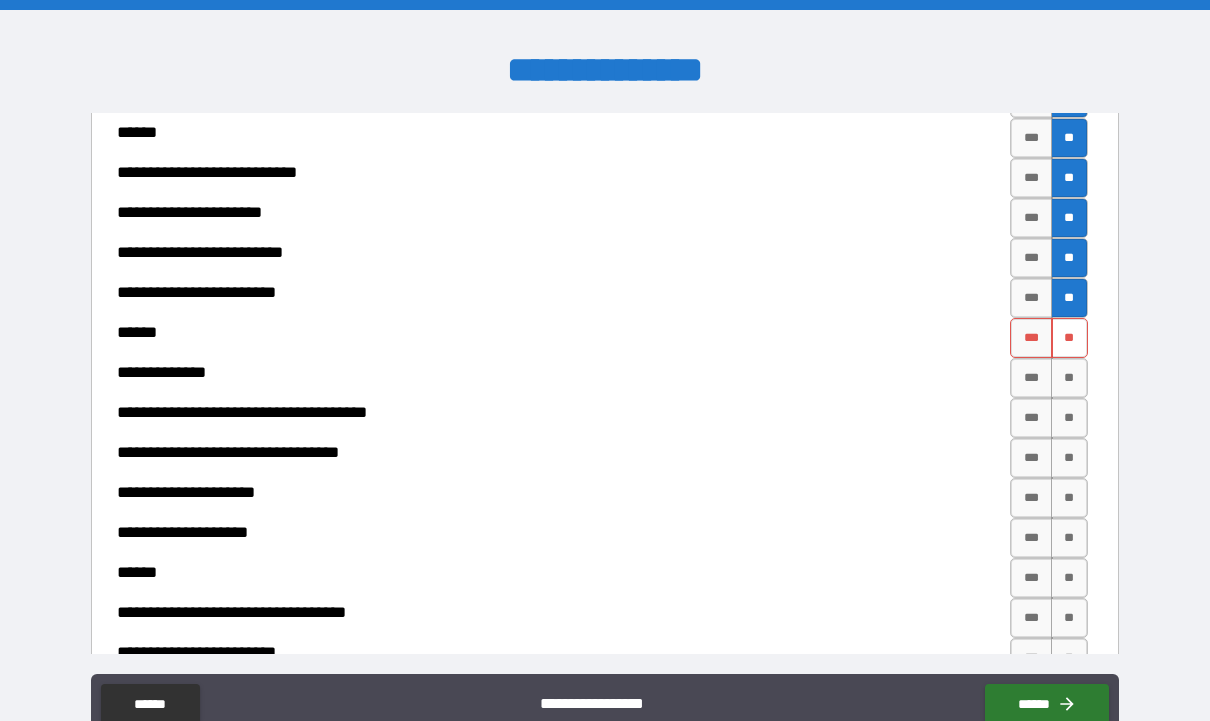 click on "**" at bounding box center [1069, 338] 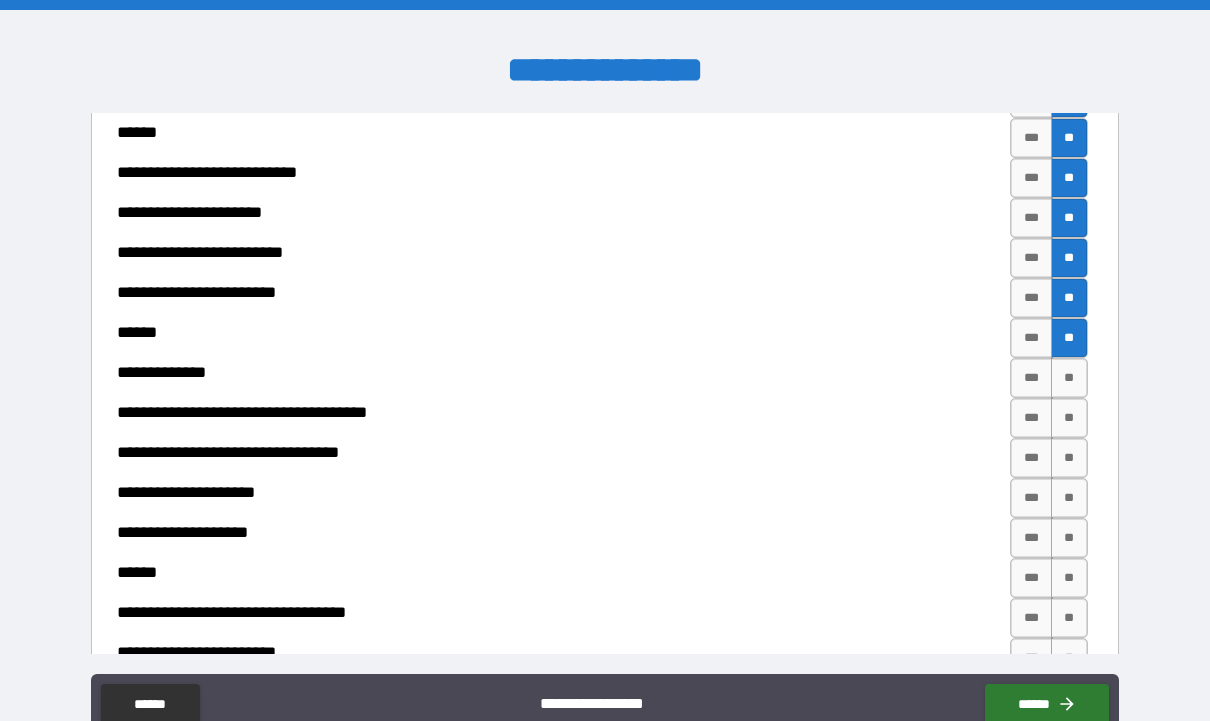 scroll, scrollTop: 531, scrollLeft: 0, axis: vertical 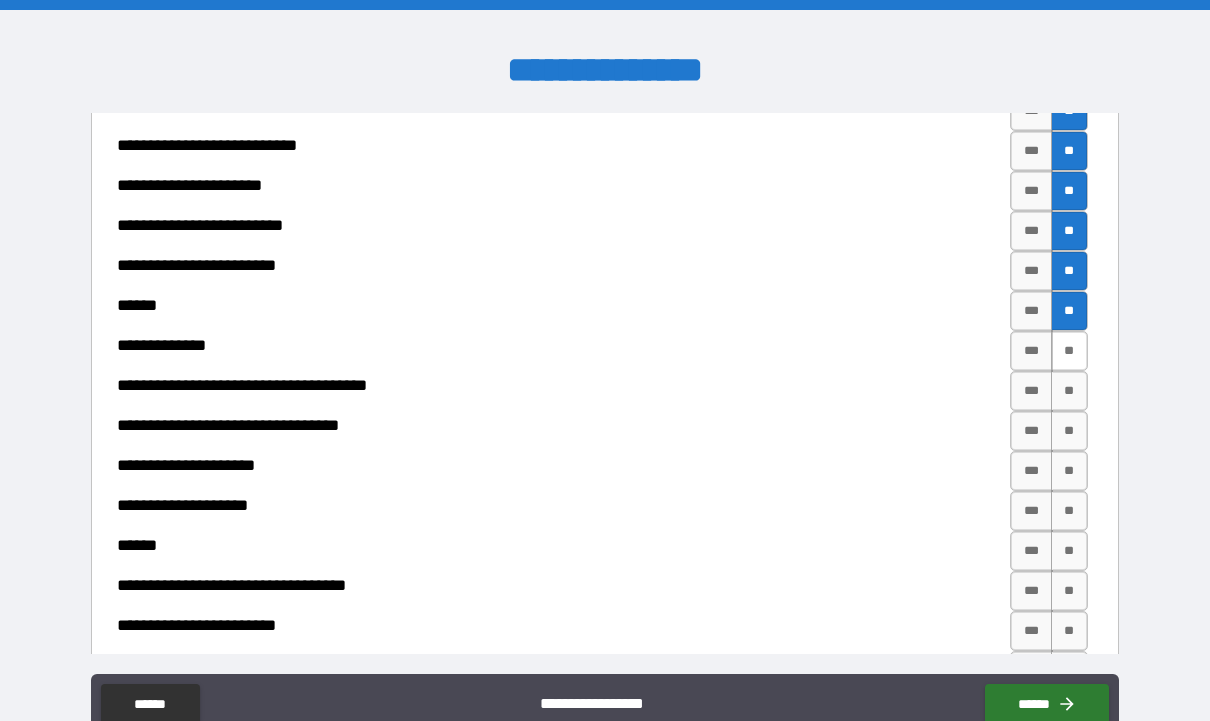 click on "**" at bounding box center [1069, 351] 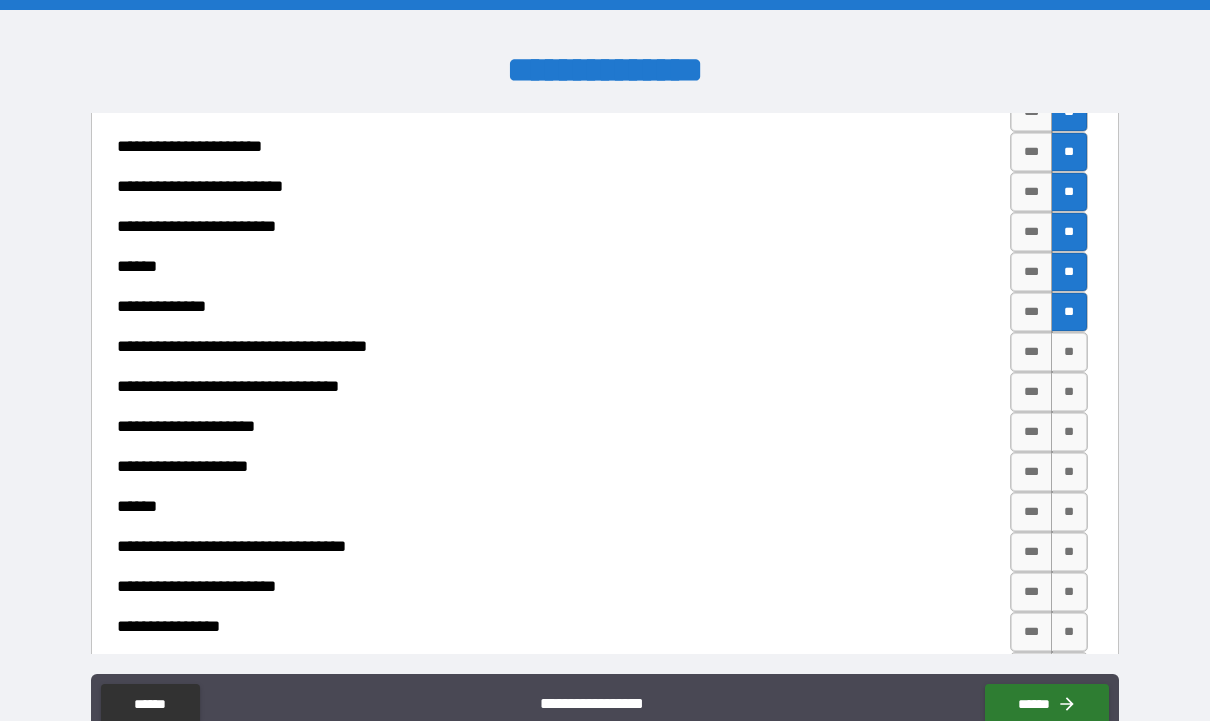 scroll, scrollTop: 584, scrollLeft: 0, axis: vertical 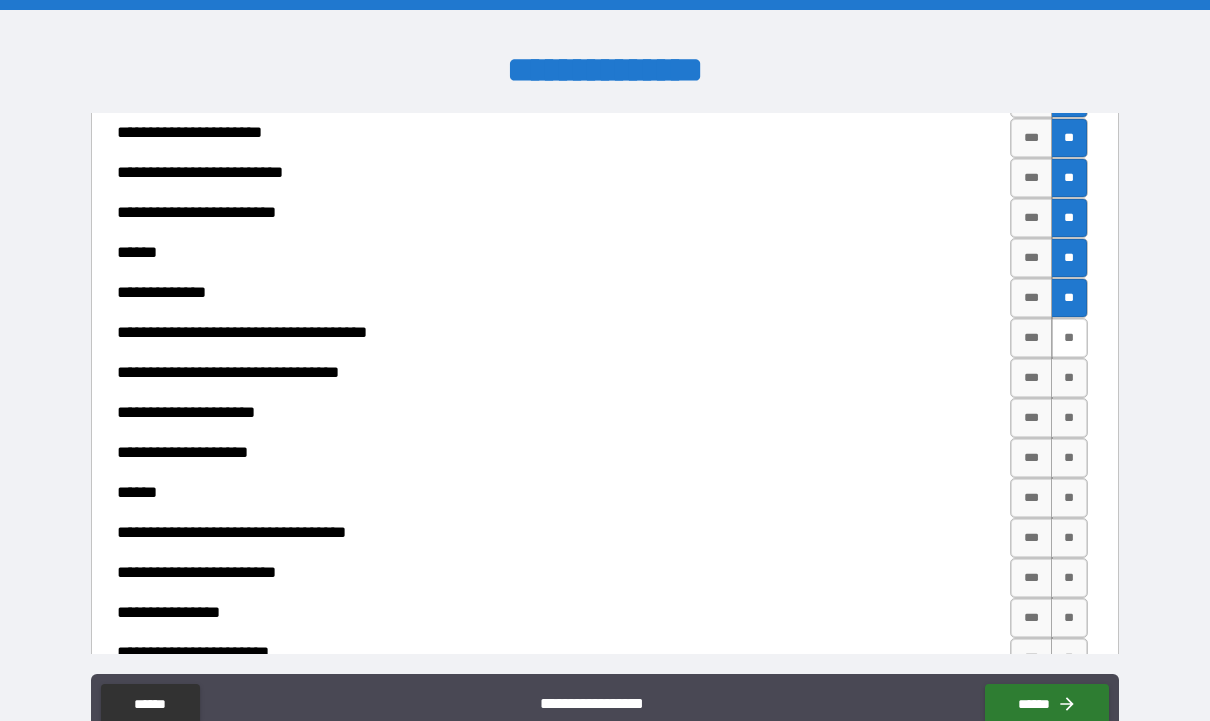 click on "**" at bounding box center [1069, 338] 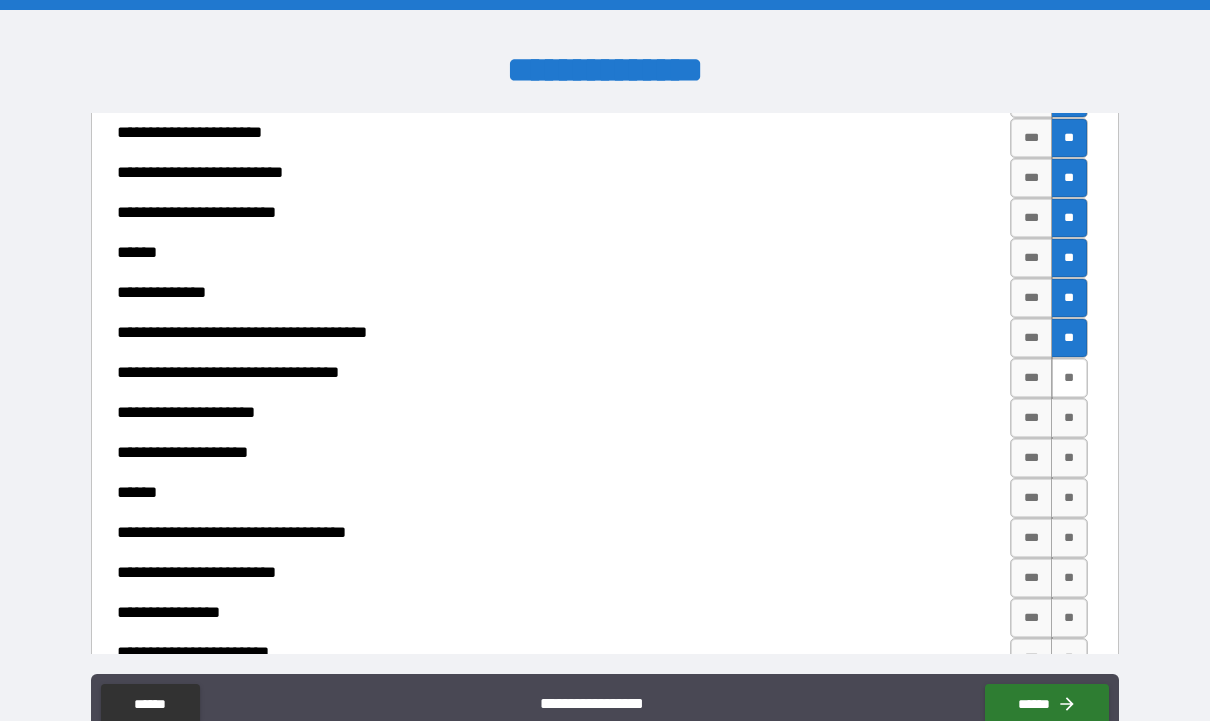click on "**" at bounding box center (1069, 378) 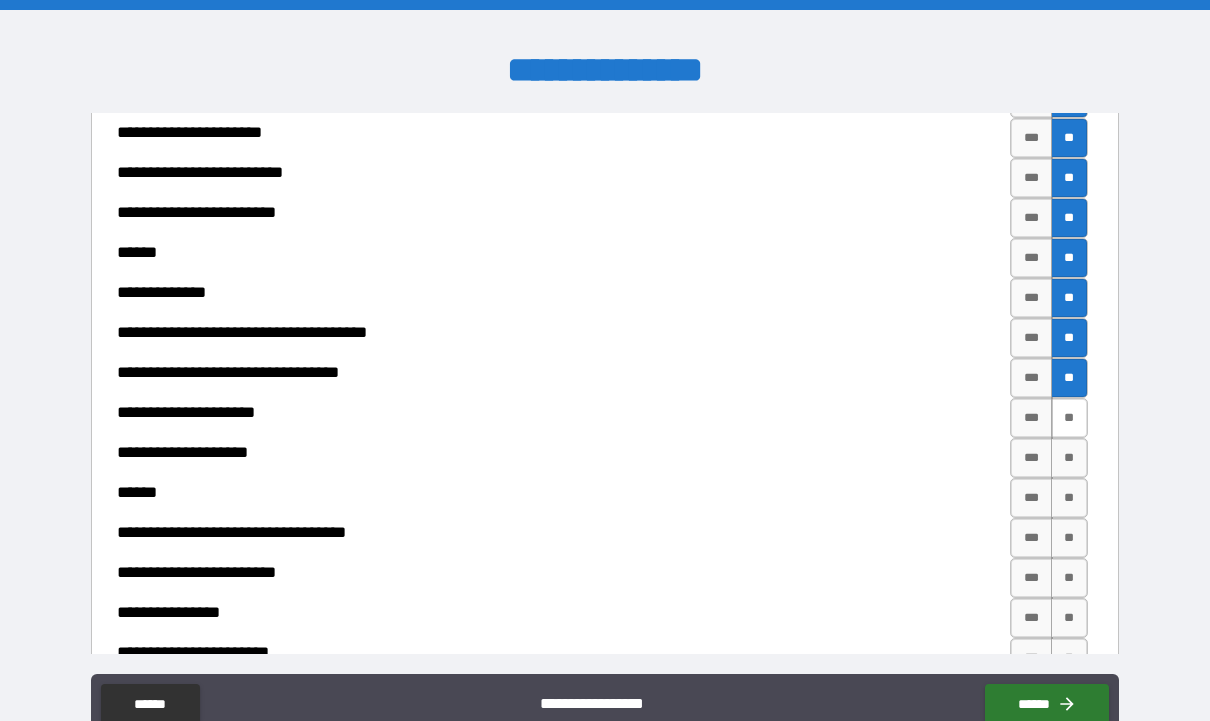 click on "**" at bounding box center (1069, 418) 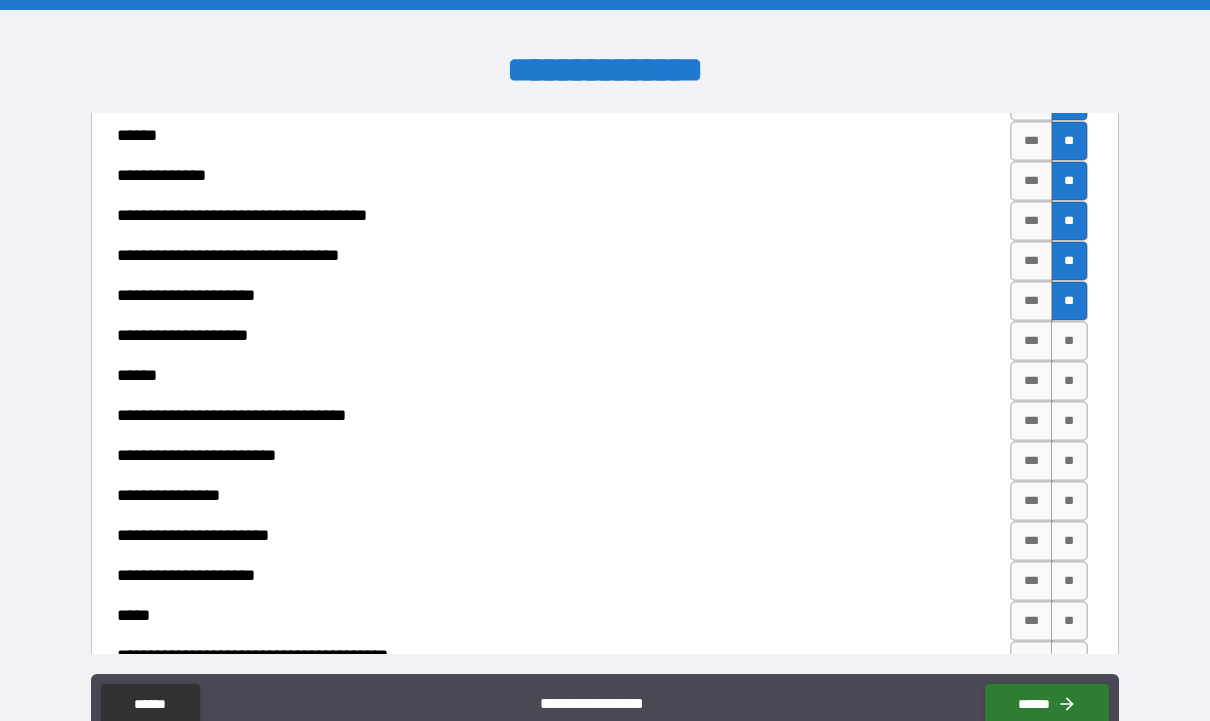 scroll, scrollTop: 718, scrollLeft: 0, axis: vertical 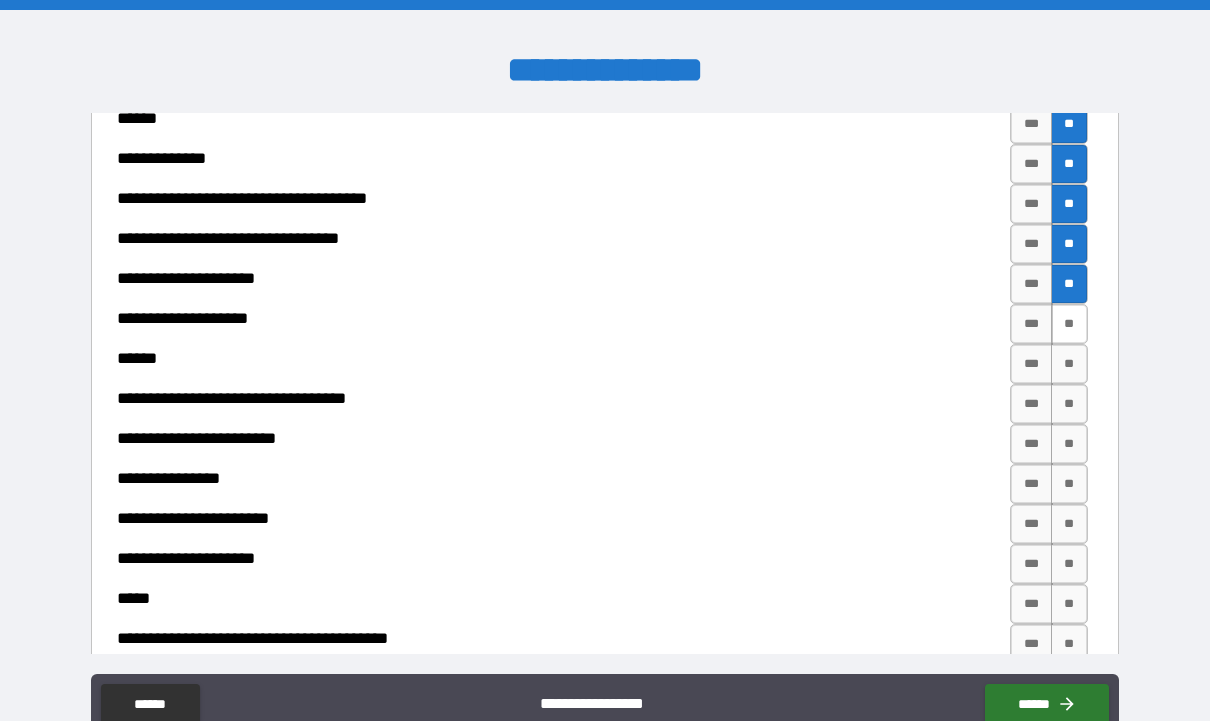 click on "**" at bounding box center [1069, 324] 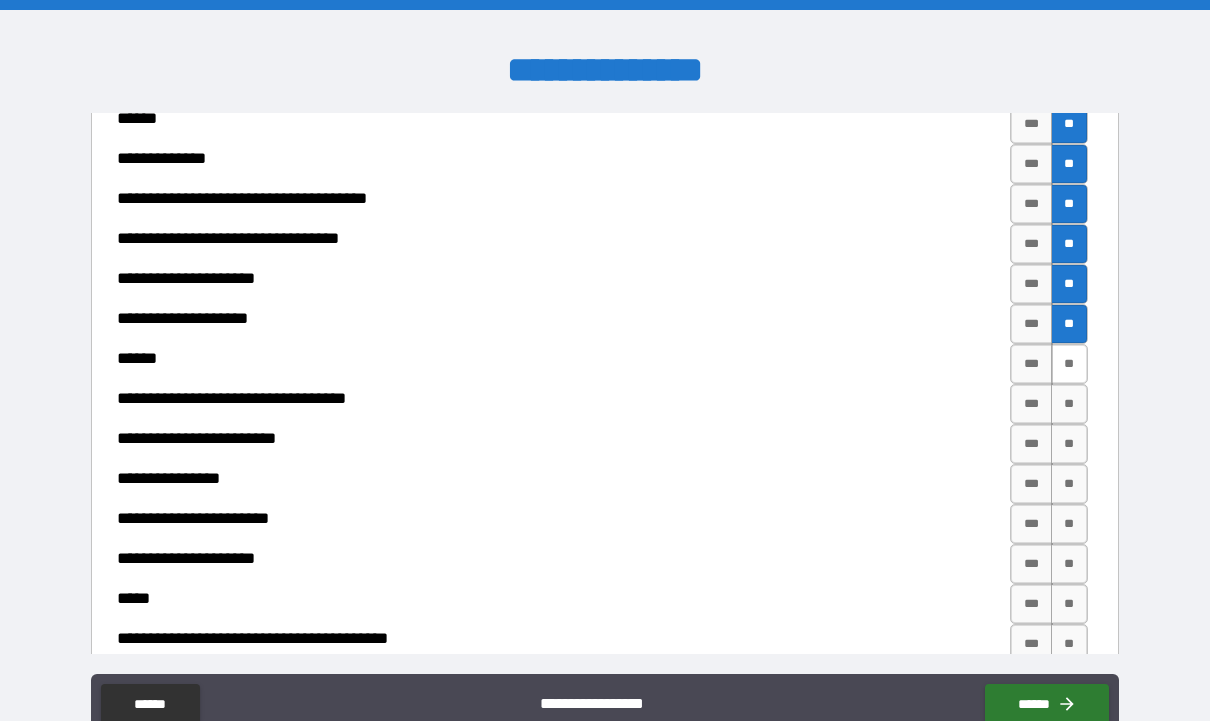 click on "**" at bounding box center [1069, 364] 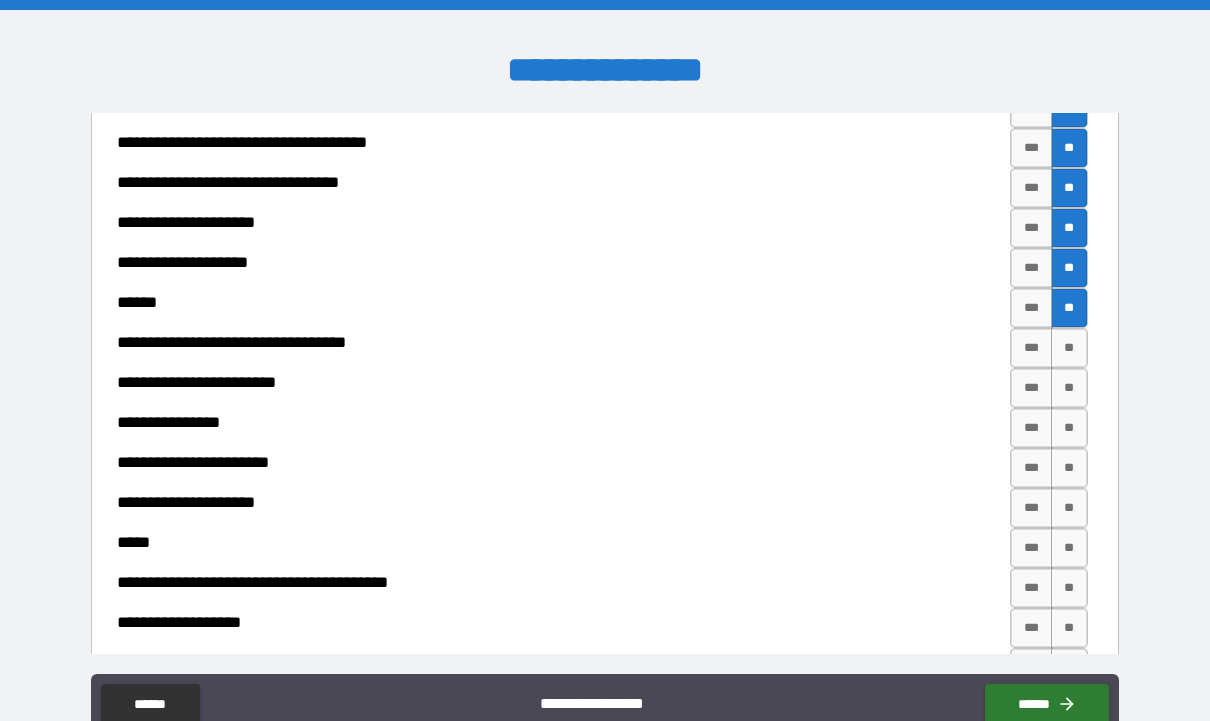 scroll, scrollTop: 775, scrollLeft: 0, axis: vertical 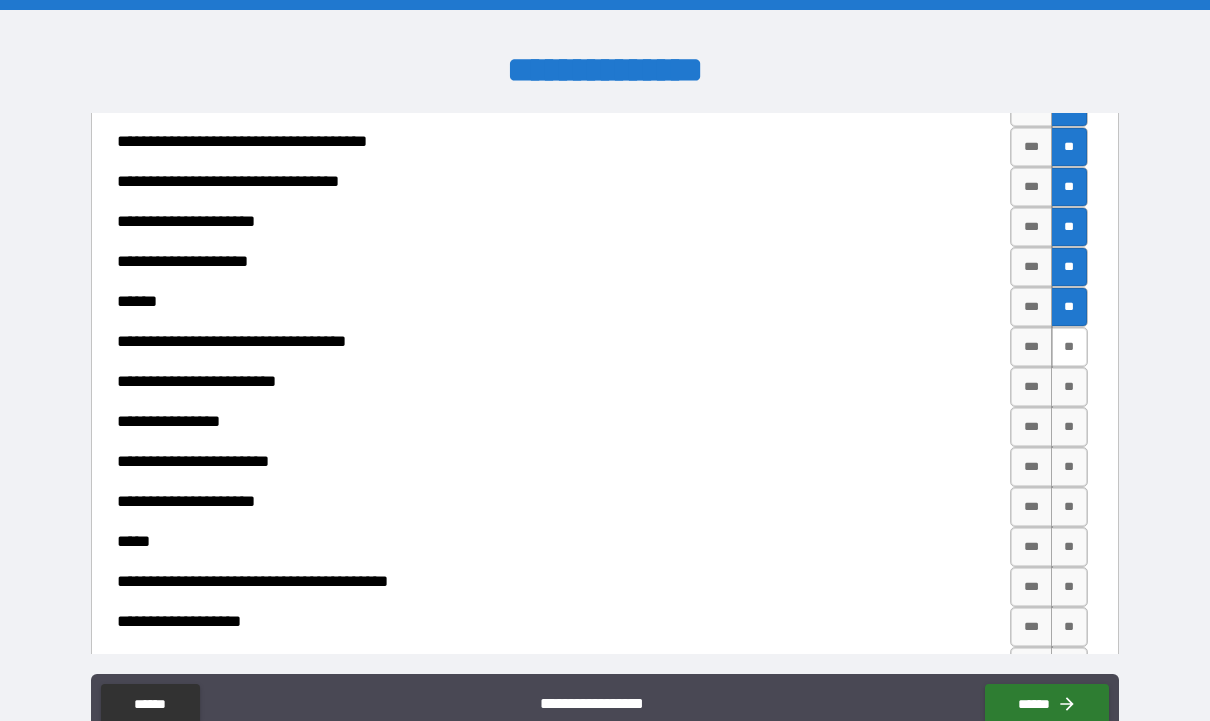click on "**" at bounding box center [1069, 347] 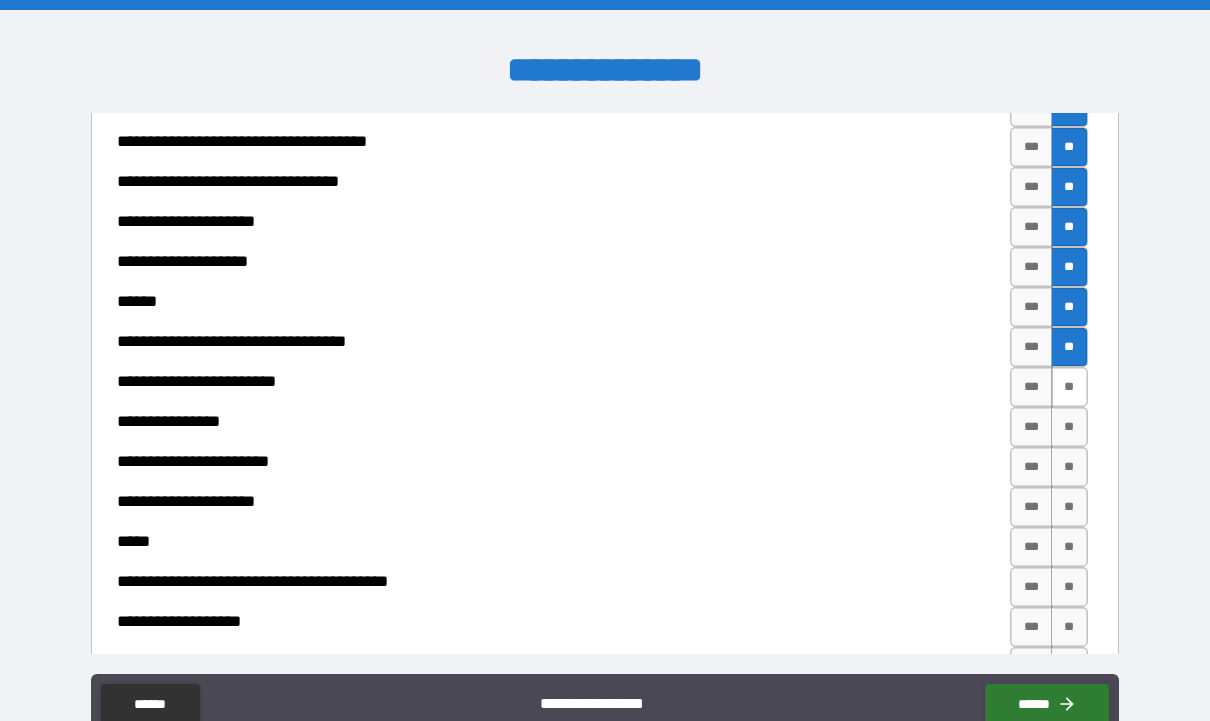 click on "**" at bounding box center [1069, 387] 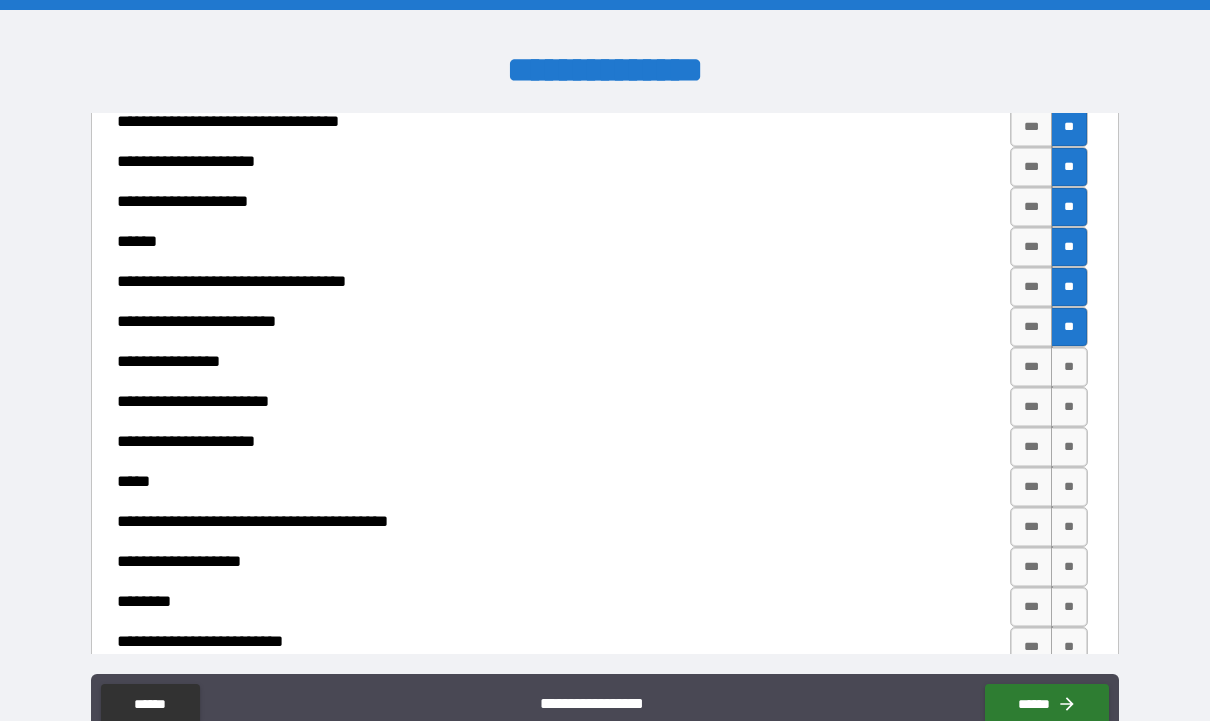 scroll, scrollTop: 842, scrollLeft: 0, axis: vertical 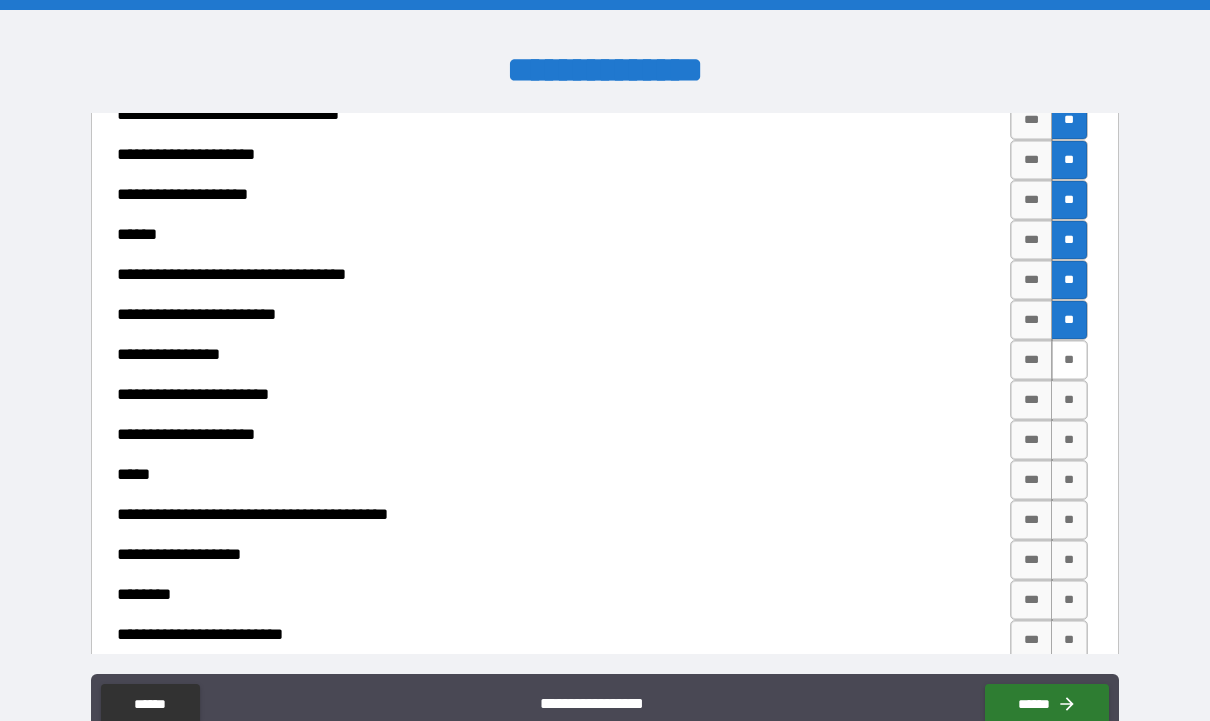 click on "**" at bounding box center [1069, 360] 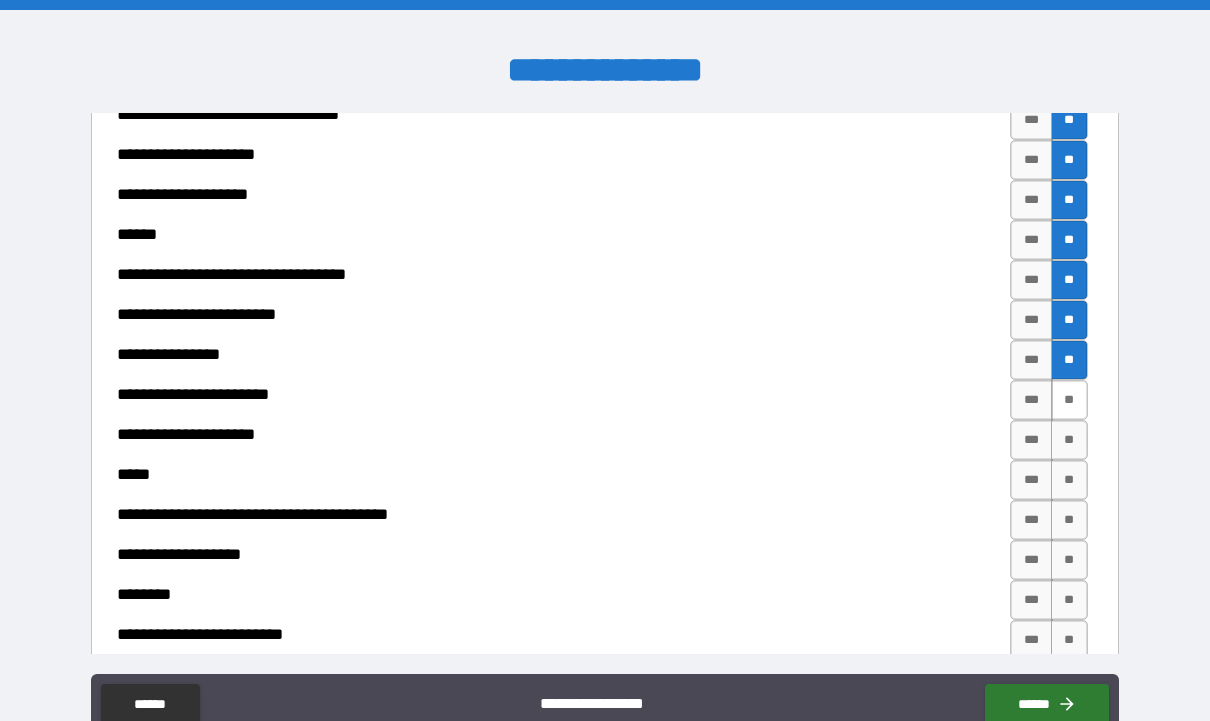click on "**" at bounding box center [1069, 400] 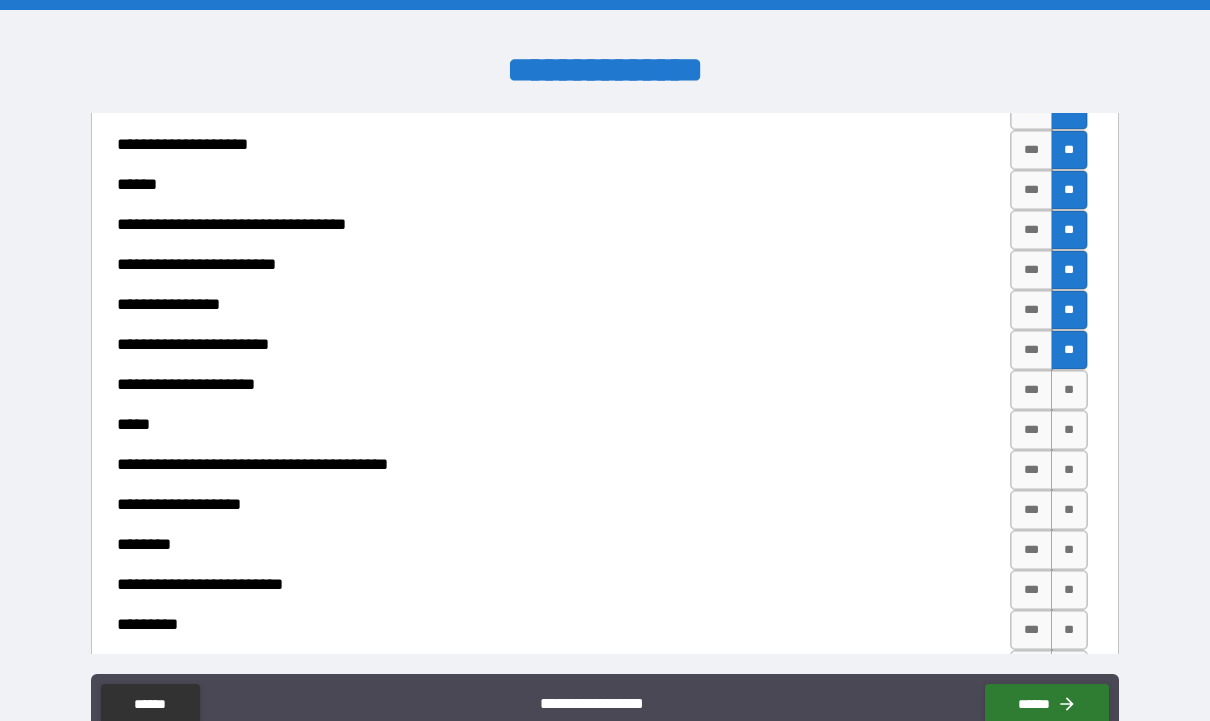 scroll, scrollTop: 896, scrollLeft: 0, axis: vertical 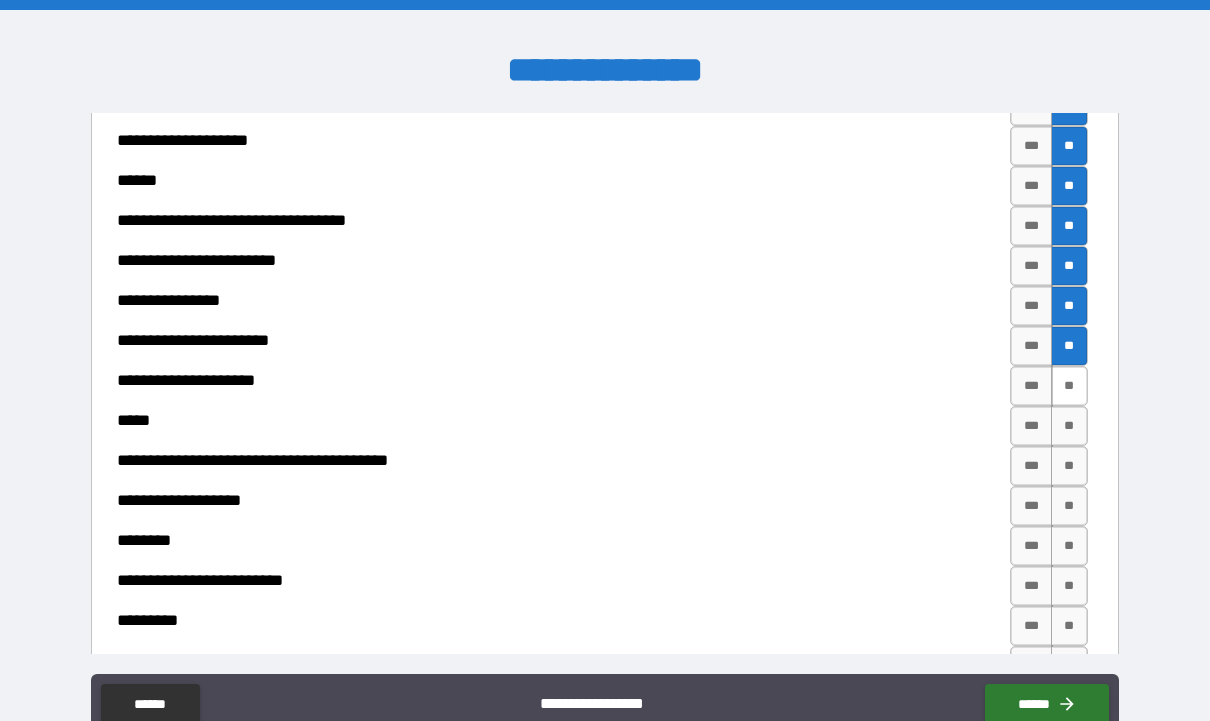 click on "**" at bounding box center [1069, 386] 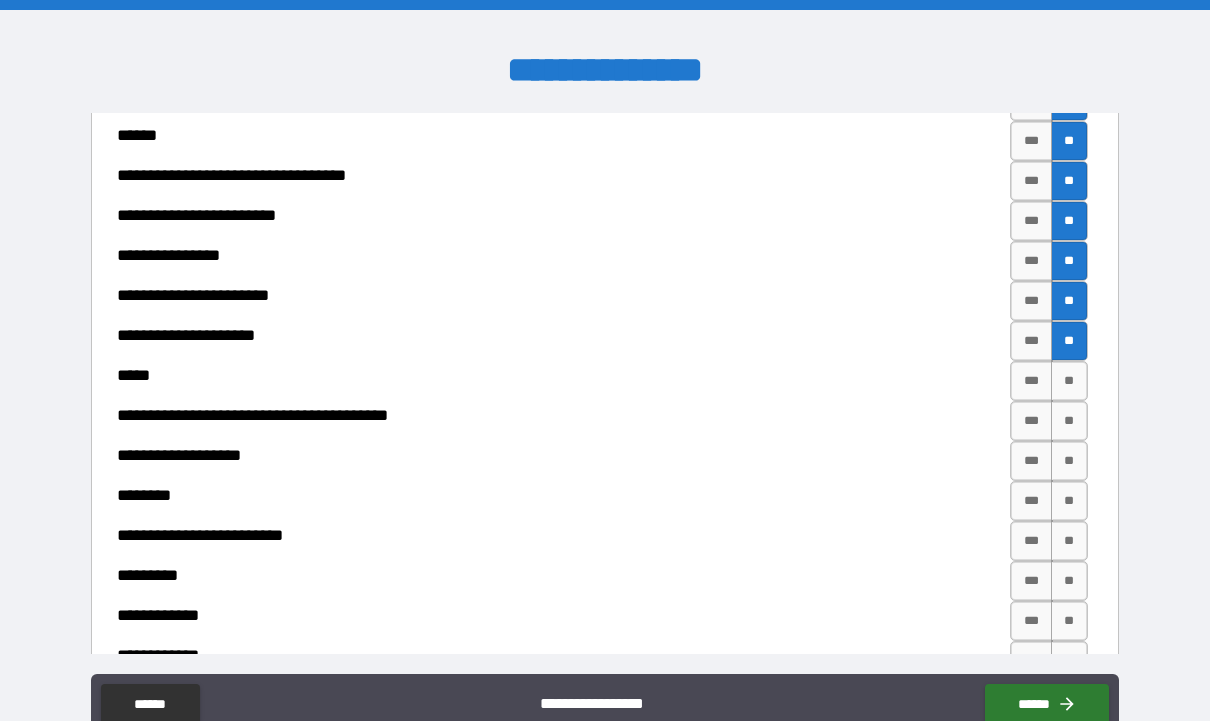 scroll, scrollTop: 943, scrollLeft: 0, axis: vertical 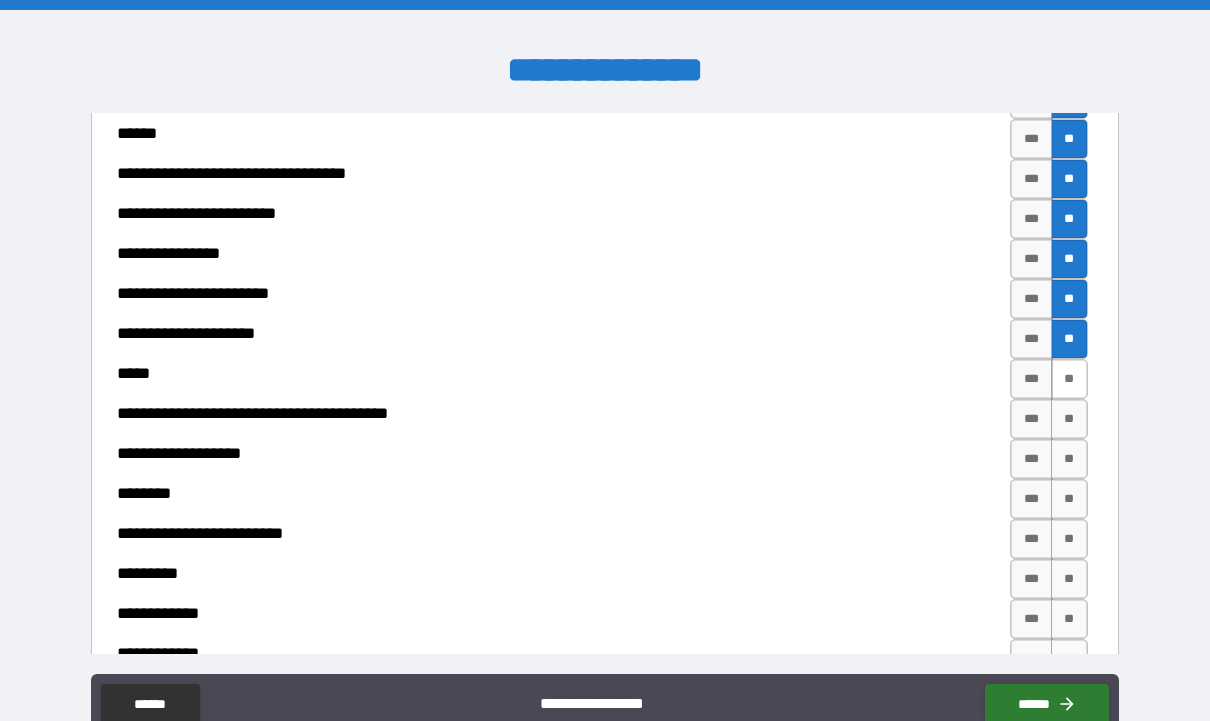 click on "**" at bounding box center (1069, 379) 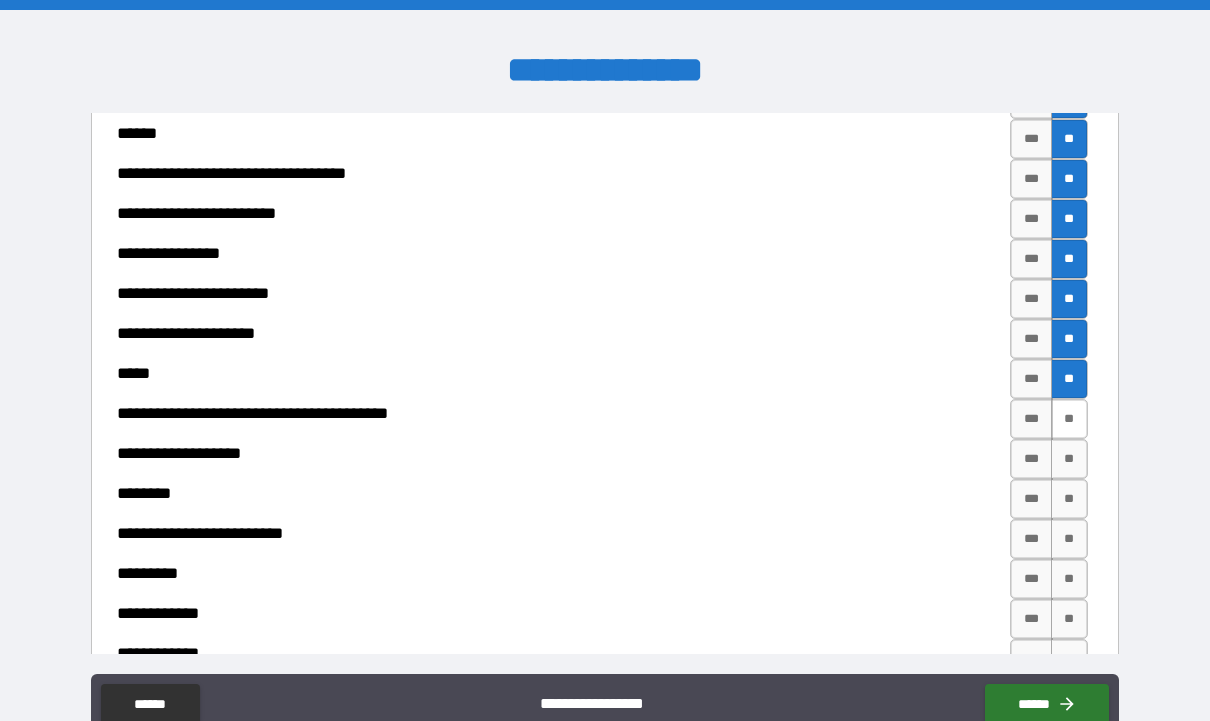 click on "**" at bounding box center [1069, 419] 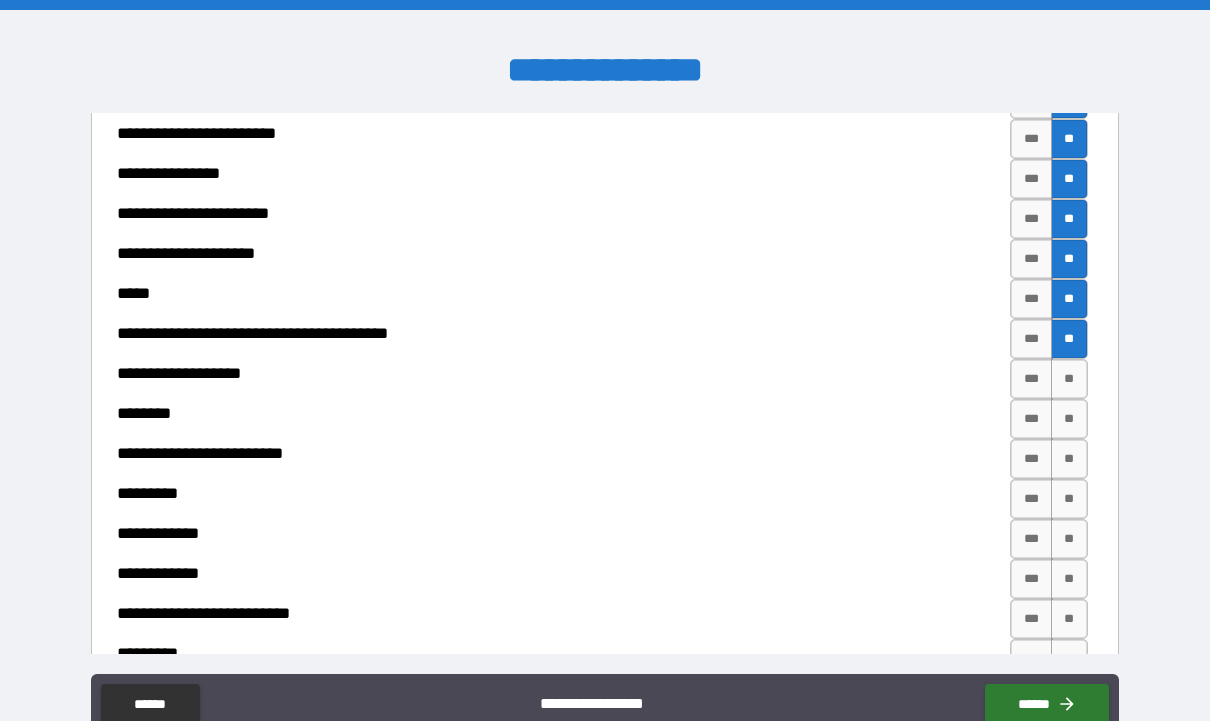 scroll, scrollTop: 1025, scrollLeft: 0, axis: vertical 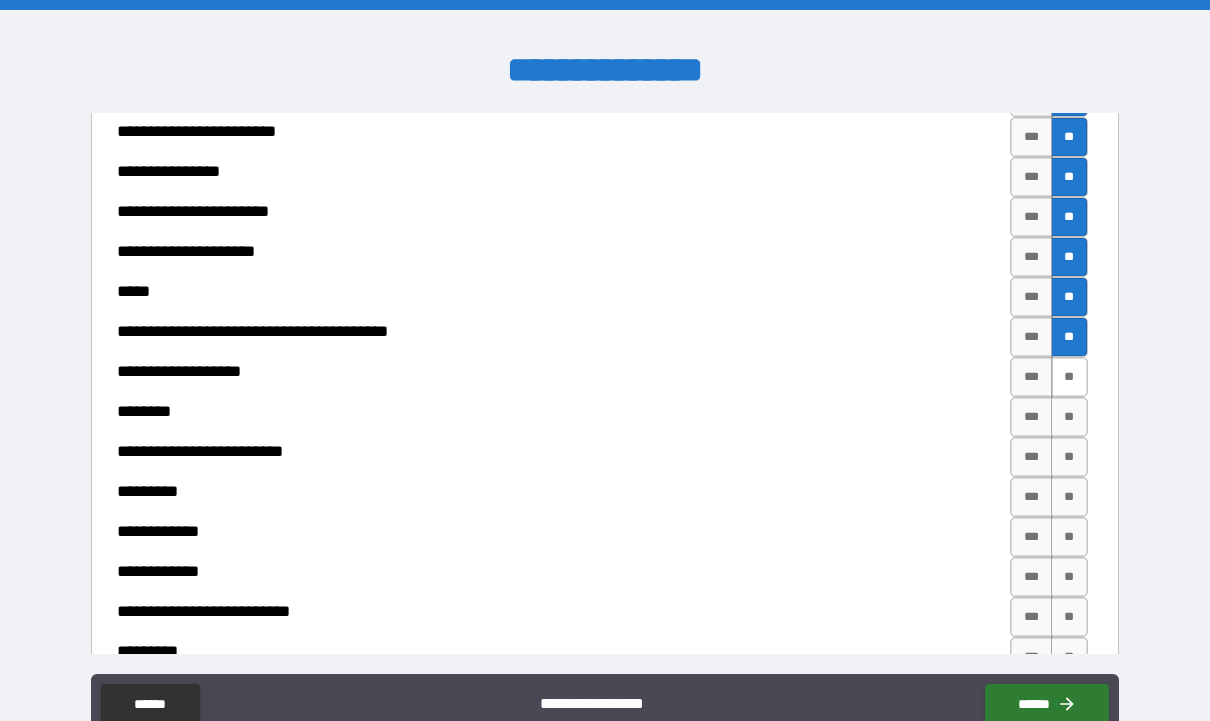 click on "**" at bounding box center (1069, 377) 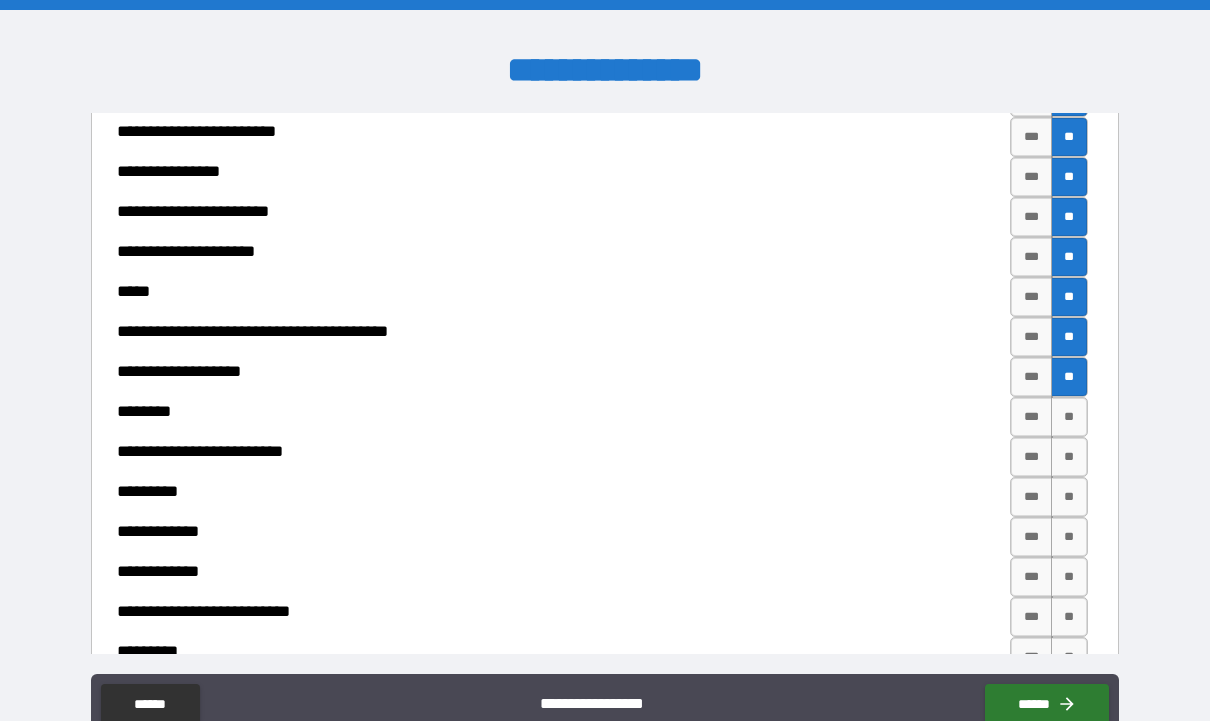 click on "**" at bounding box center (1069, 377) 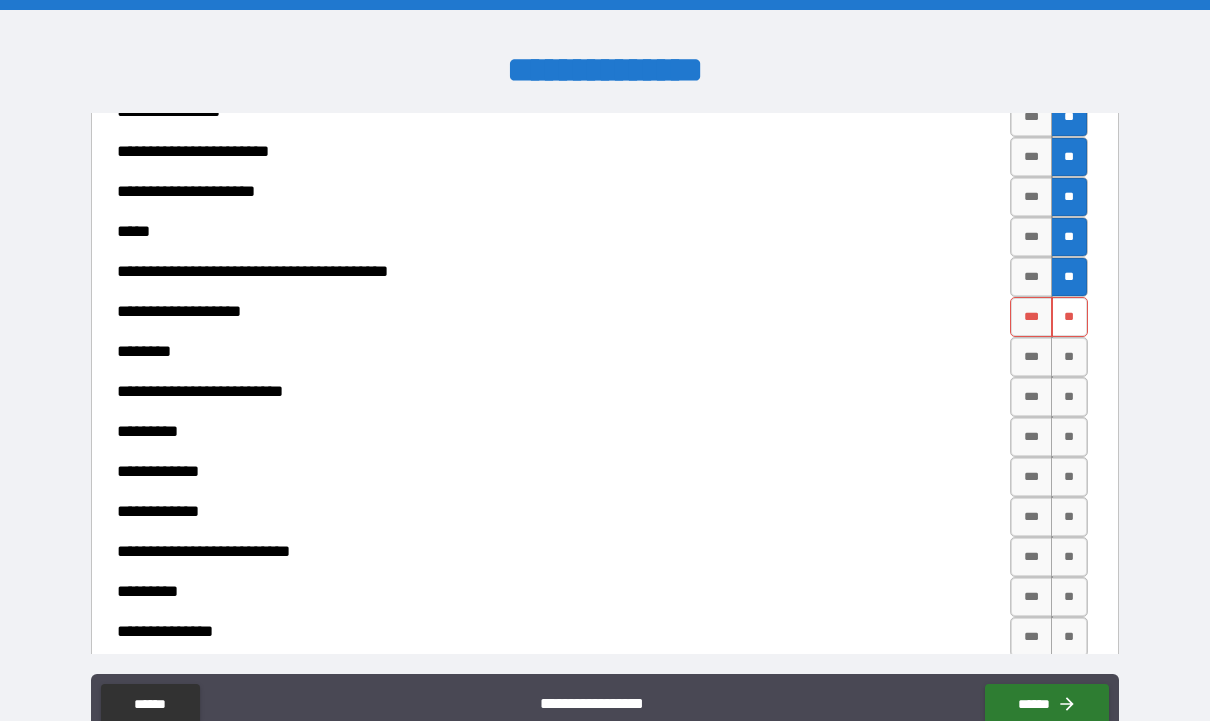 scroll, scrollTop: 1095, scrollLeft: 0, axis: vertical 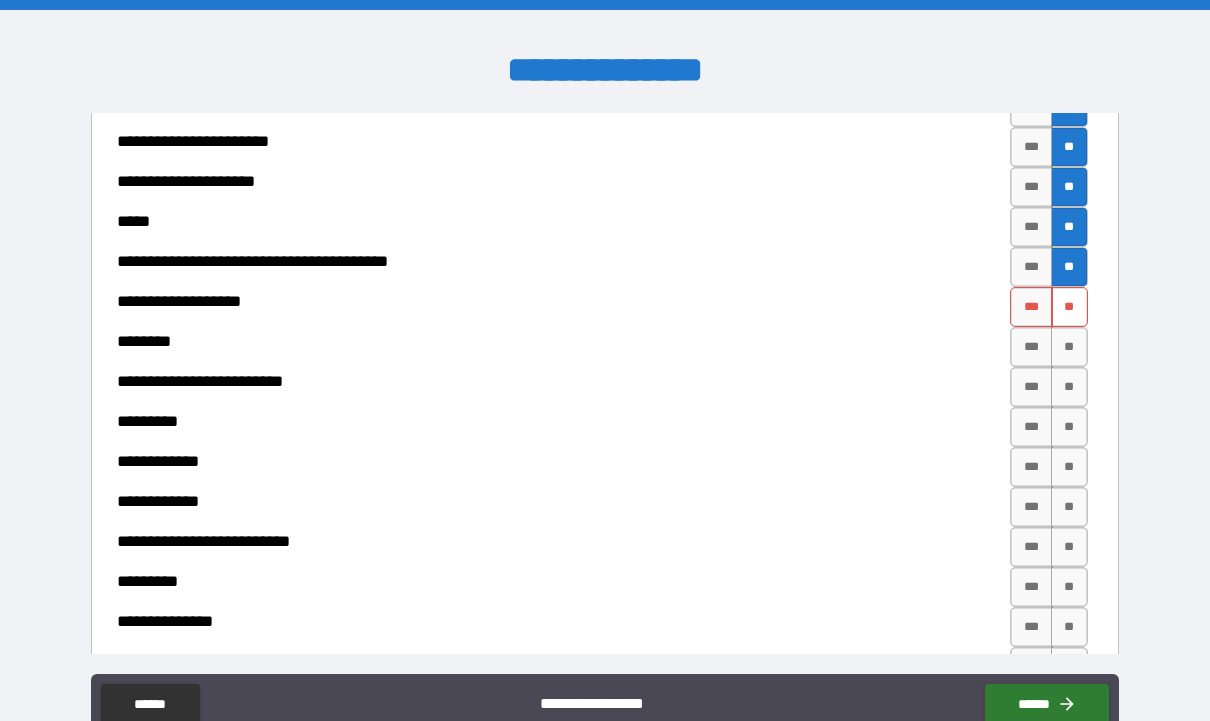click on "**" at bounding box center [1069, 307] 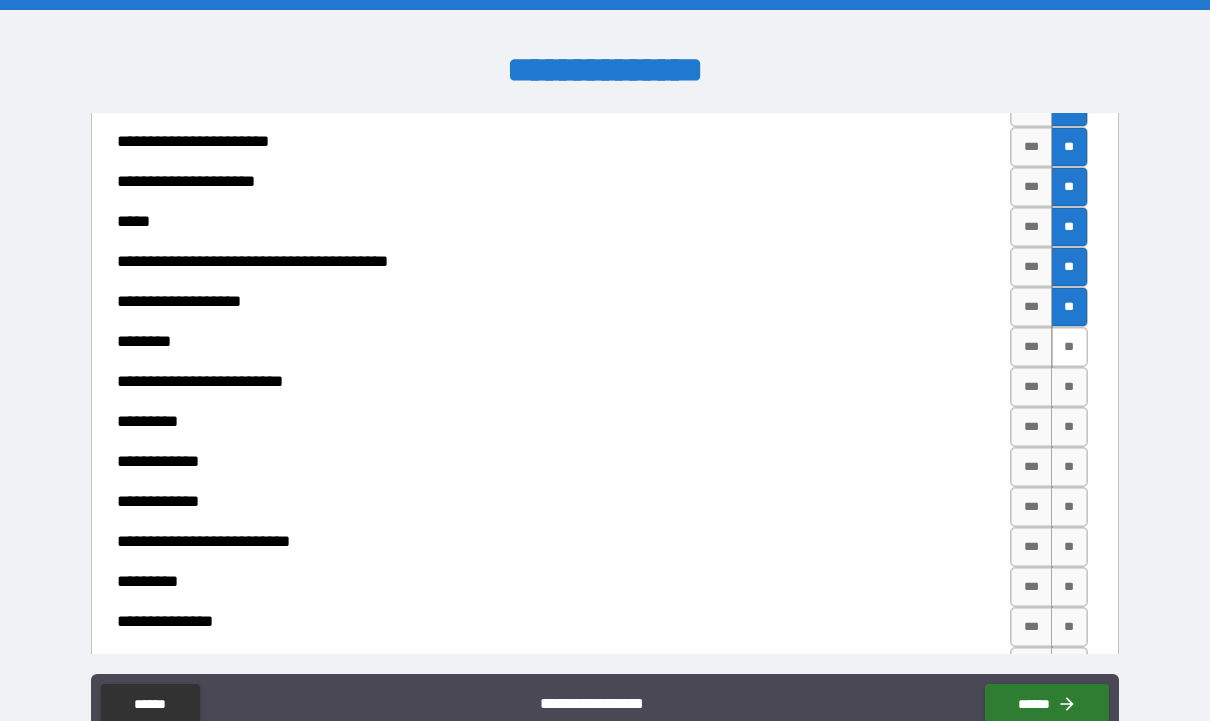click on "**" at bounding box center [1069, 347] 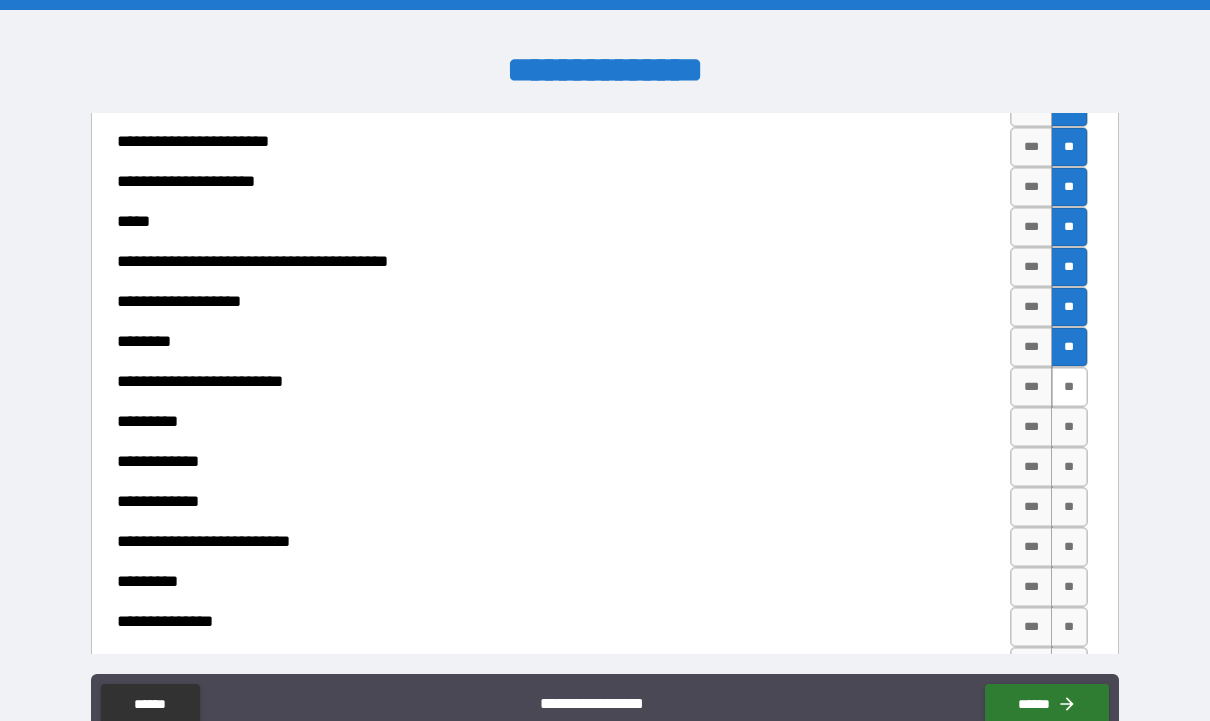 click on "**" at bounding box center (1069, 387) 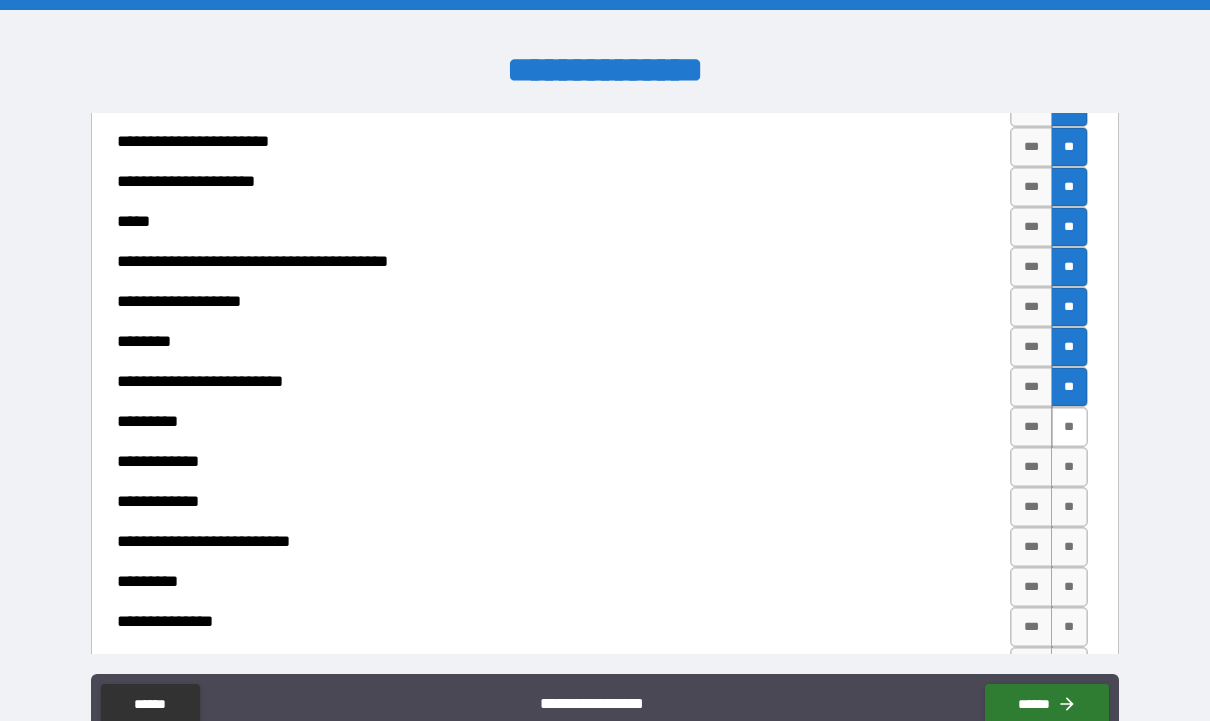 click on "**" at bounding box center (1069, 427) 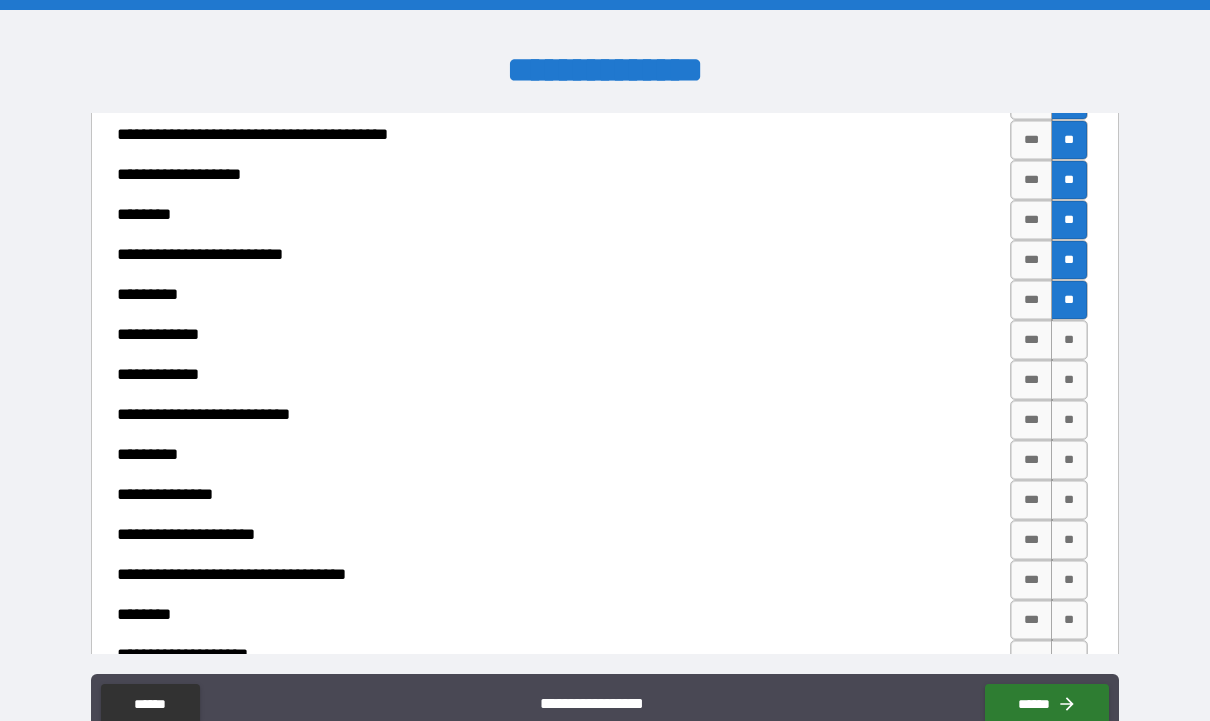 scroll, scrollTop: 1224, scrollLeft: 0, axis: vertical 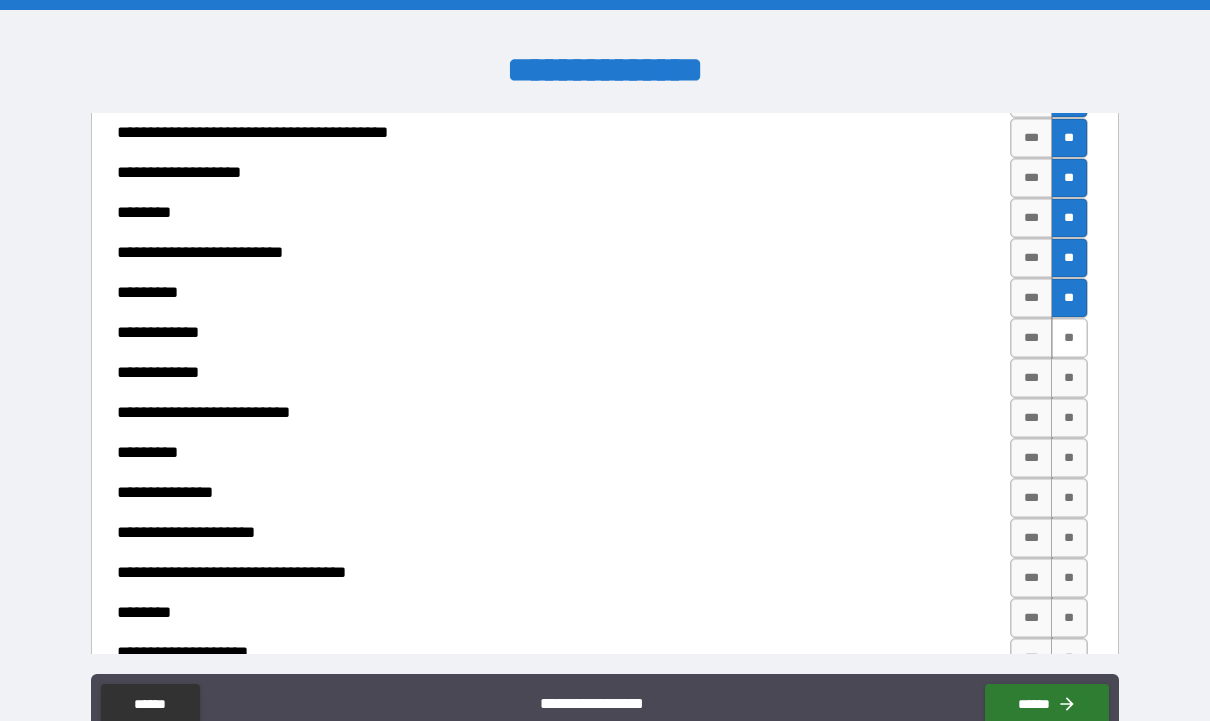click on "**" at bounding box center (1069, 338) 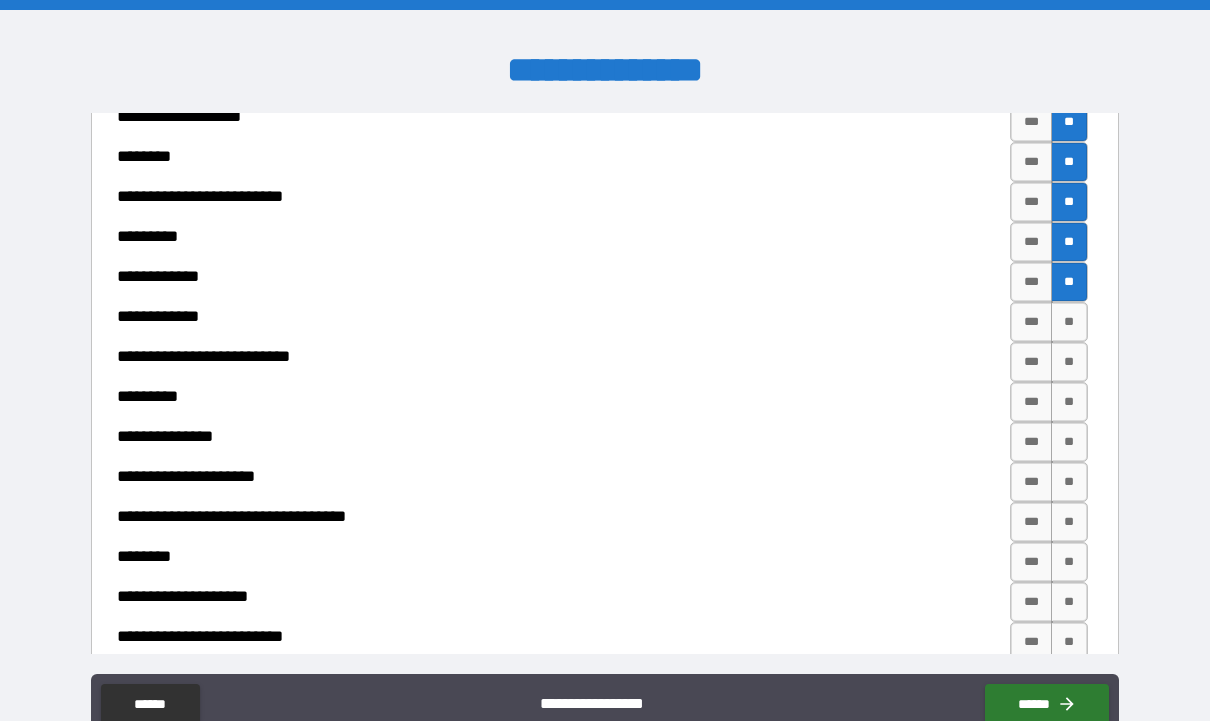 scroll, scrollTop: 1284, scrollLeft: 0, axis: vertical 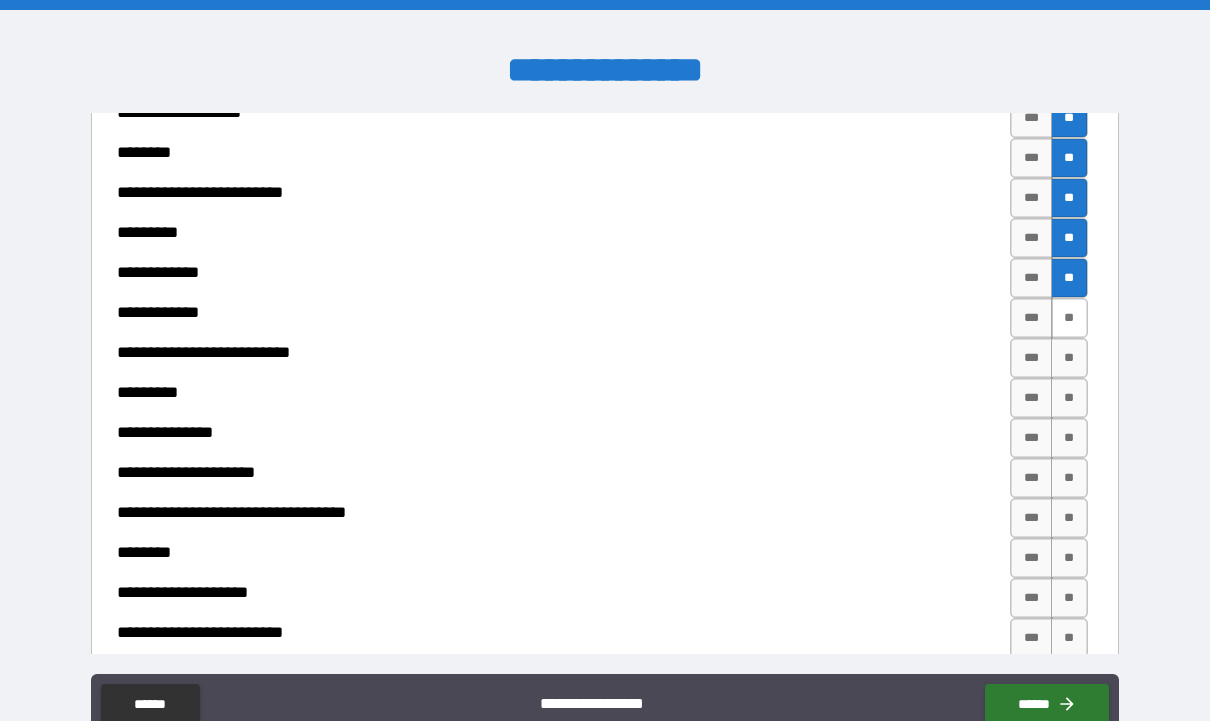 click on "**" at bounding box center [1069, 318] 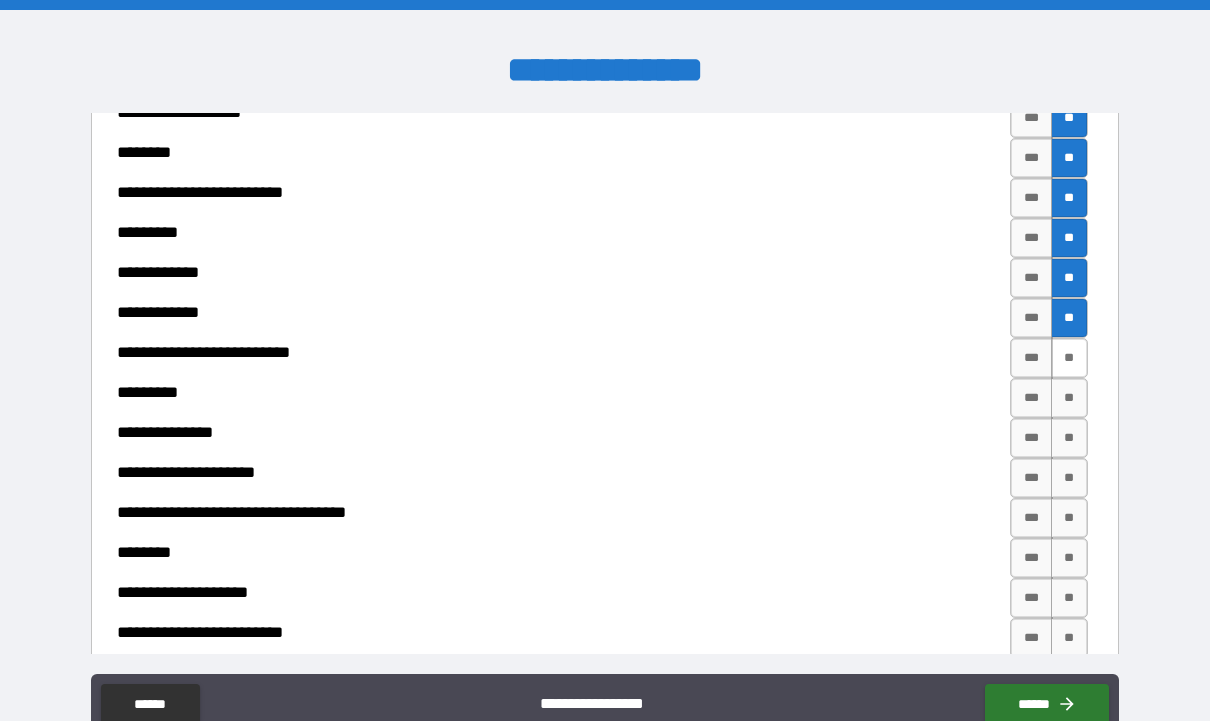 click on "**" at bounding box center (1069, 358) 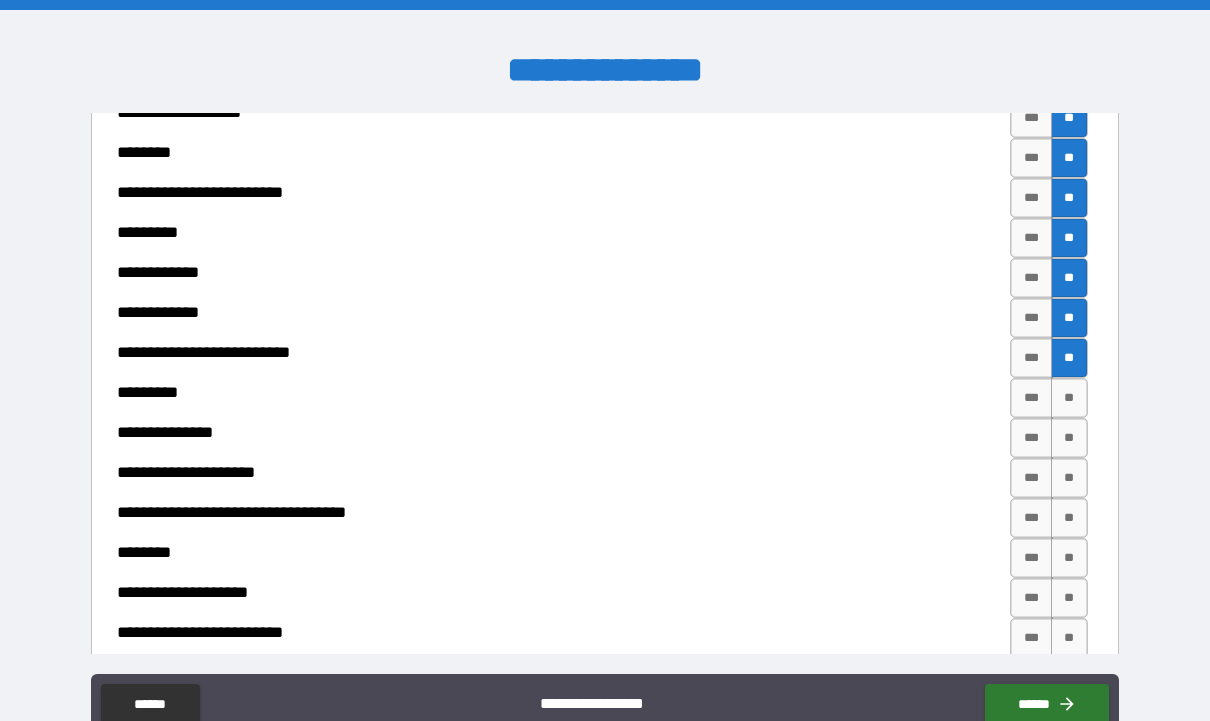 scroll, scrollTop: 1337, scrollLeft: 0, axis: vertical 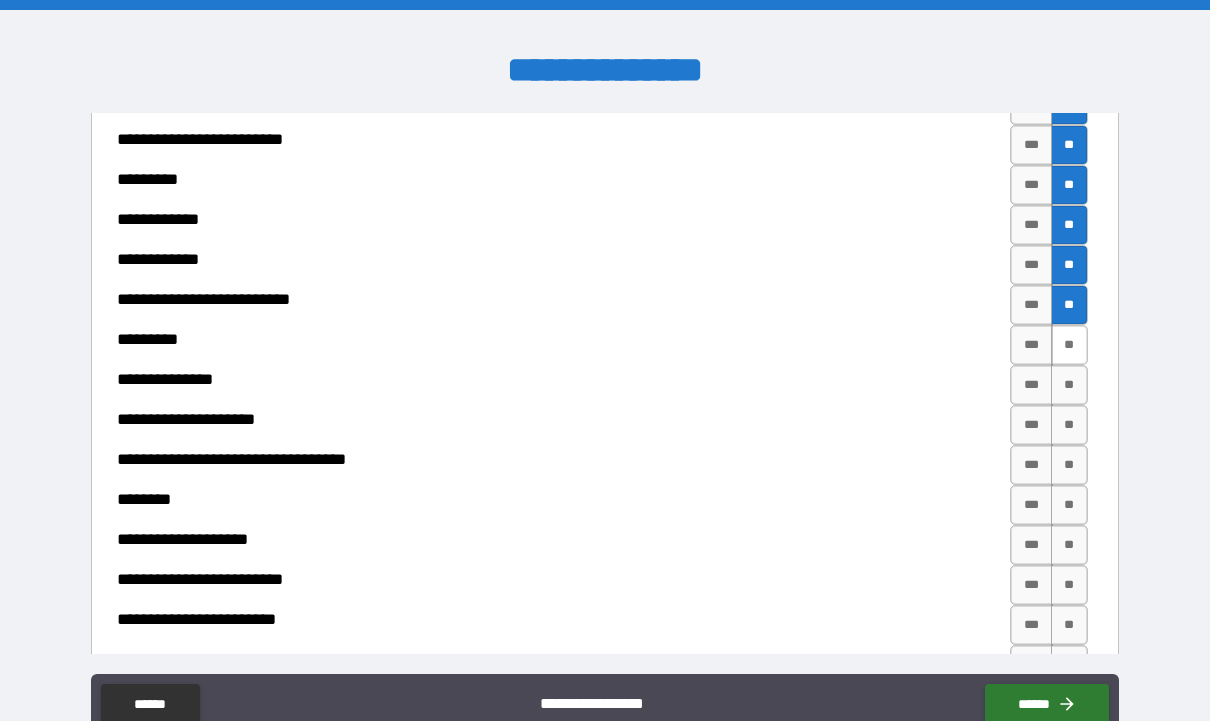 click on "**" at bounding box center [1069, 345] 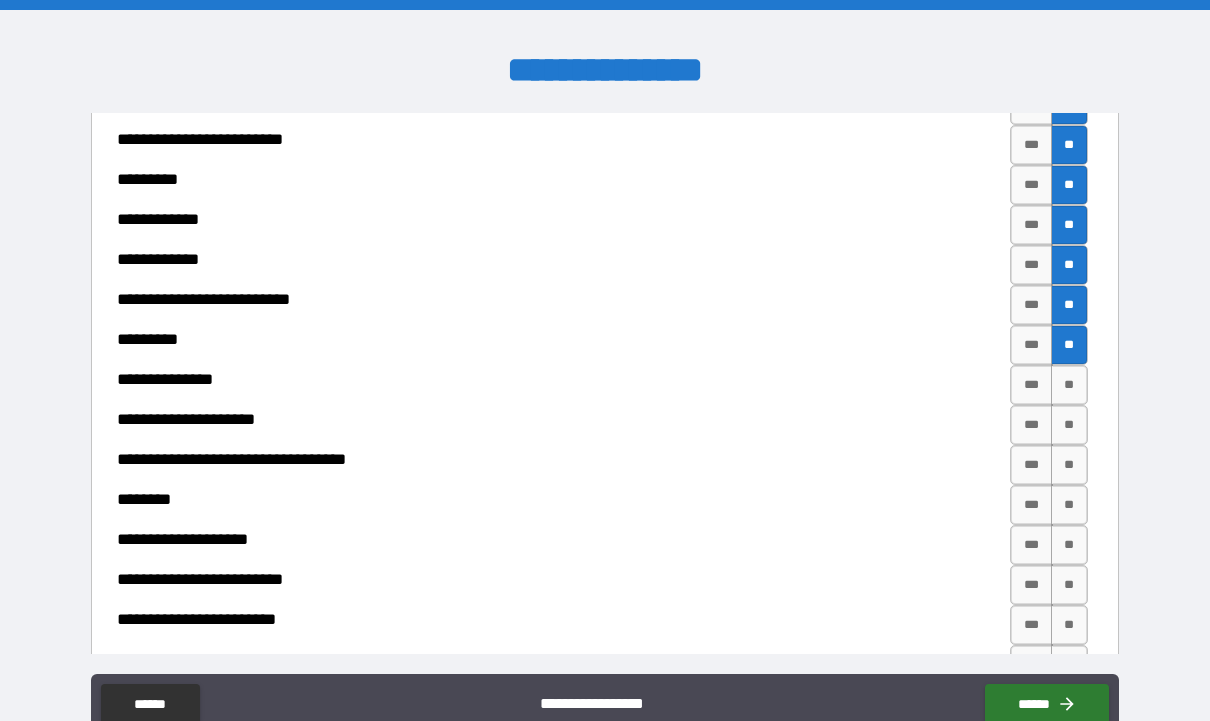 click on "**" at bounding box center [1069, 345] 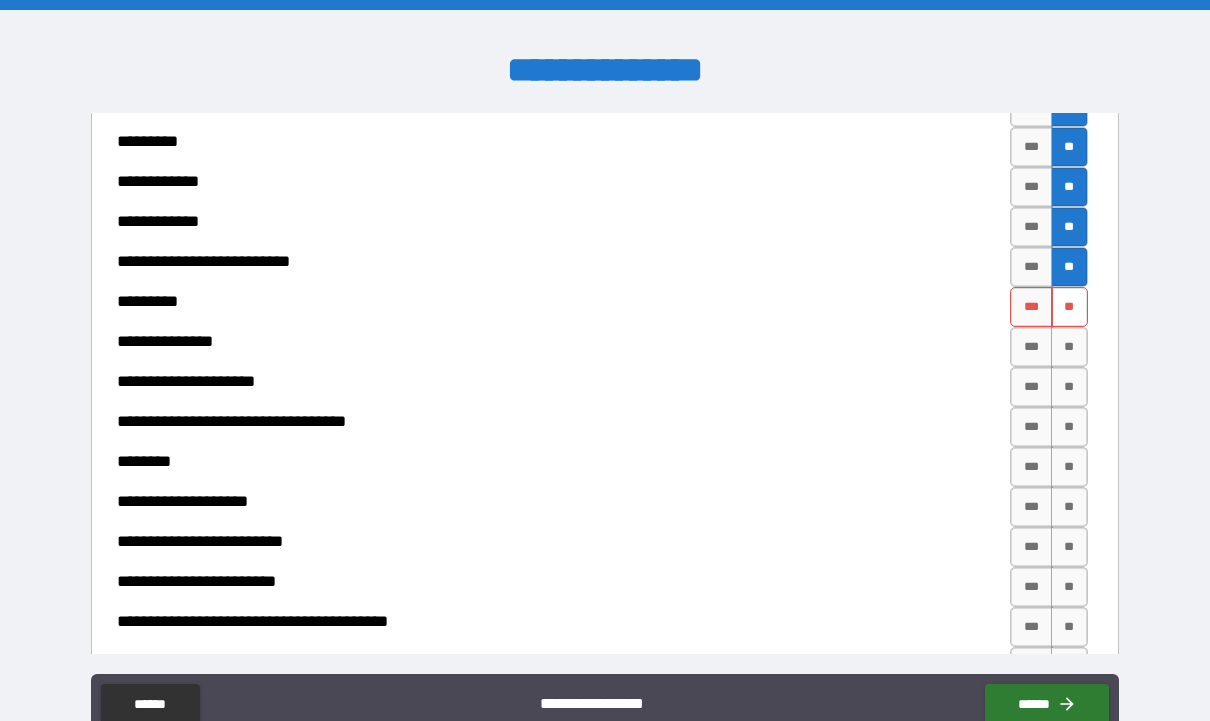 scroll, scrollTop: 1374, scrollLeft: 0, axis: vertical 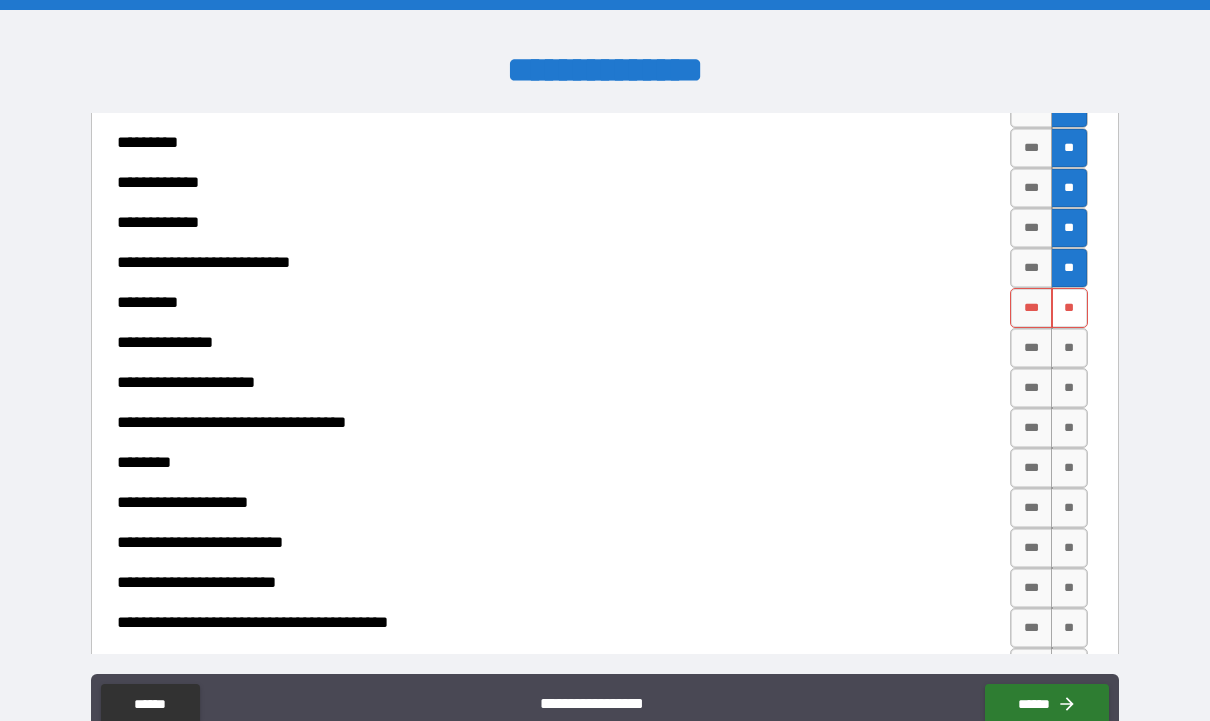 click on "**" at bounding box center (1069, 308) 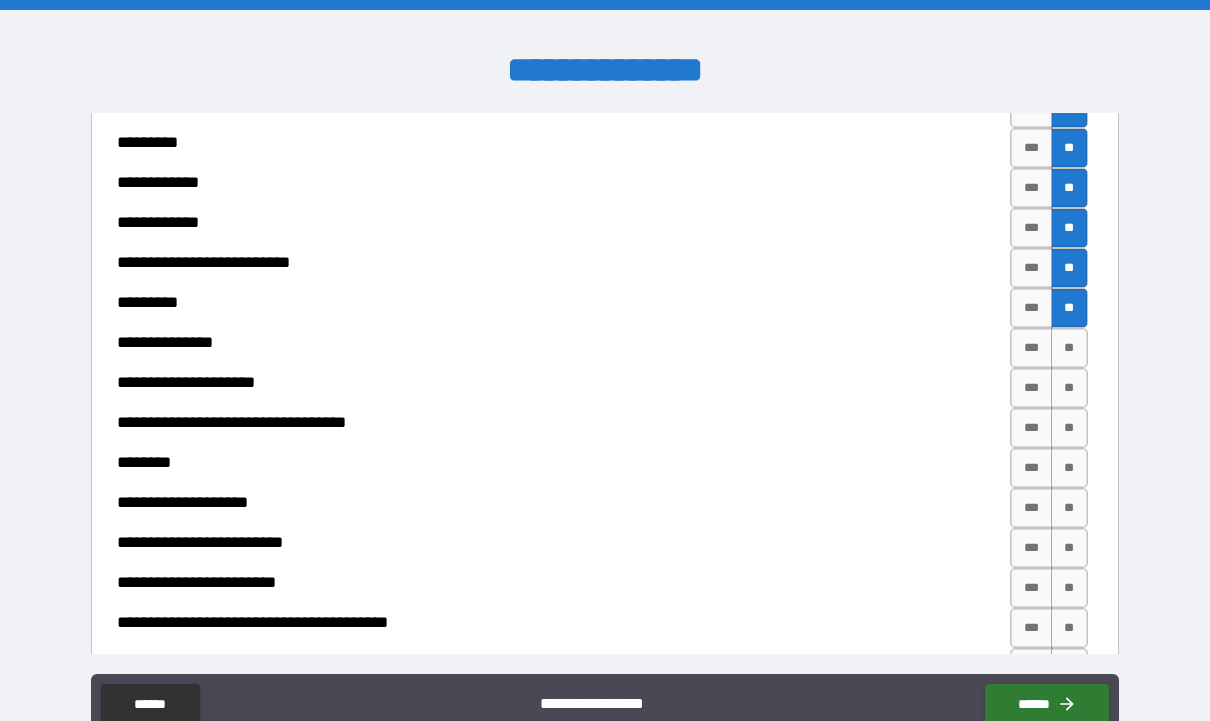 click on "**" at bounding box center [1069, 308] 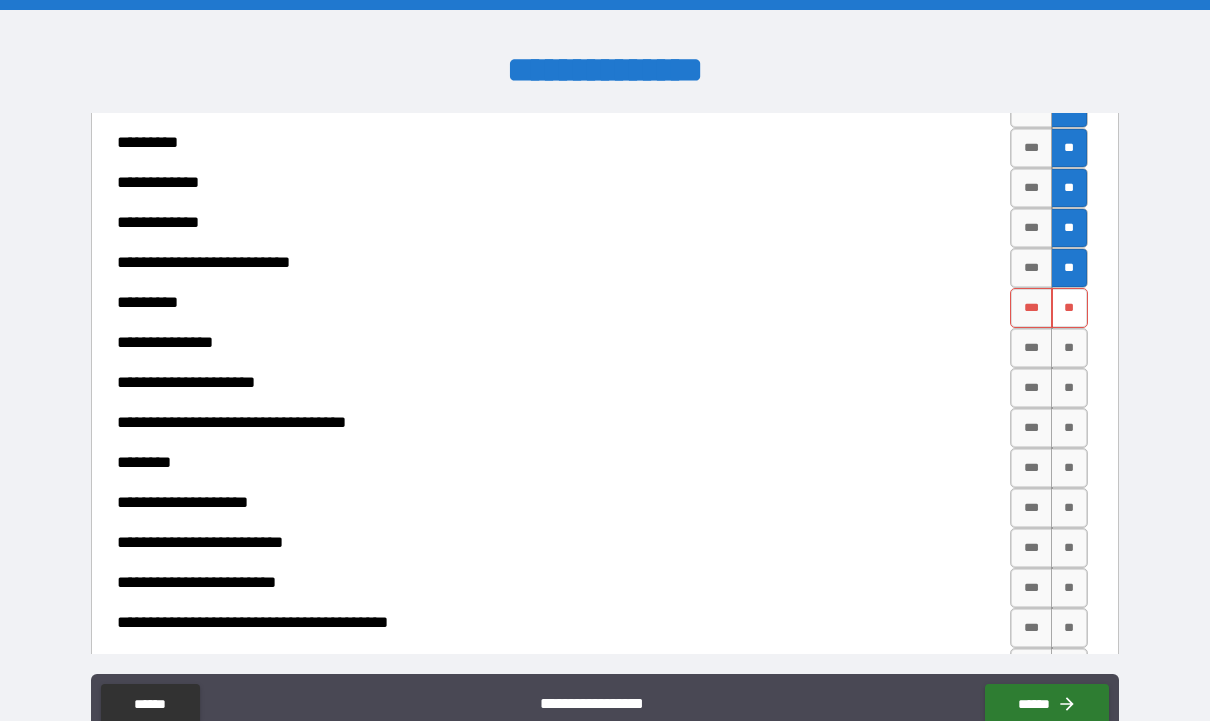 click on "**" at bounding box center [1069, 388] 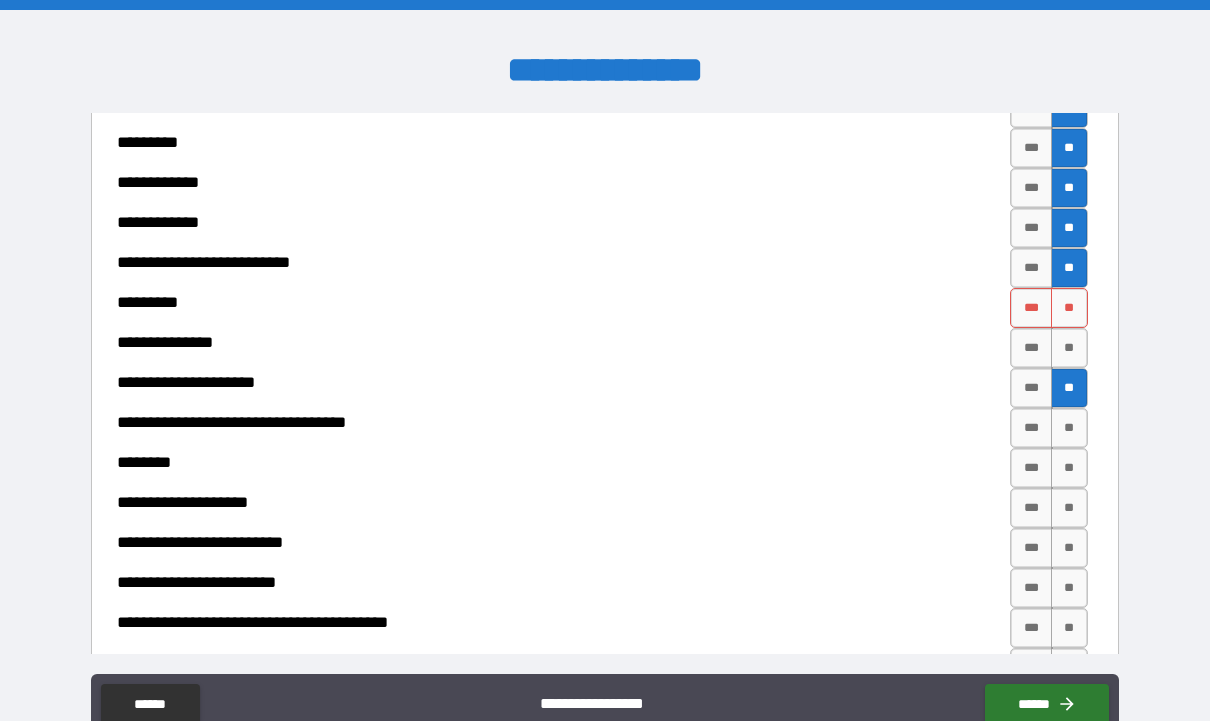 click on "**" at bounding box center (1069, 388) 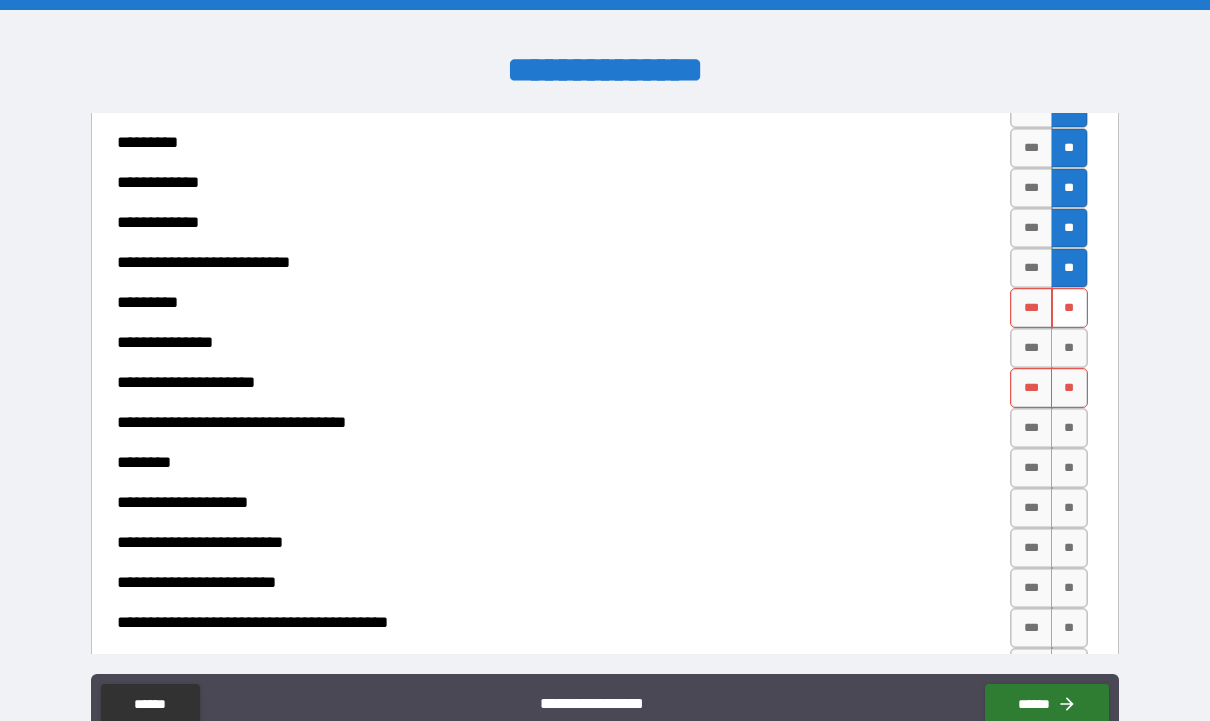 click on "**" at bounding box center [1069, 308] 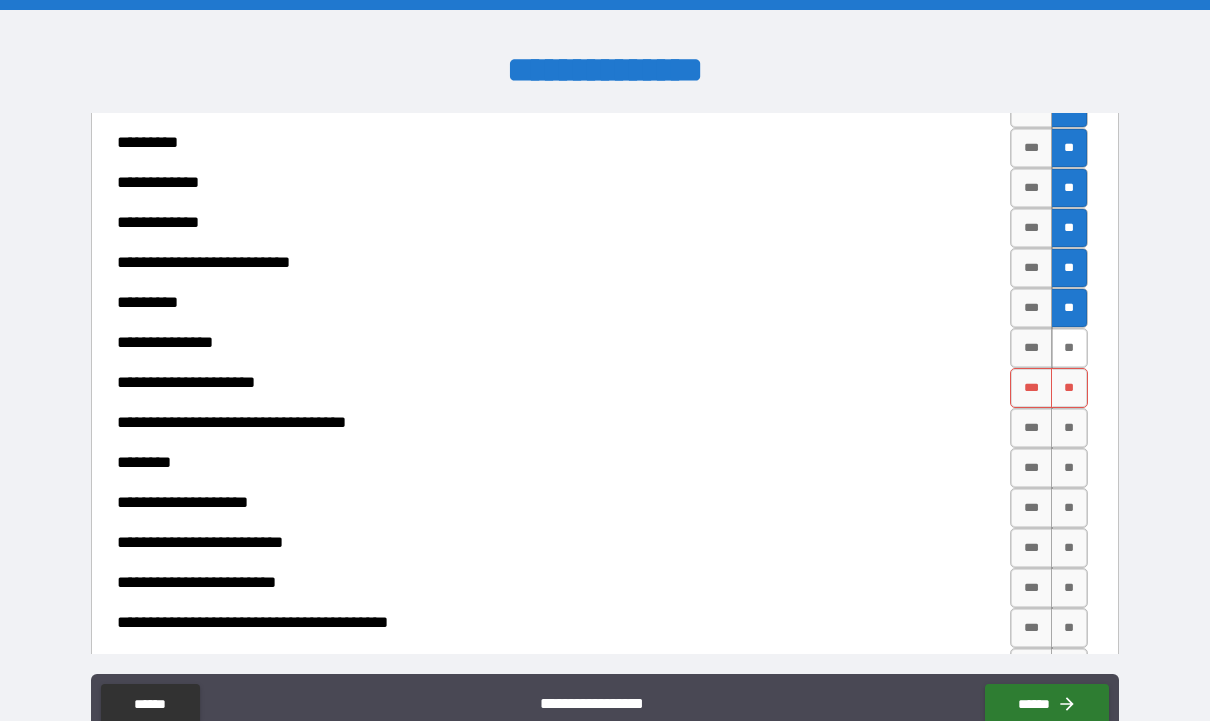 click on "**" at bounding box center (1069, 348) 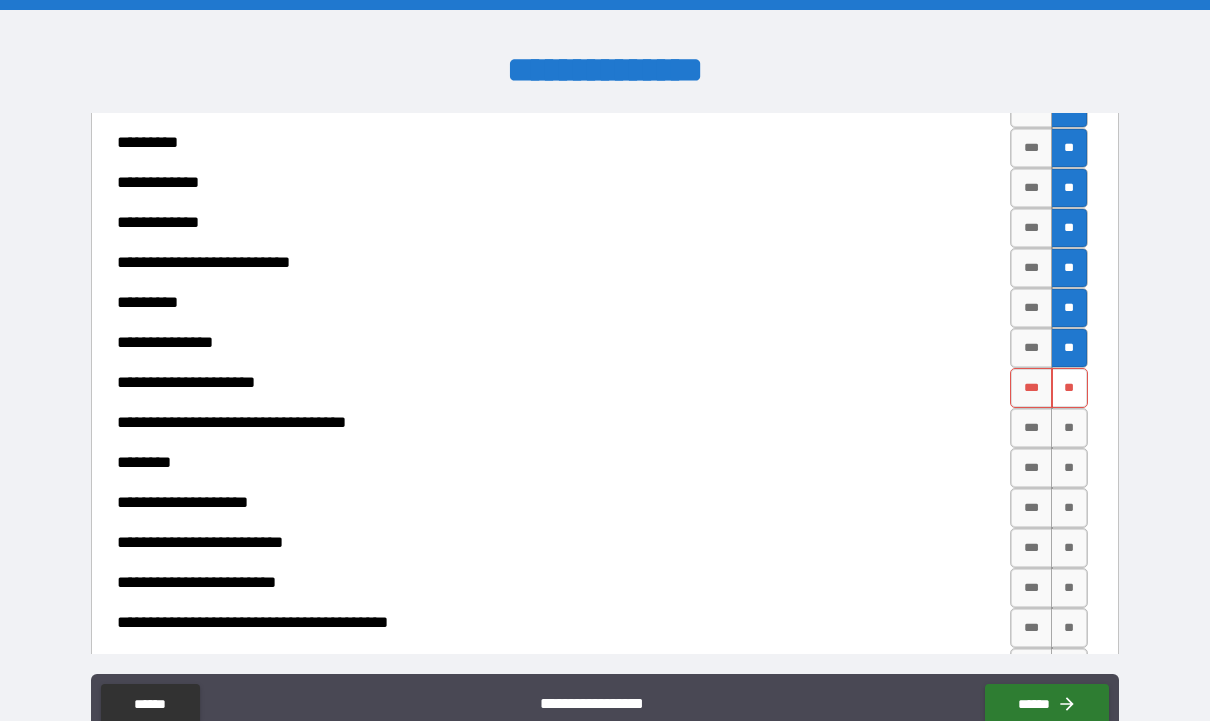click on "**" at bounding box center [1069, 388] 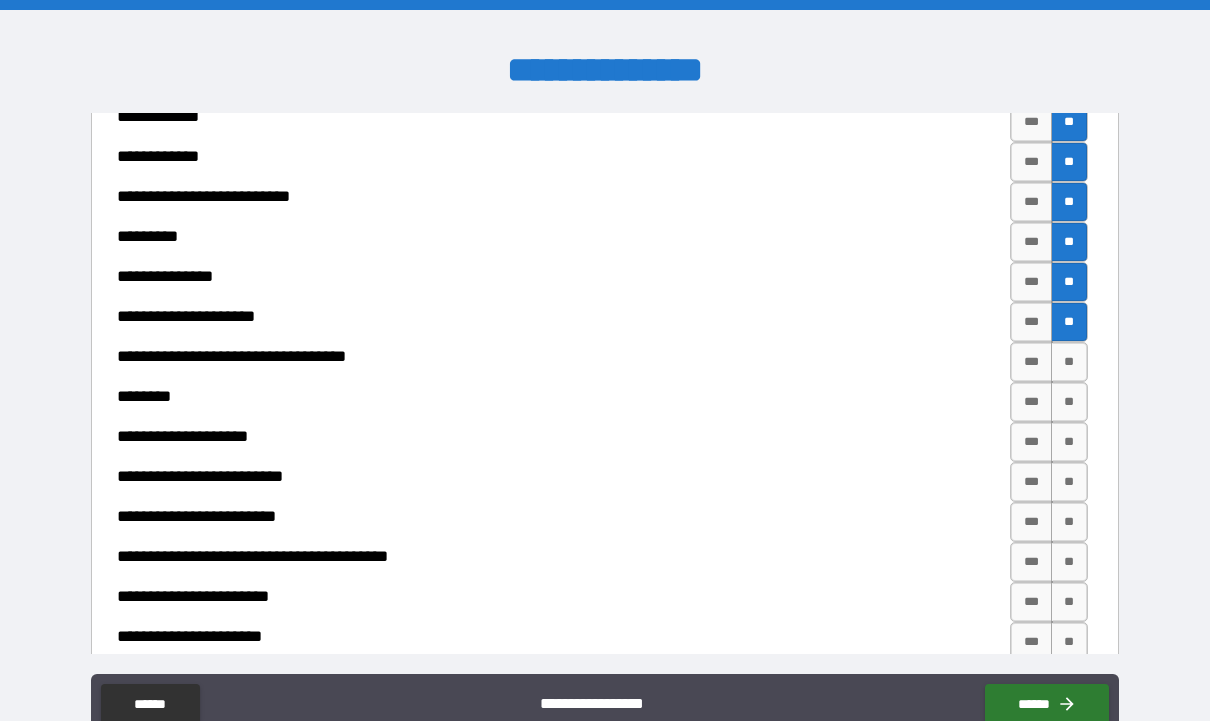 scroll, scrollTop: 1446, scrollLeft: 0, axis: vertical 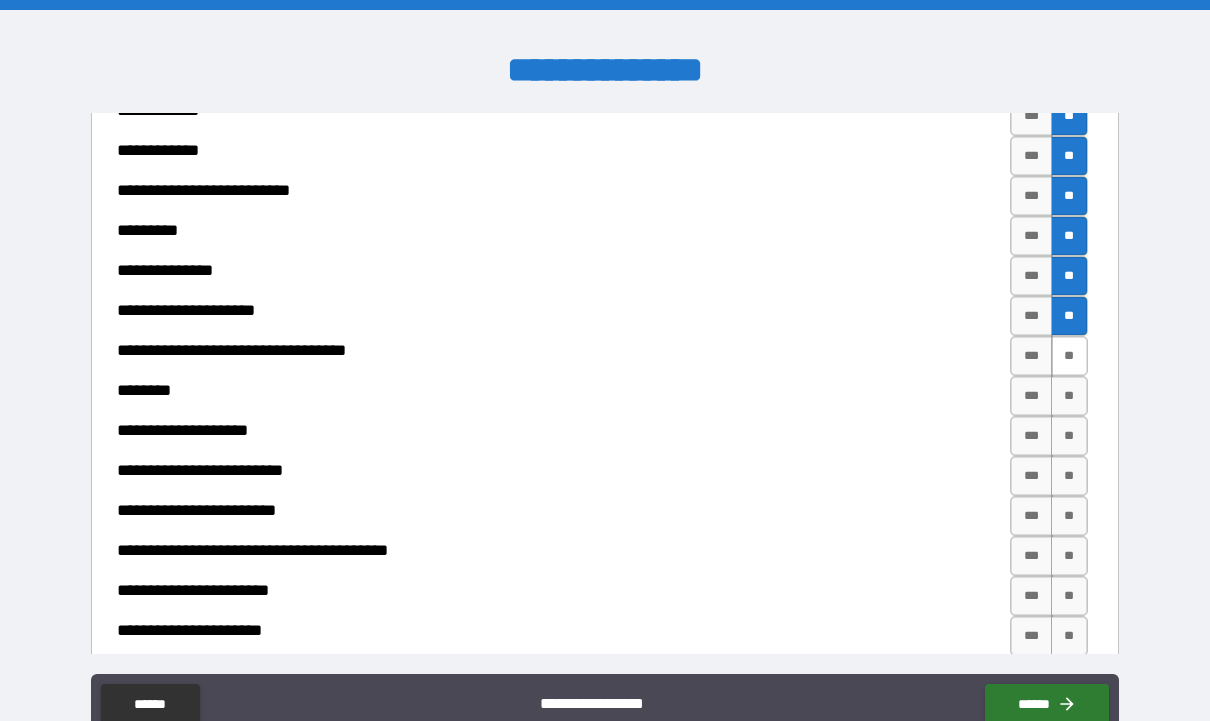 click on "**" at bounding box center (1069, 356) 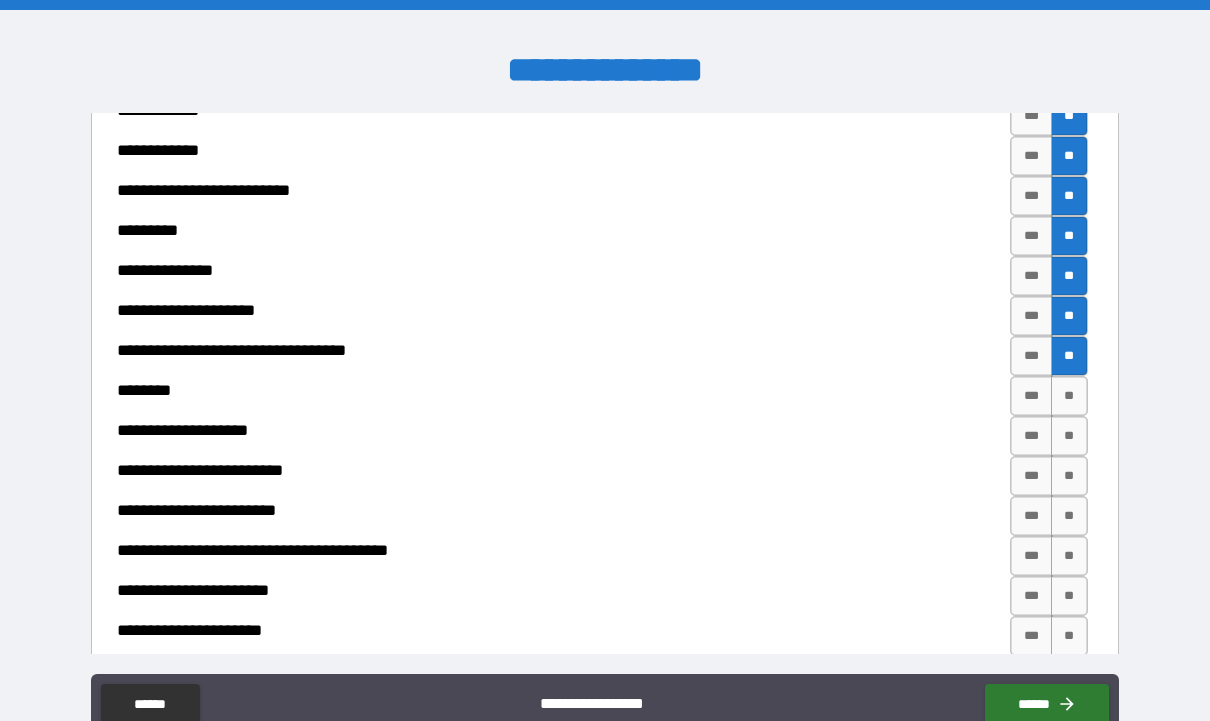 click on "**" at bounding box center [1069, 356] 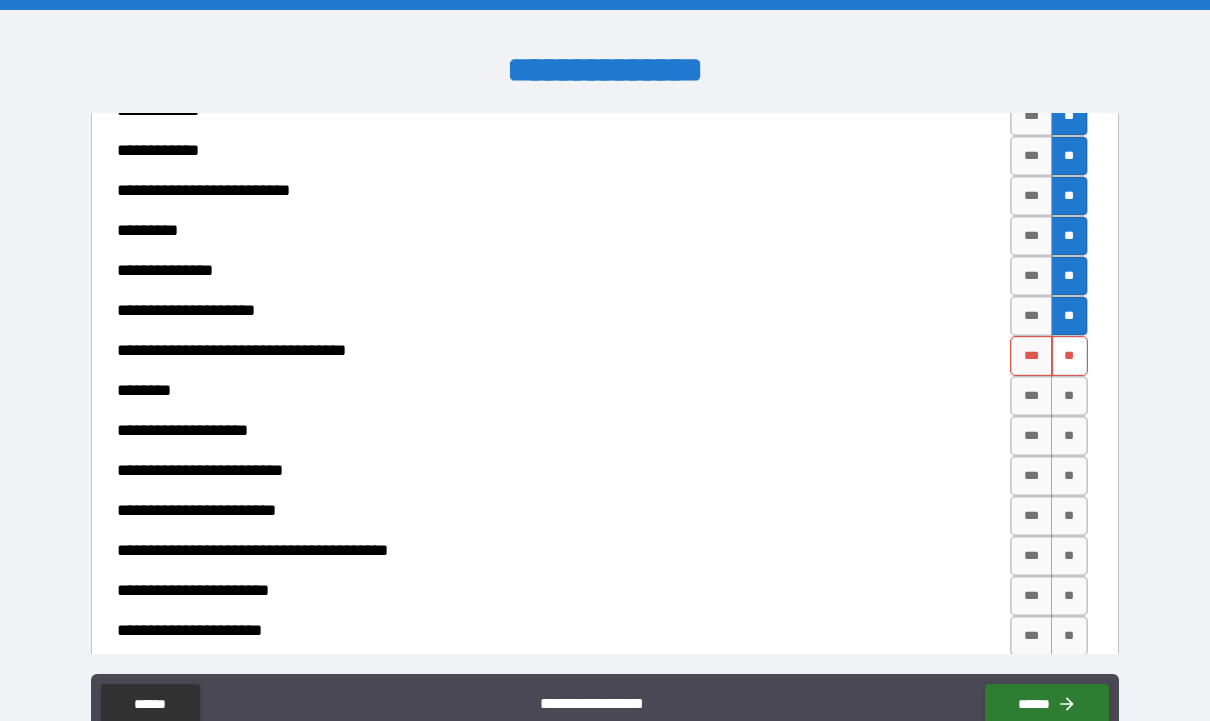 click on "**" at bounding box center (1069, 356) 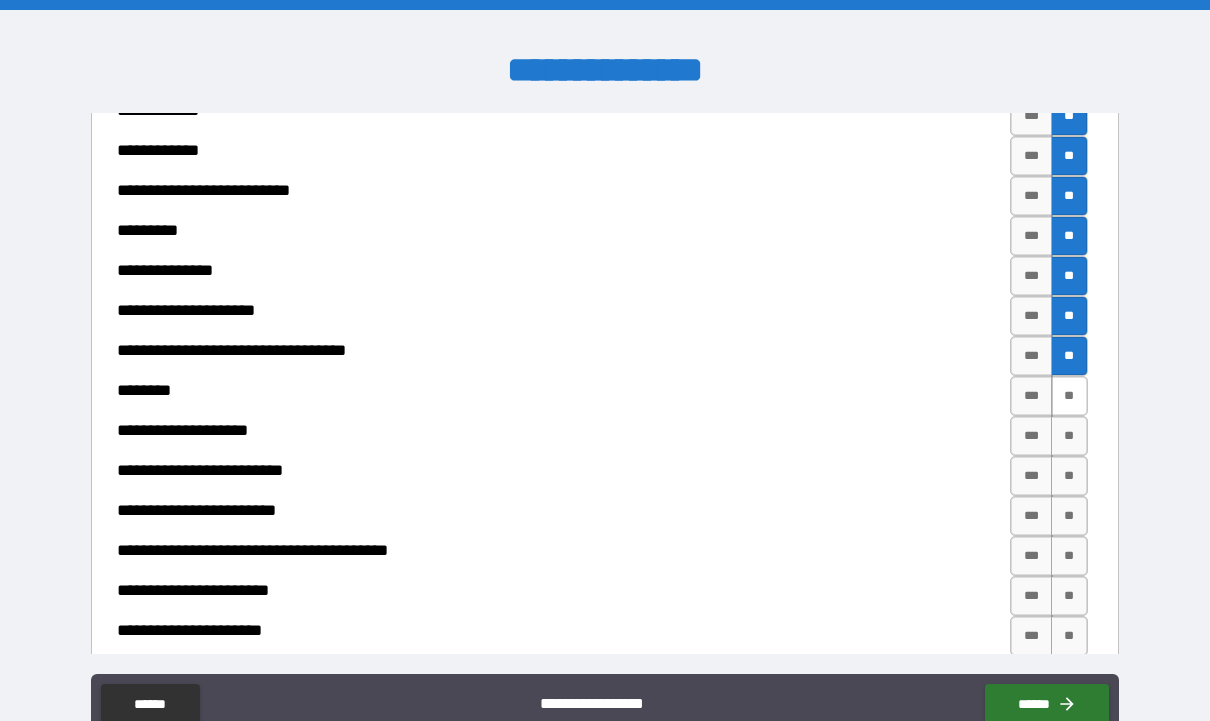 click on "**" at bounding box center [1069, 396] 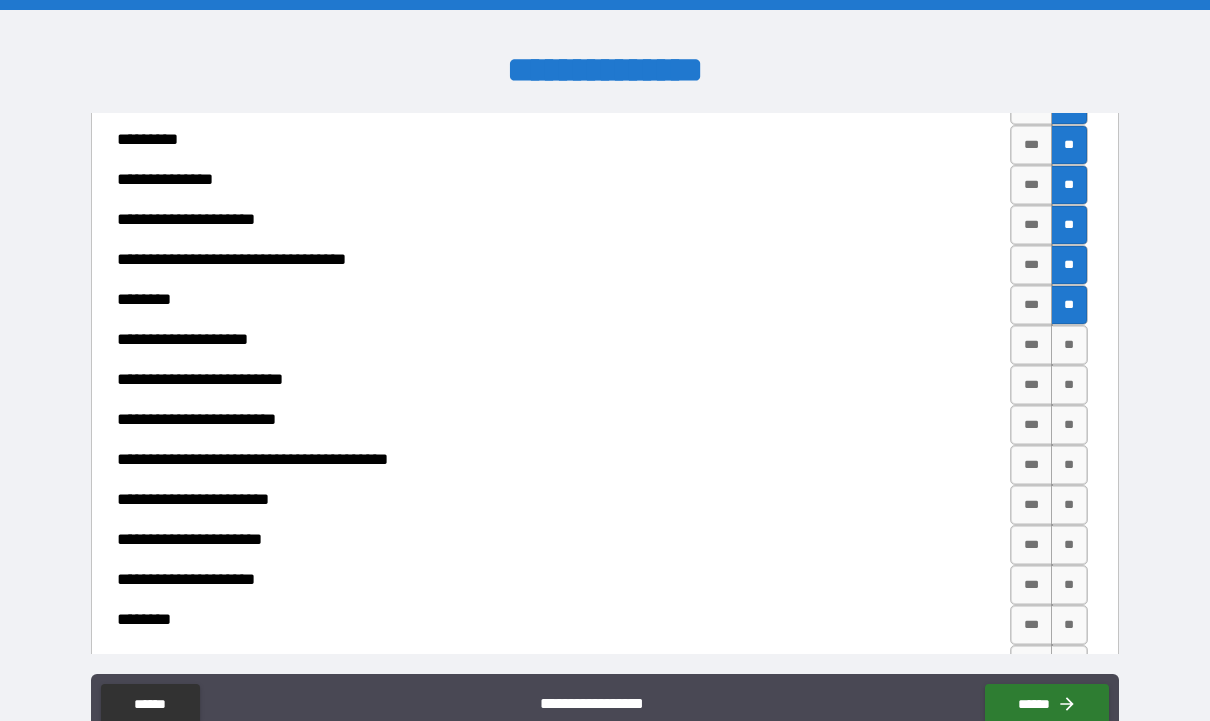 scroll, scrollTop: 1541, scrollLeft: 0, axis: vertical 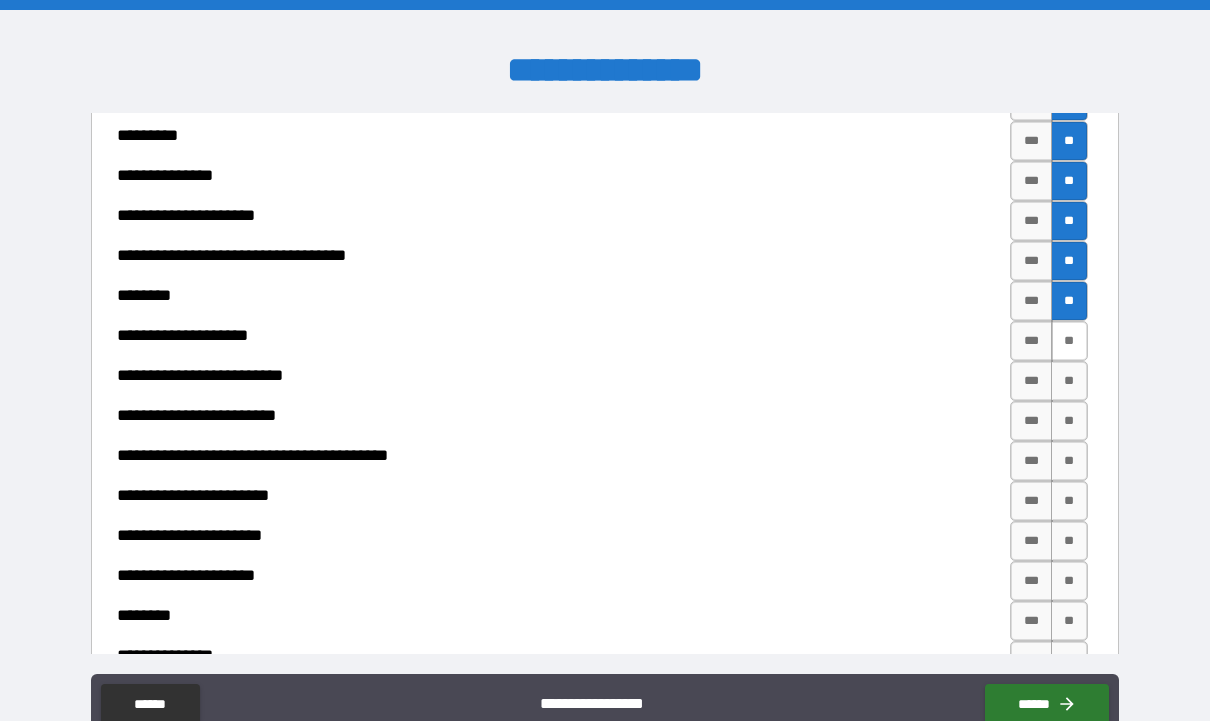 click on "**" at bounding box center [1069, 341] 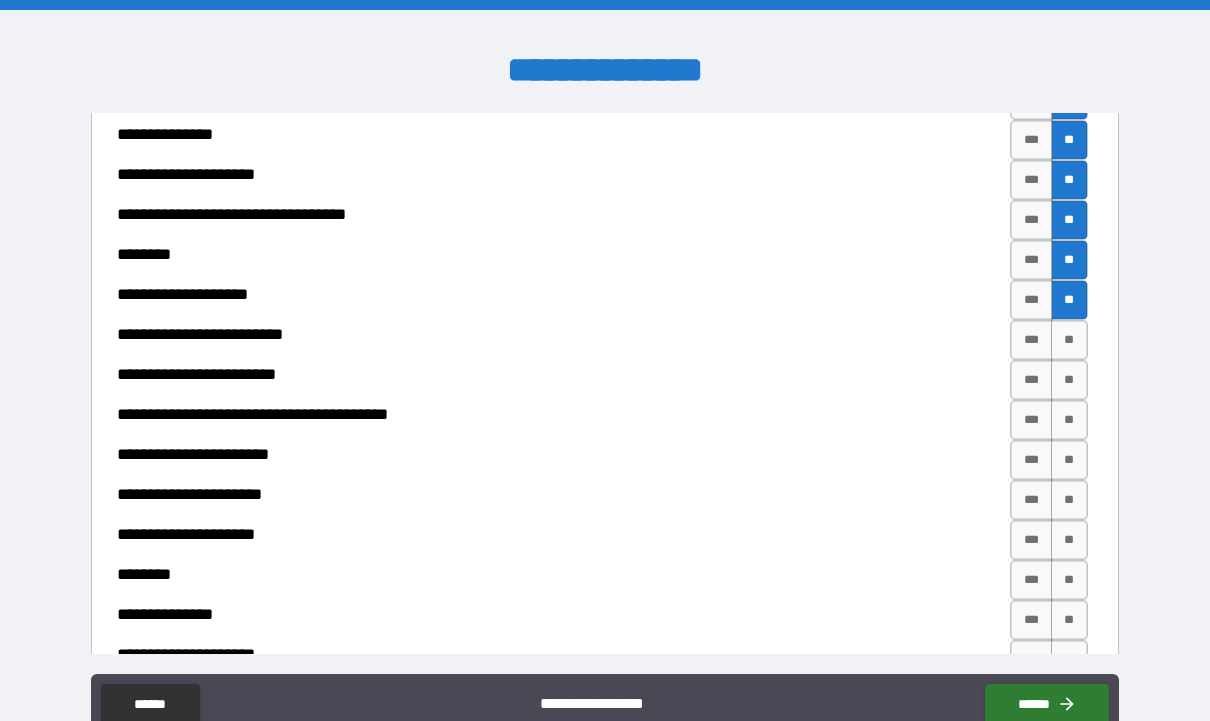 scroll, scrollTop: 1594, scrollLeft: 0, axis: vertical 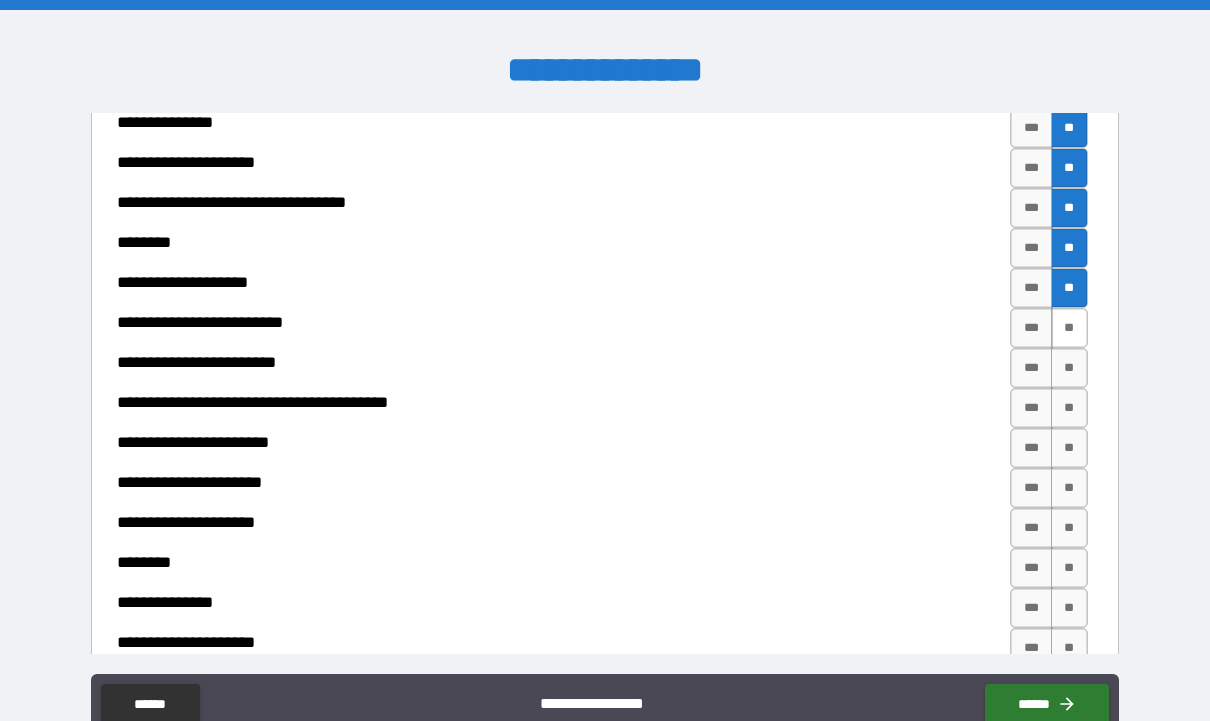 click on "**" at bounding box center [1069, 328] 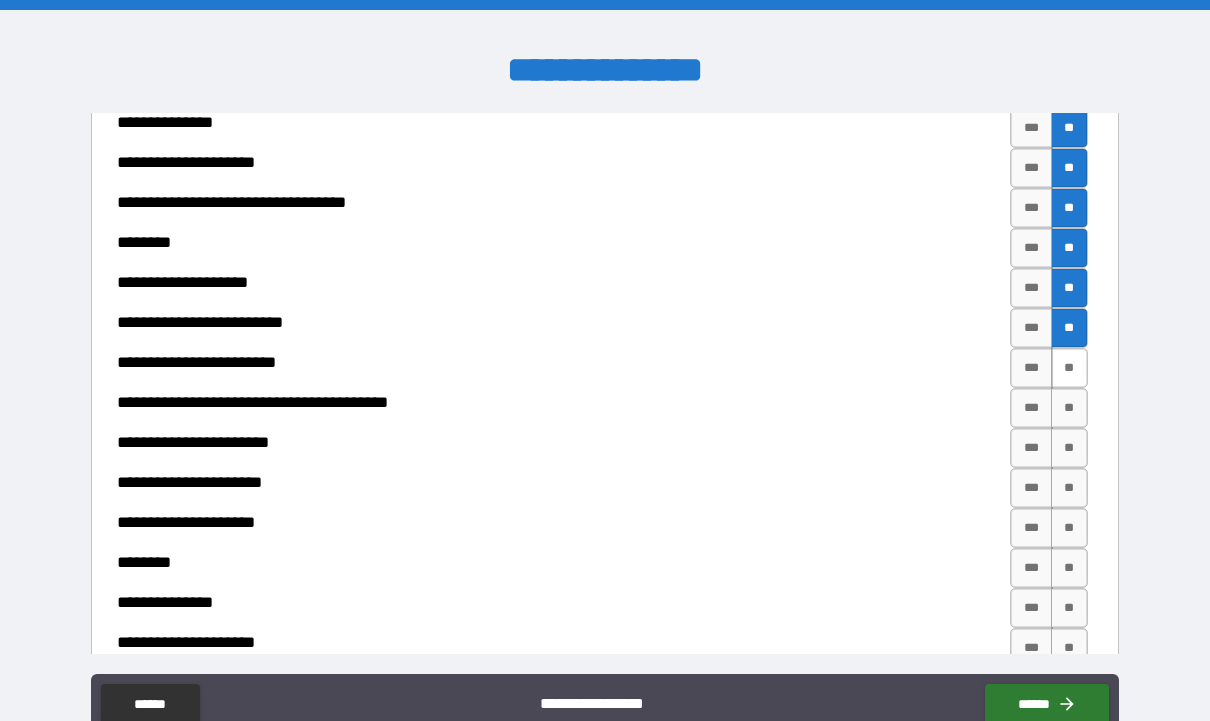 click on "**" at bounding box center (1069, 368) 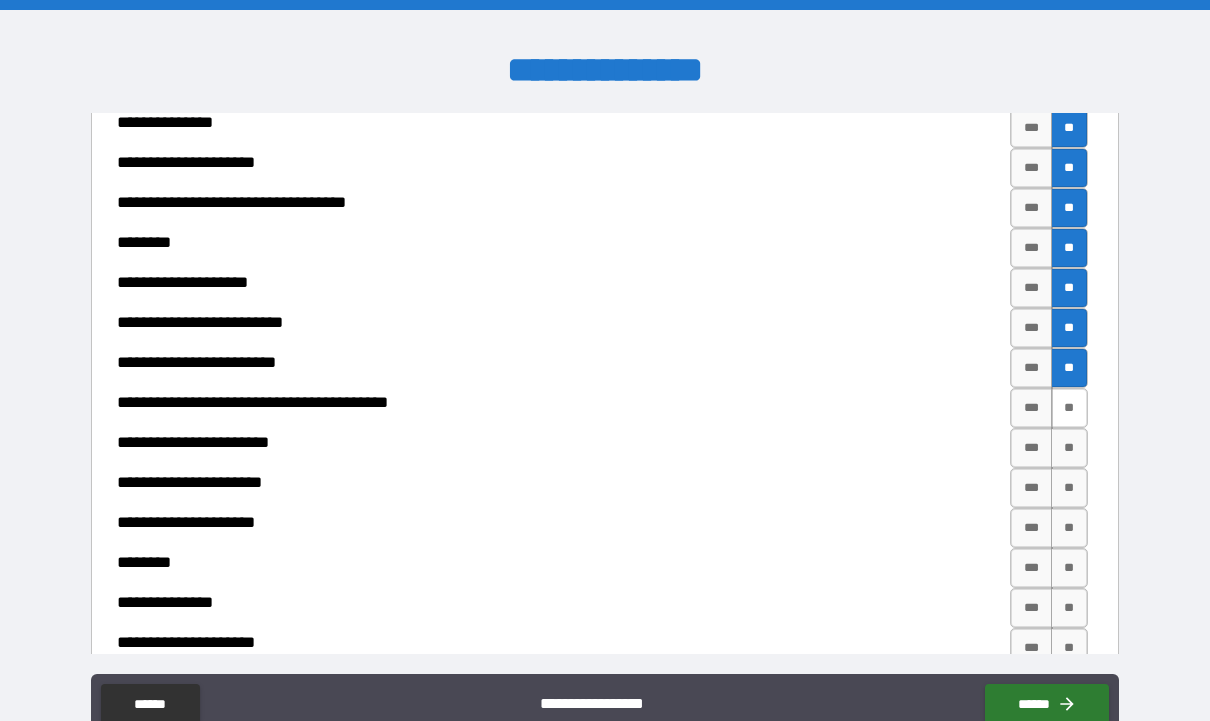 click on "**" at bounding box center (1069, 408) 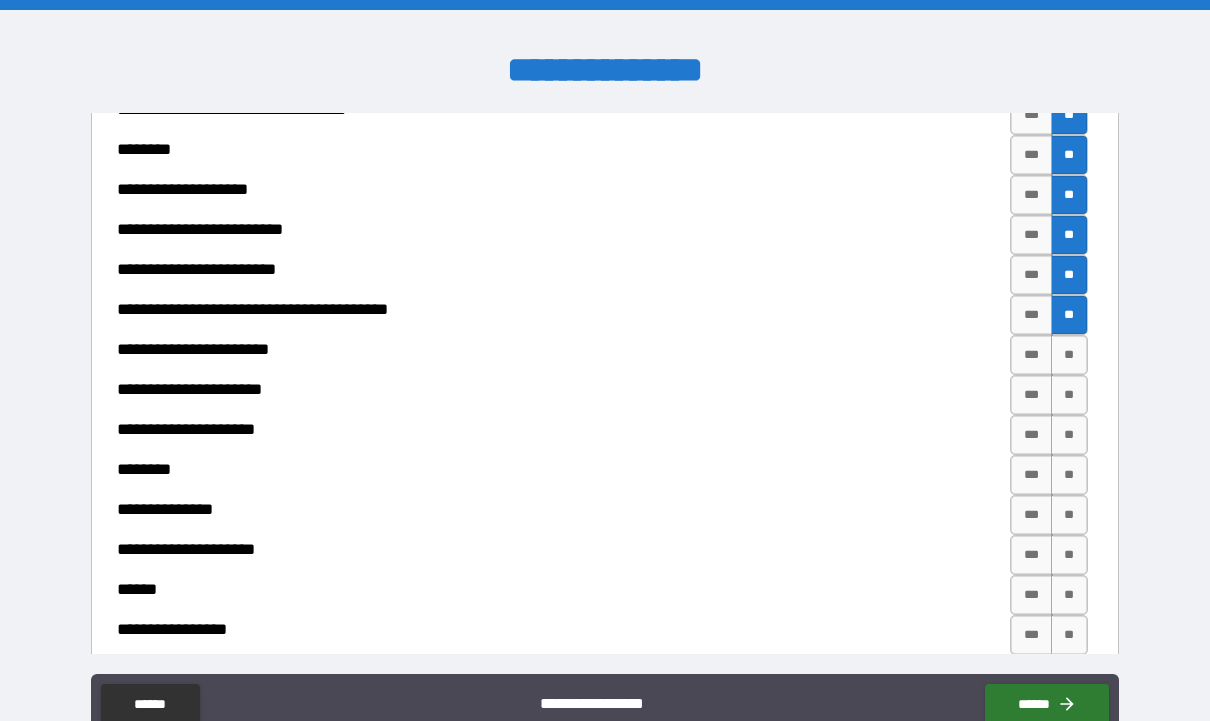 scroll, scrollTop: 1692, scrollLeft: 0, axis: vertical 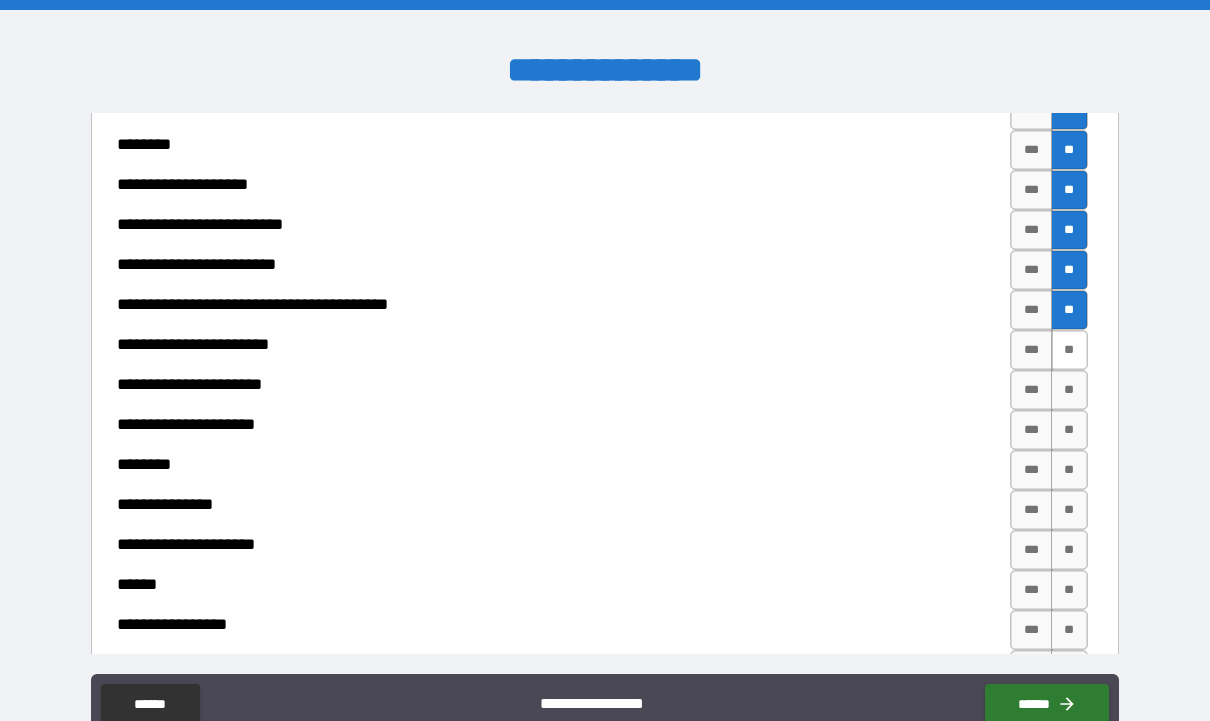 click on "**" at bounding box center [1069, 350] 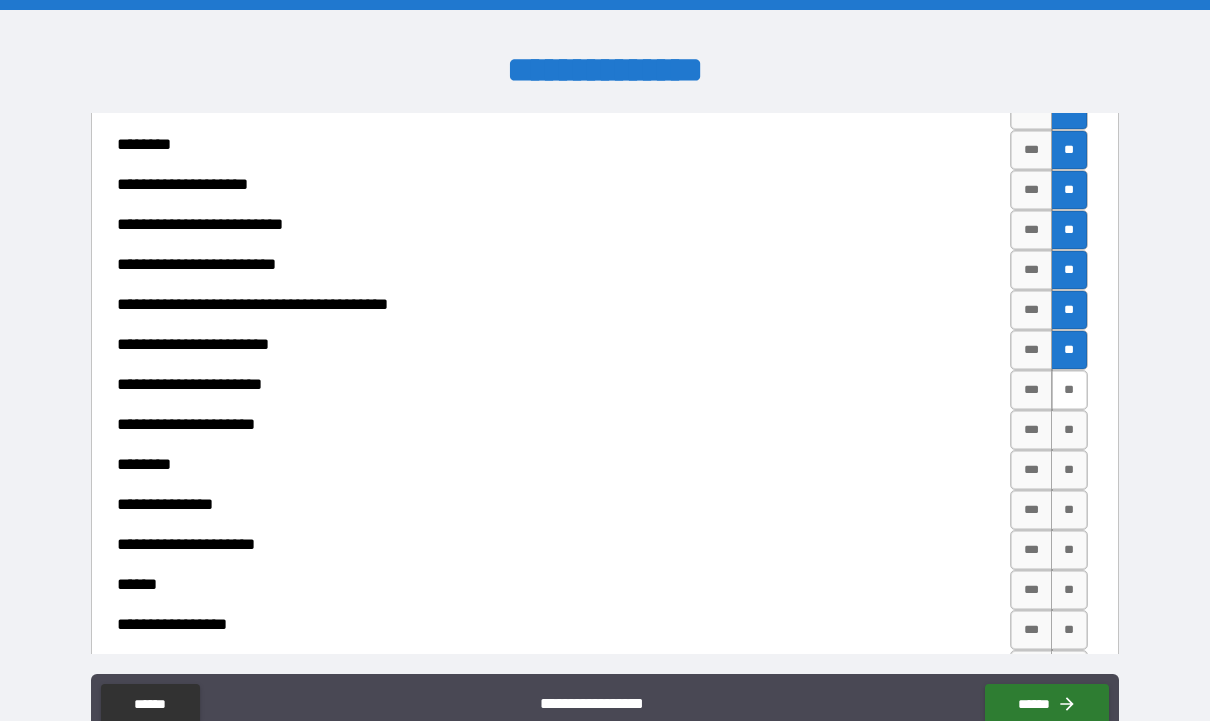 click on "**" at bounding box center [1069, 390] 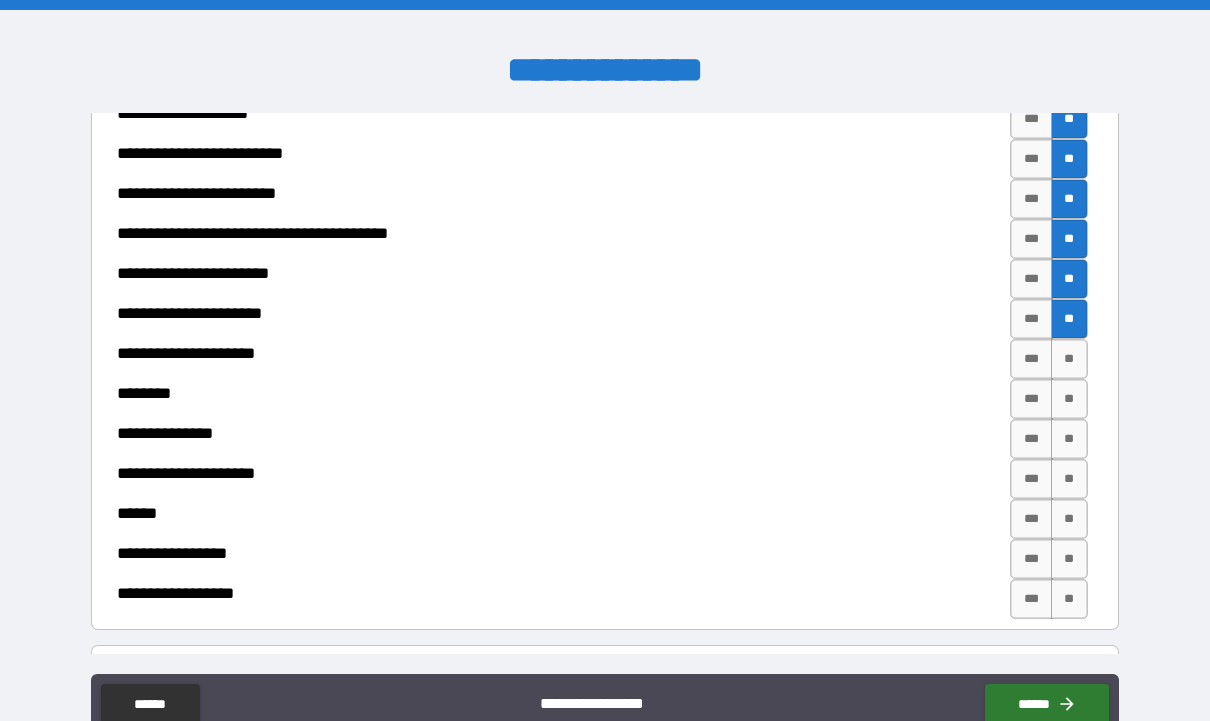 scroll, scrollTop: 1787, scrollLeft: 0, axis: vertical 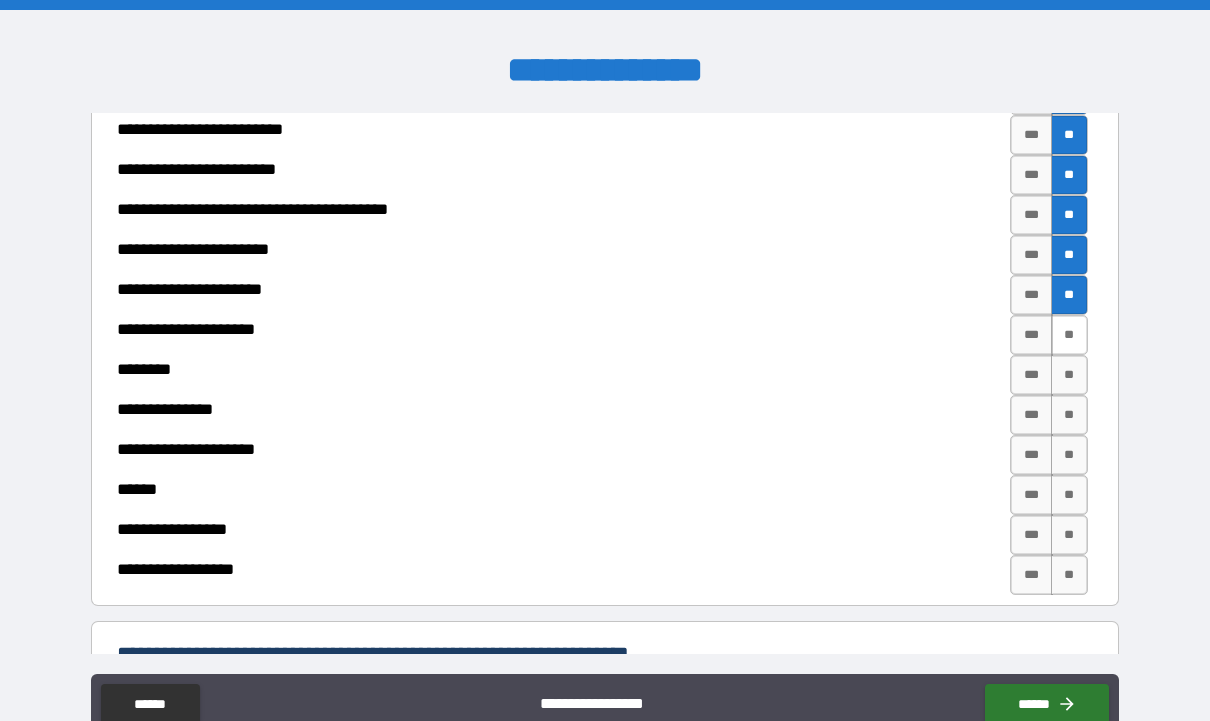 click on "**" at bounding box center [1069, 335] 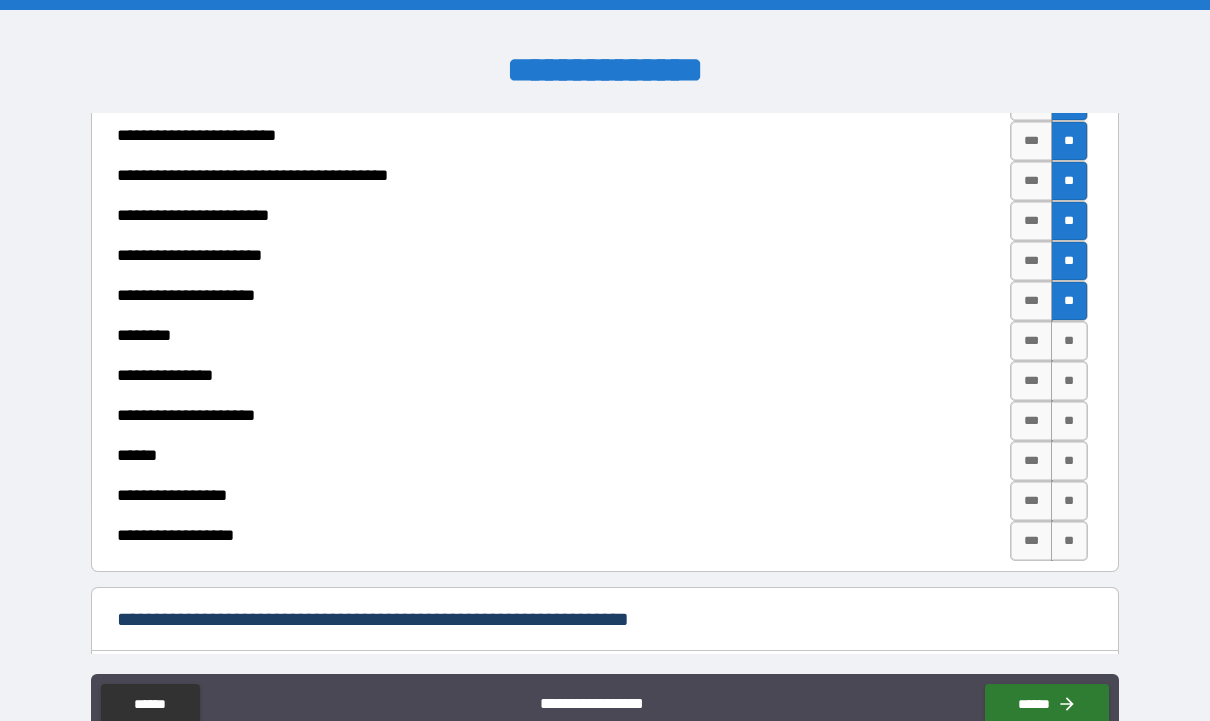 scroll, scrollTop: 1826, scrollLeft: 0, axis: vertical 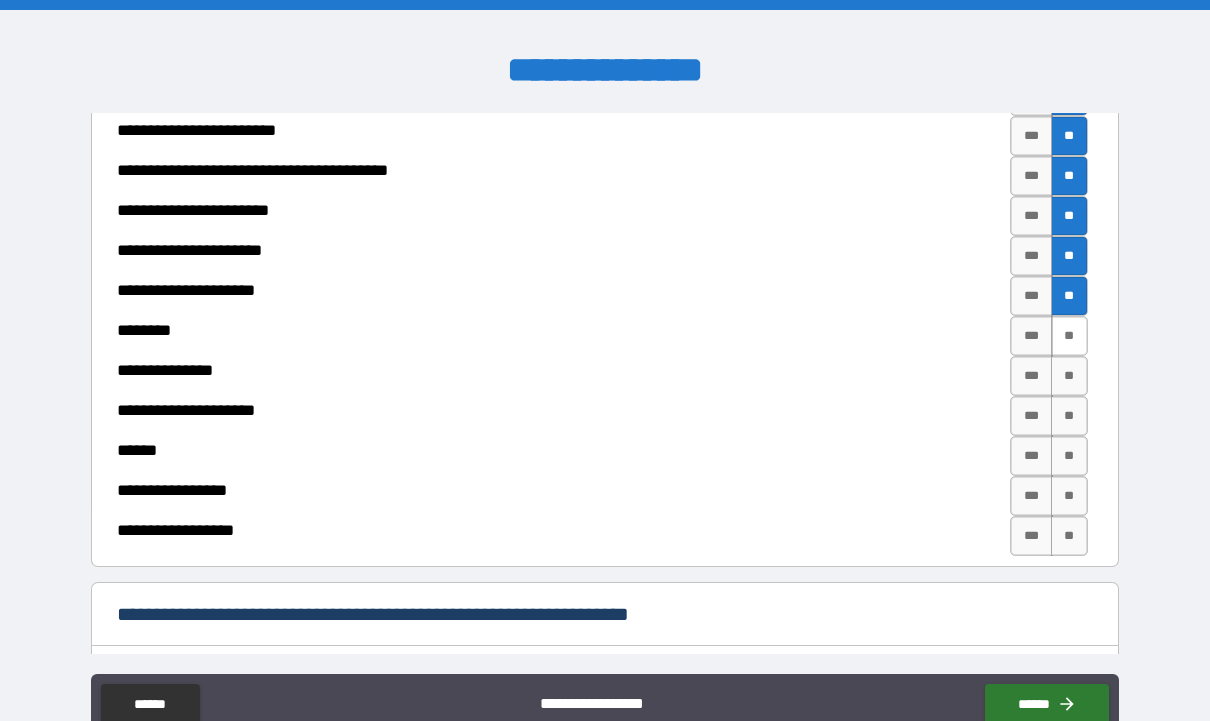 click on "**" at bounding box center [1069, 336] 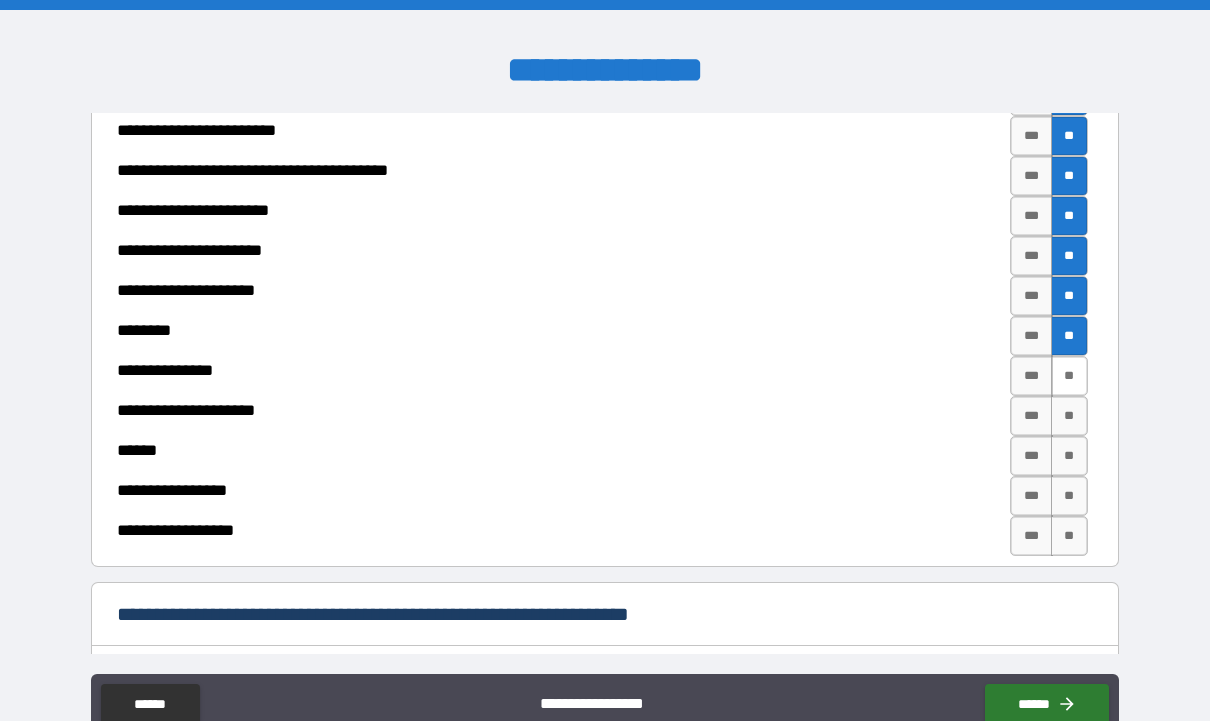 click on "**" at bounding box center (1069, 376) 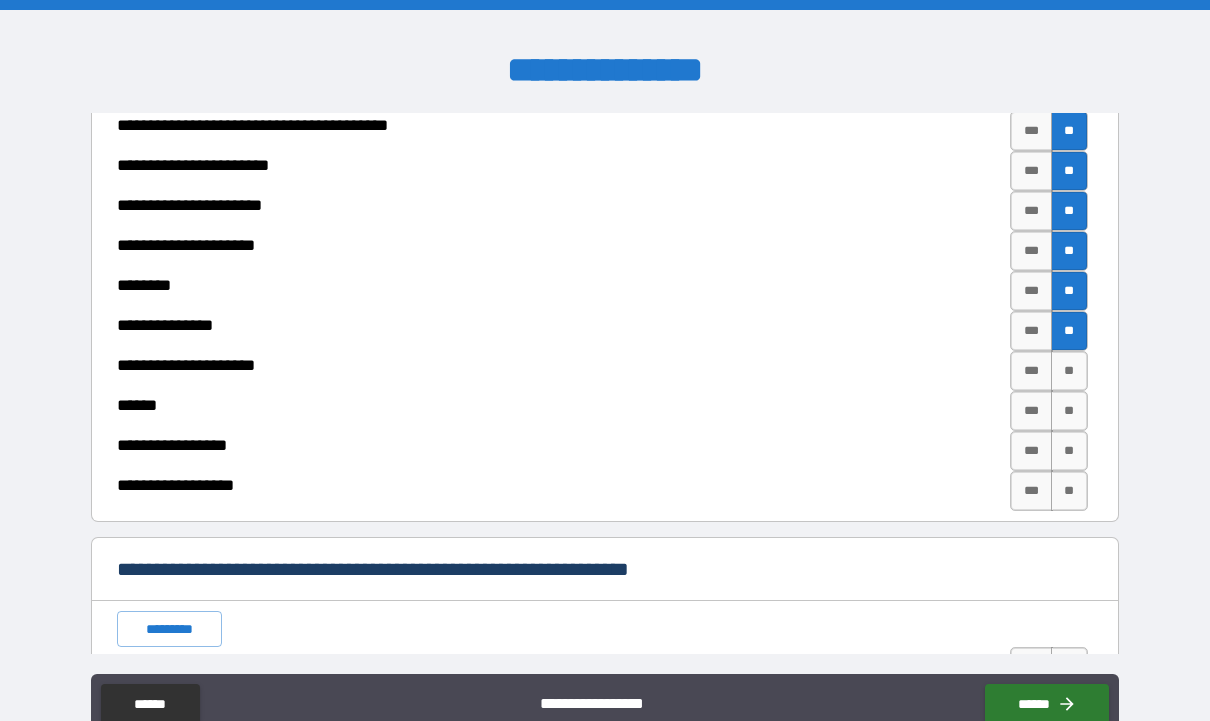 scroll, scrollTop: 1875, scrollLeft: 0, axis: vertical 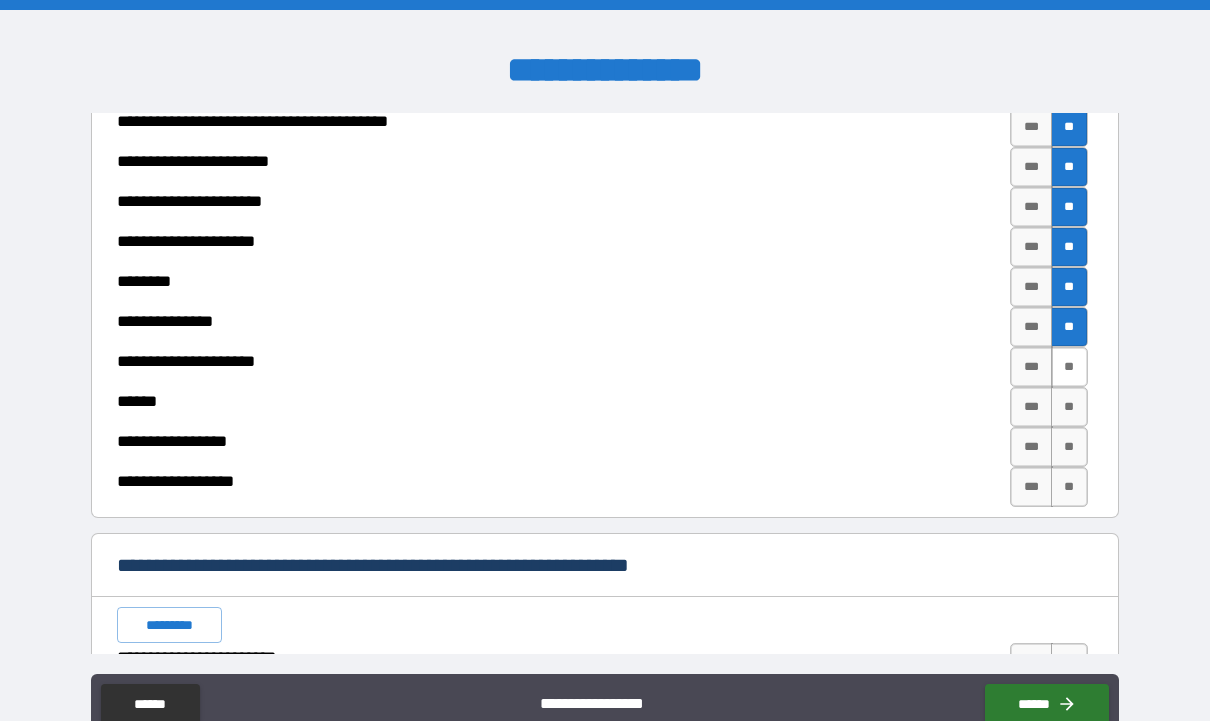 click on "**" at bounding box center [1069, 367] 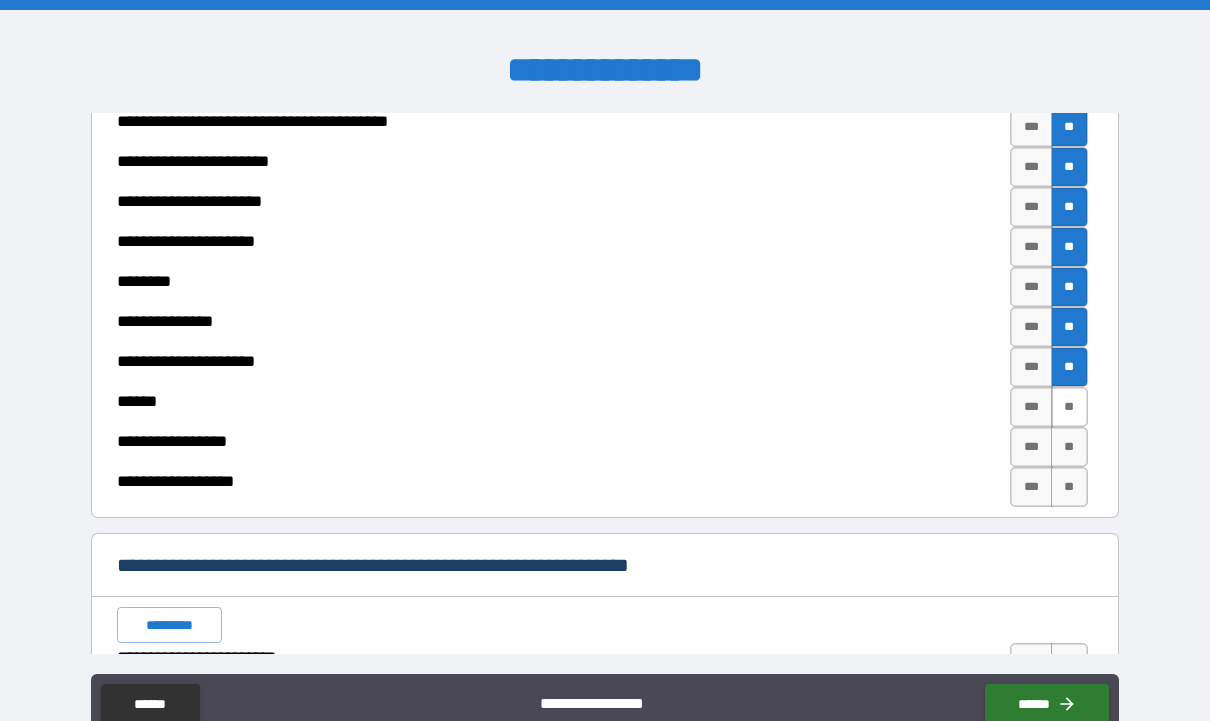 click on "**" at bounding box center (1069, 407) 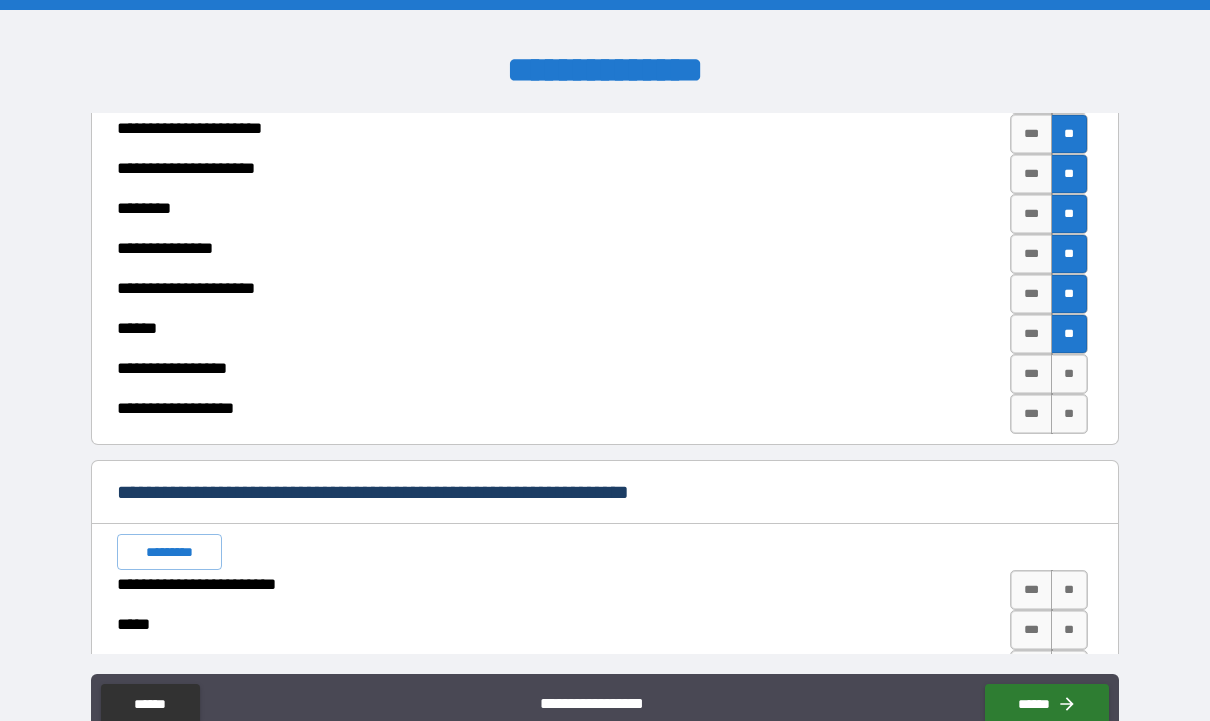 scroll, scrollTop: 1949, scrollLeft: 0, axis: vertical 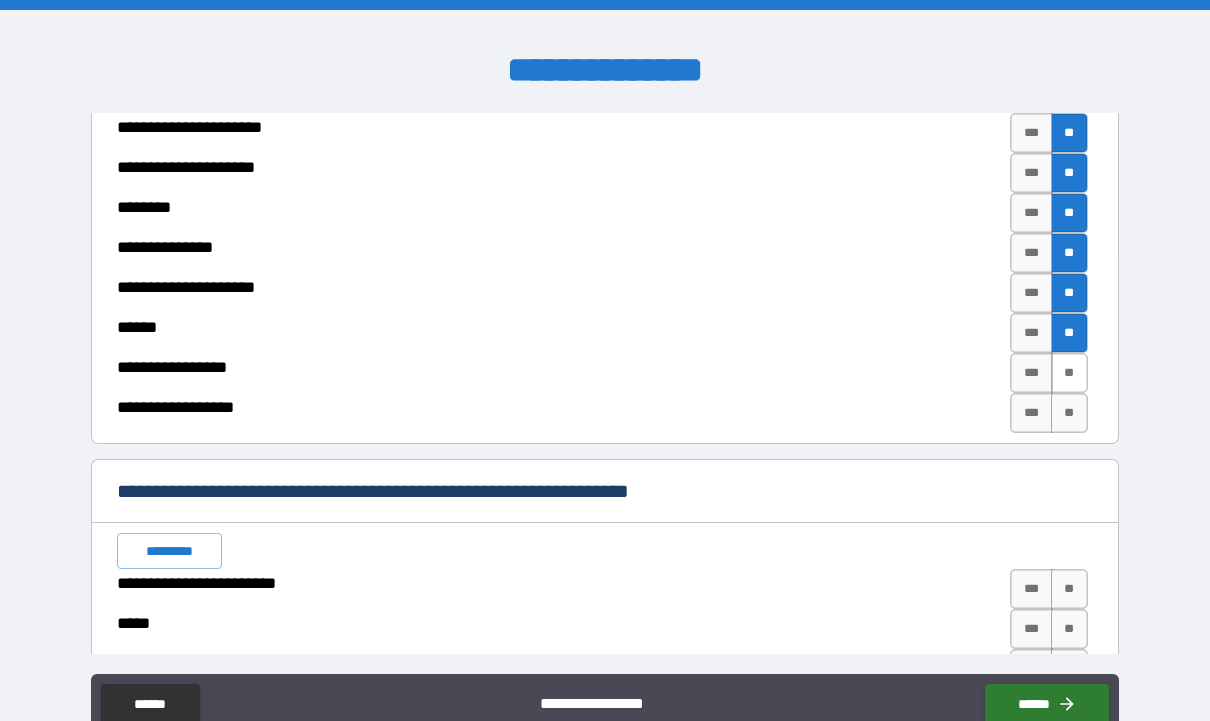 click on "**" at bounding box center [1069, 373] 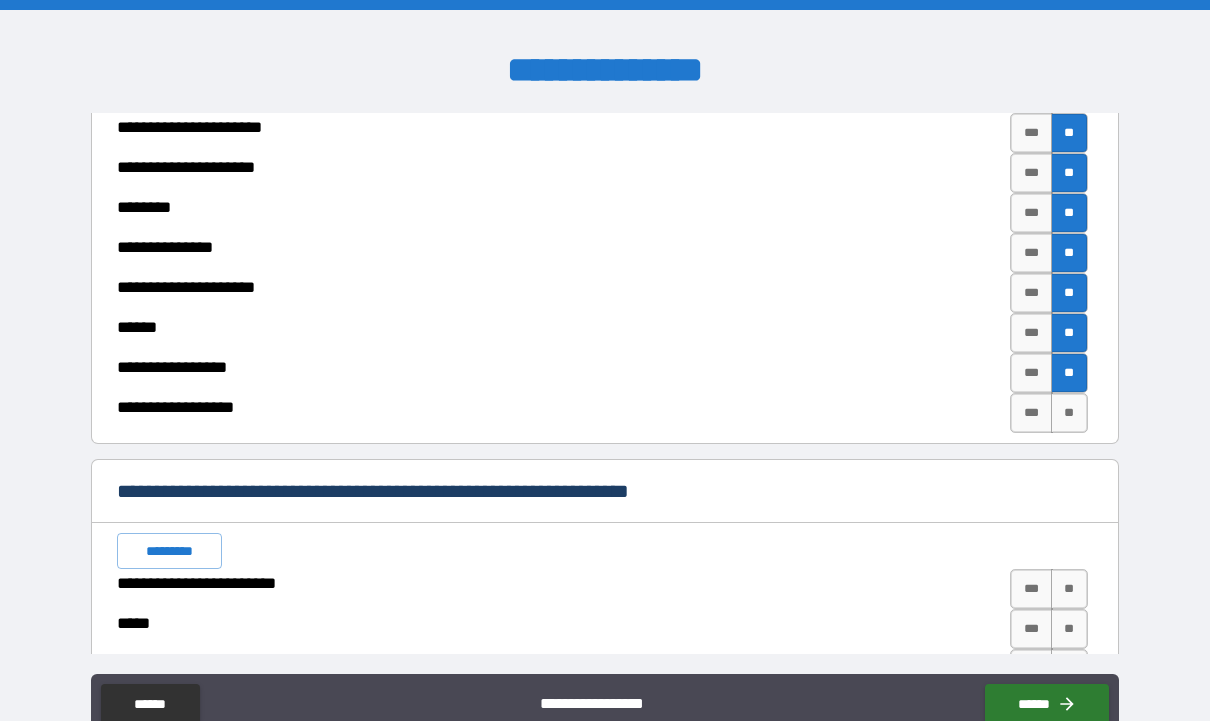 click on "**" at bounding box center [1069, 373] 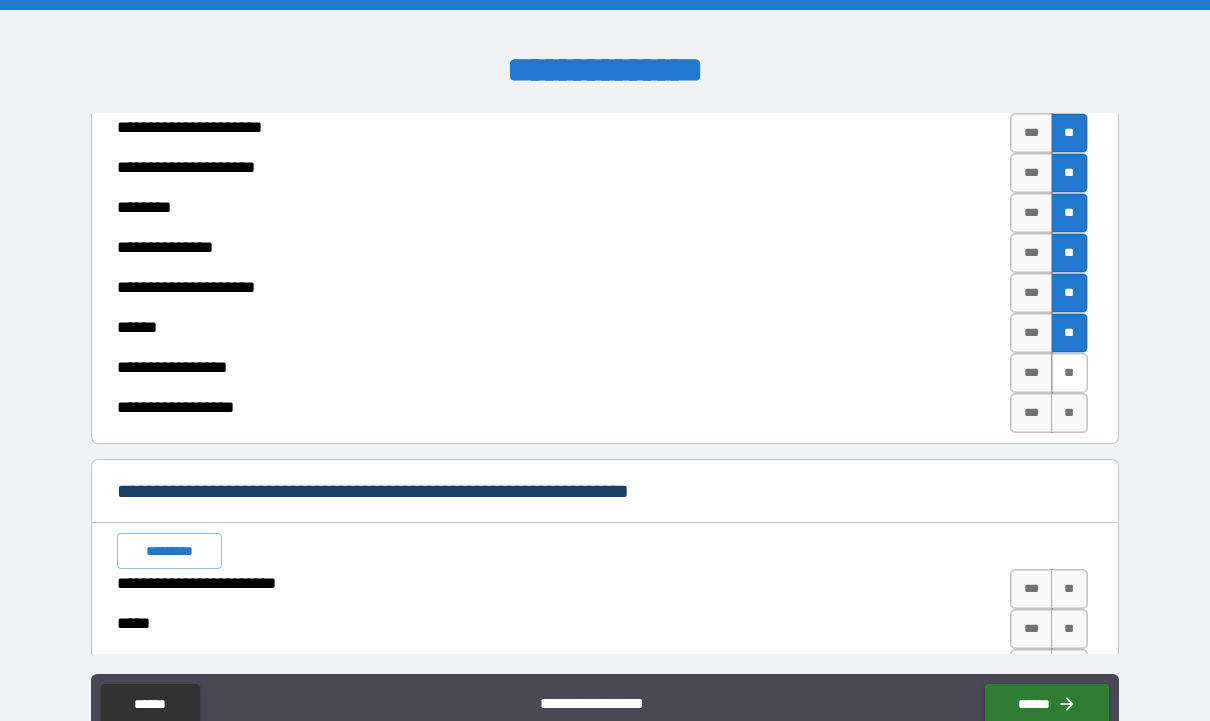 click on "**" at bounding box center (1069, 373) 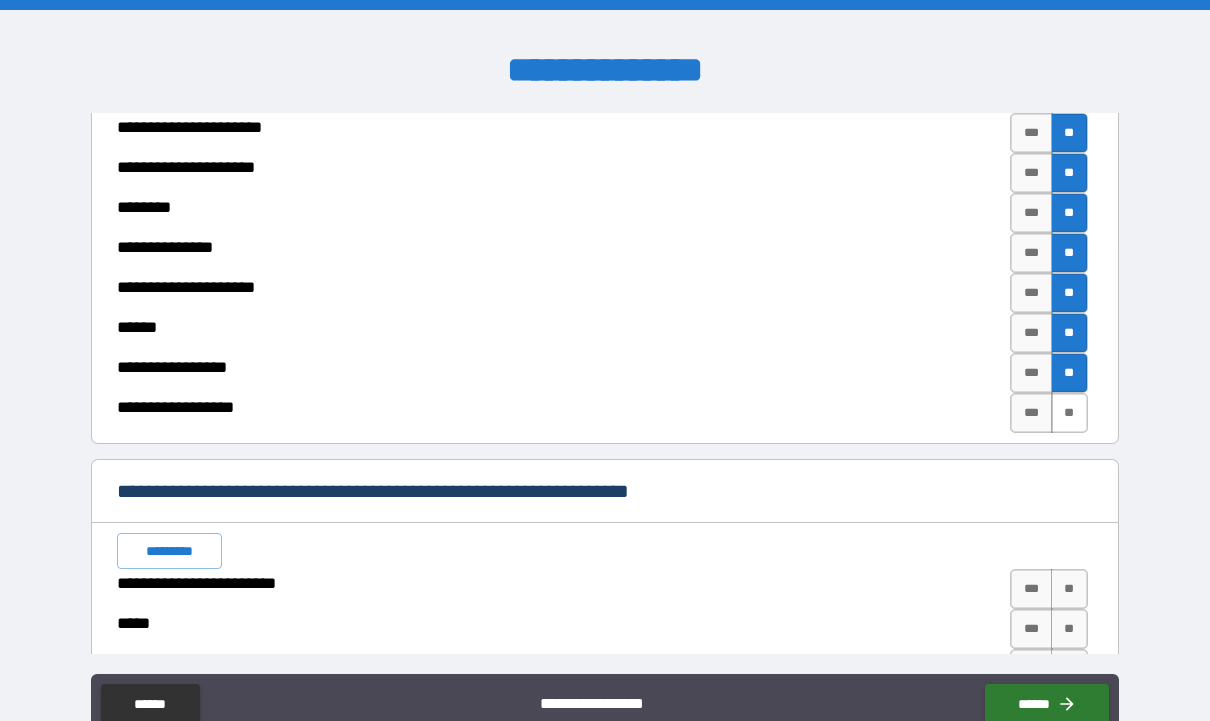 click on "**" at bounding box center (1069, 413) 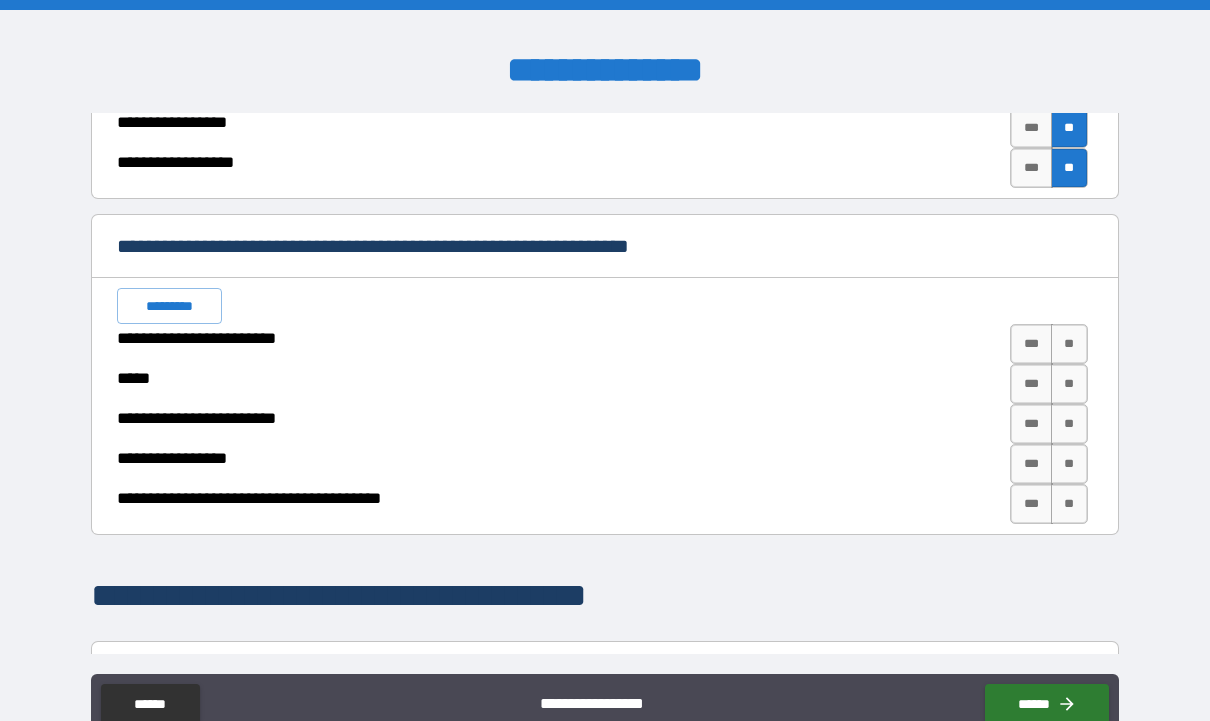 scroll, scrollTop: 2199, scrollLeft: 0, axis: vertical 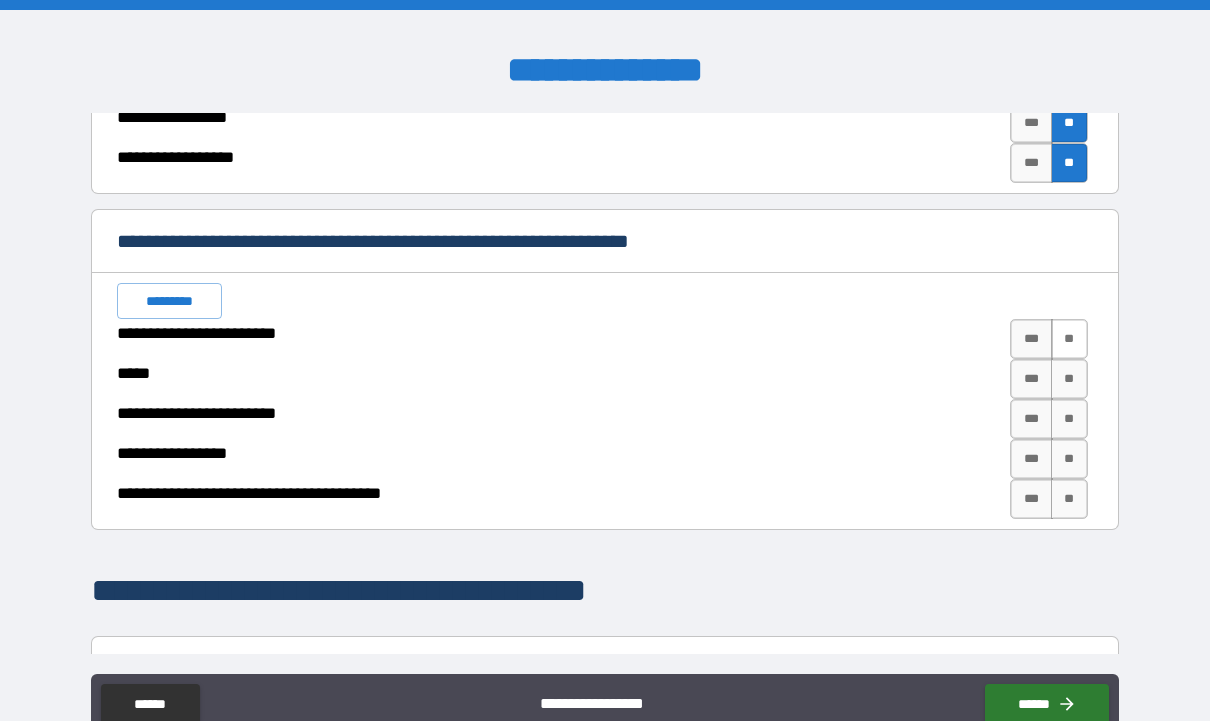 click on "**" at bounding box center (1069, 339) 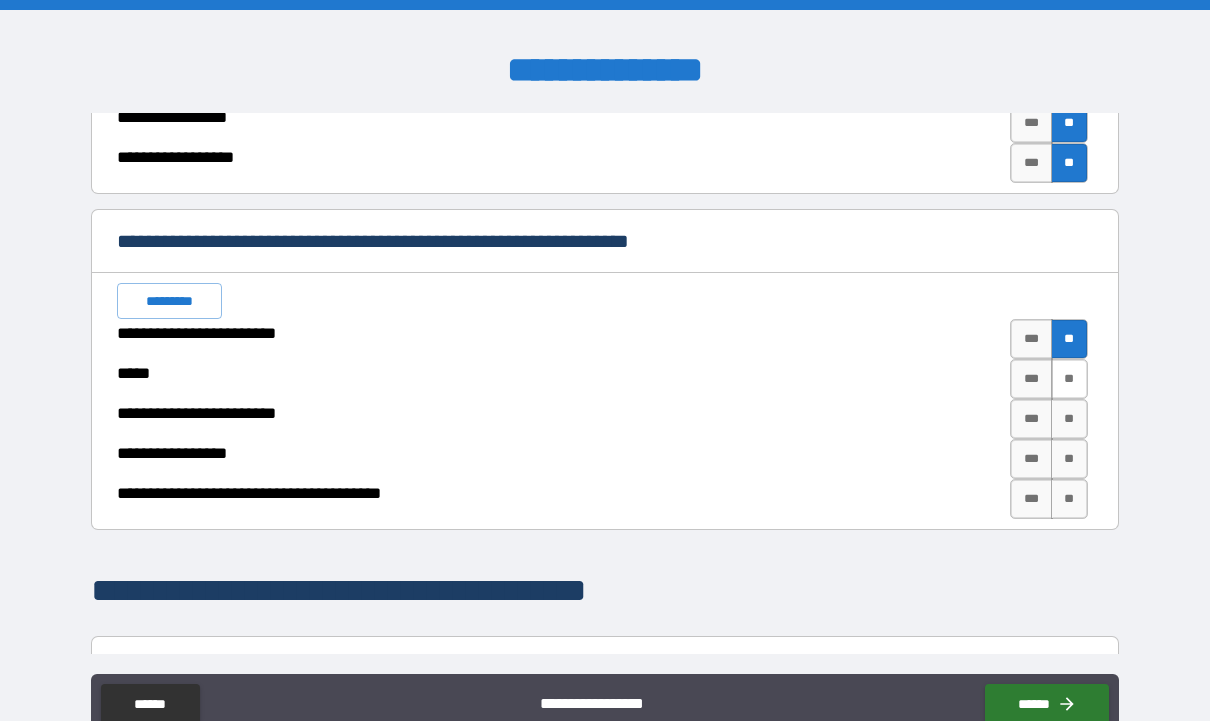 click on "**" at bounding box center [1069, 379] 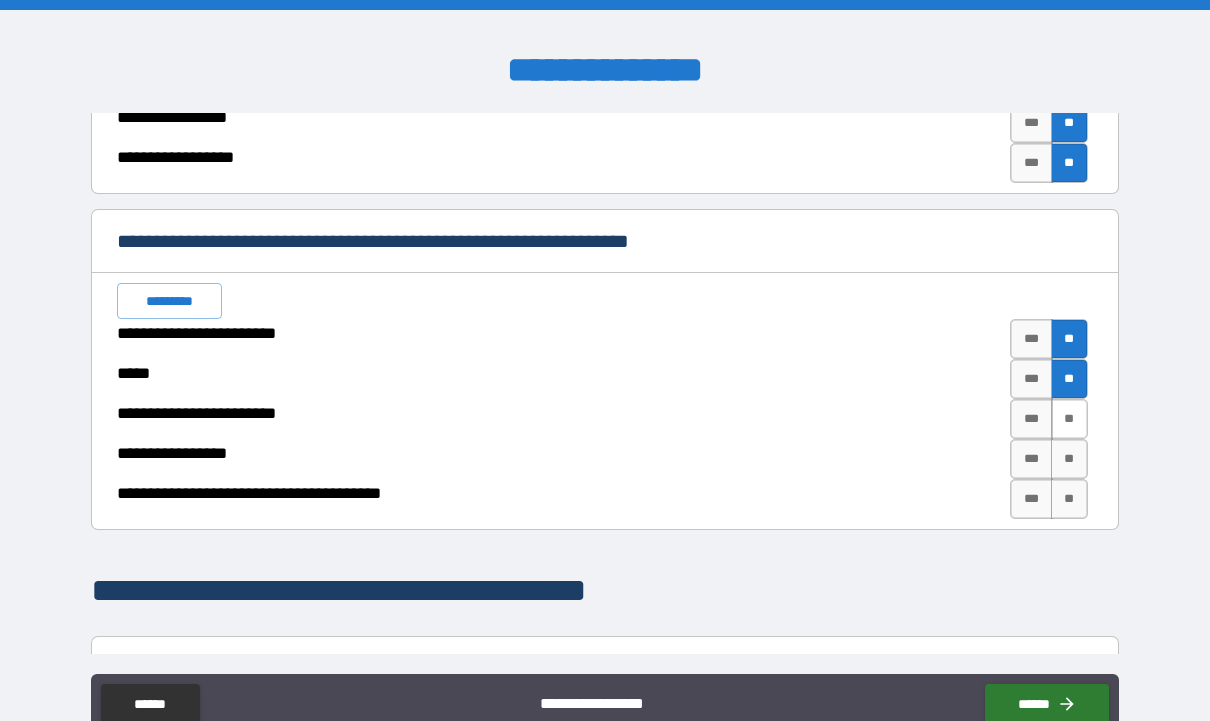 click on "**" at bounding box center [1069, 419] 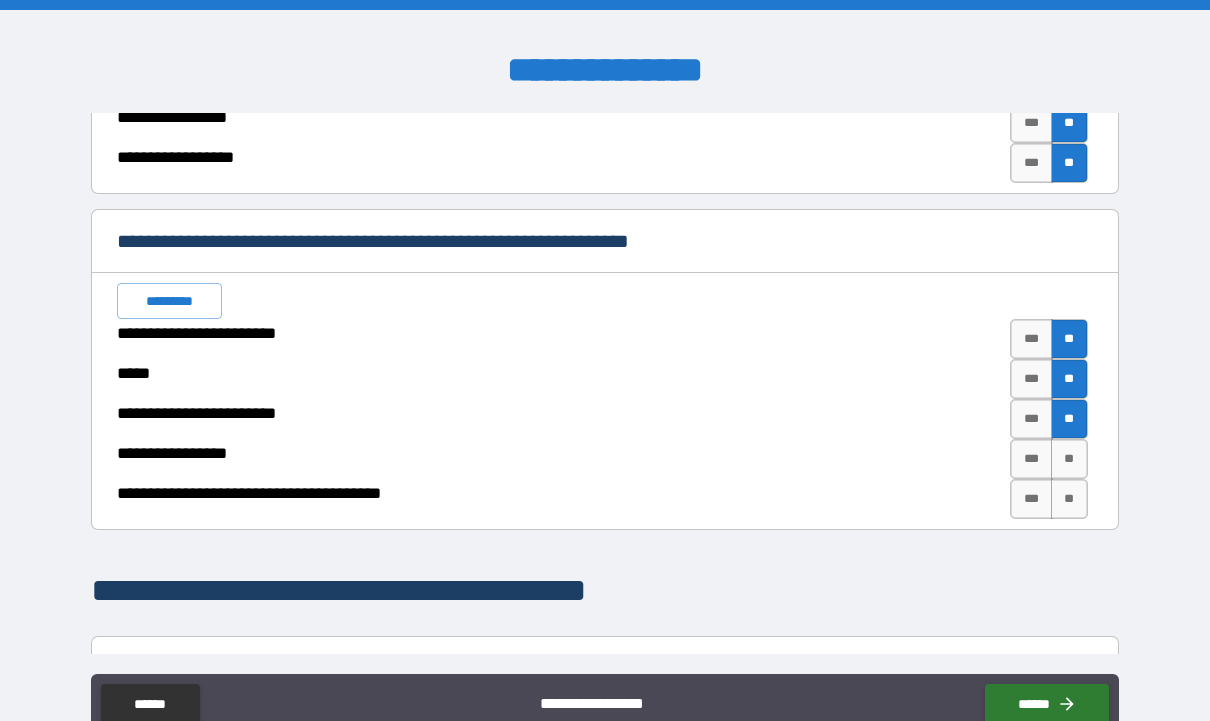 click on "**" at bounding box center (1069, 419) 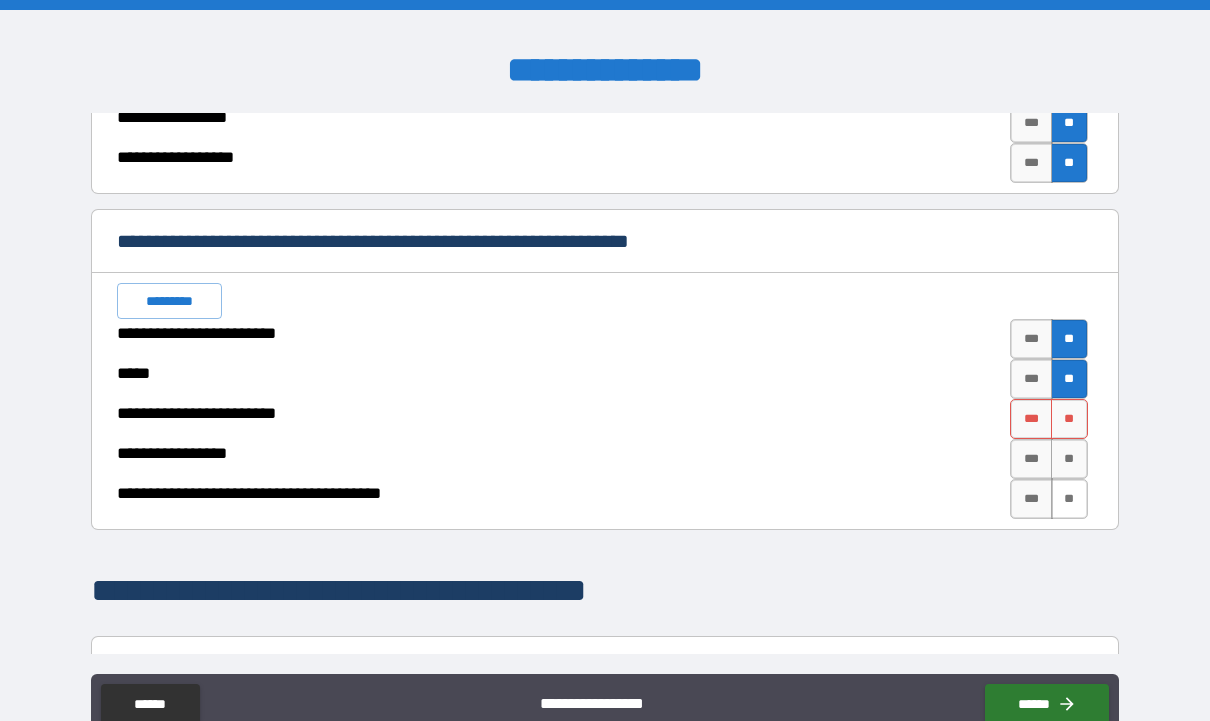 click on "**" at bounding box center [1069, 499] 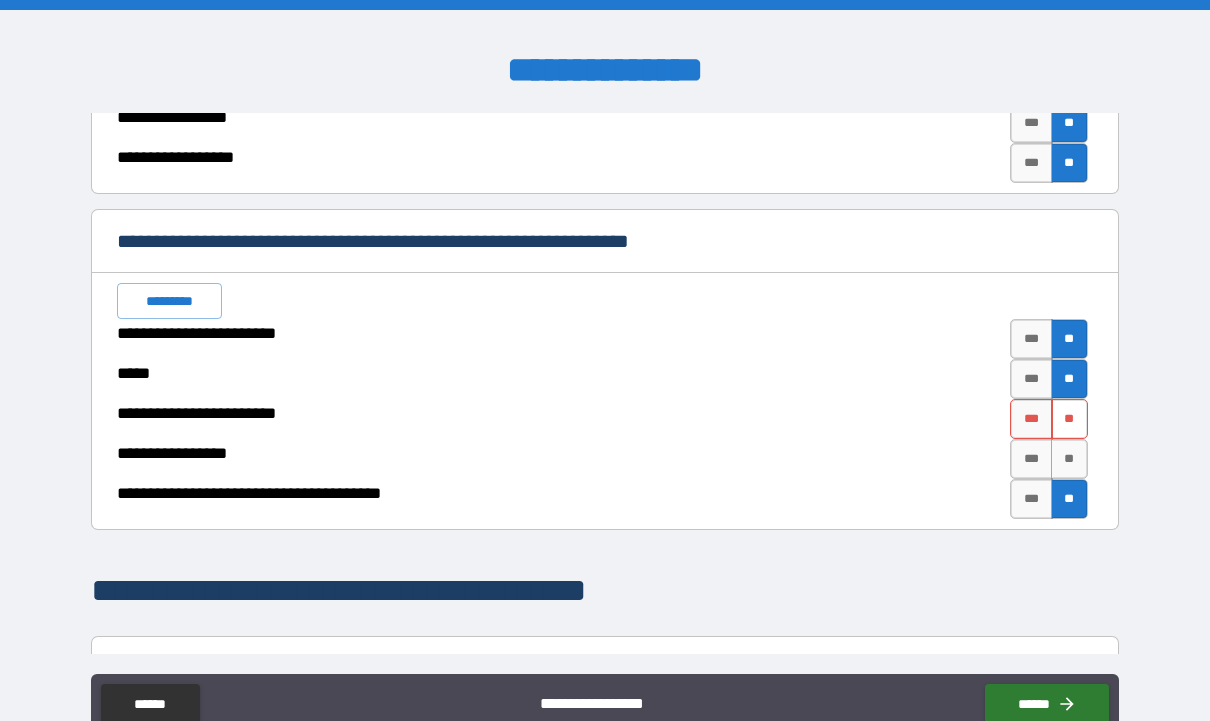 click on "**" at bounding box center (1069, 419) 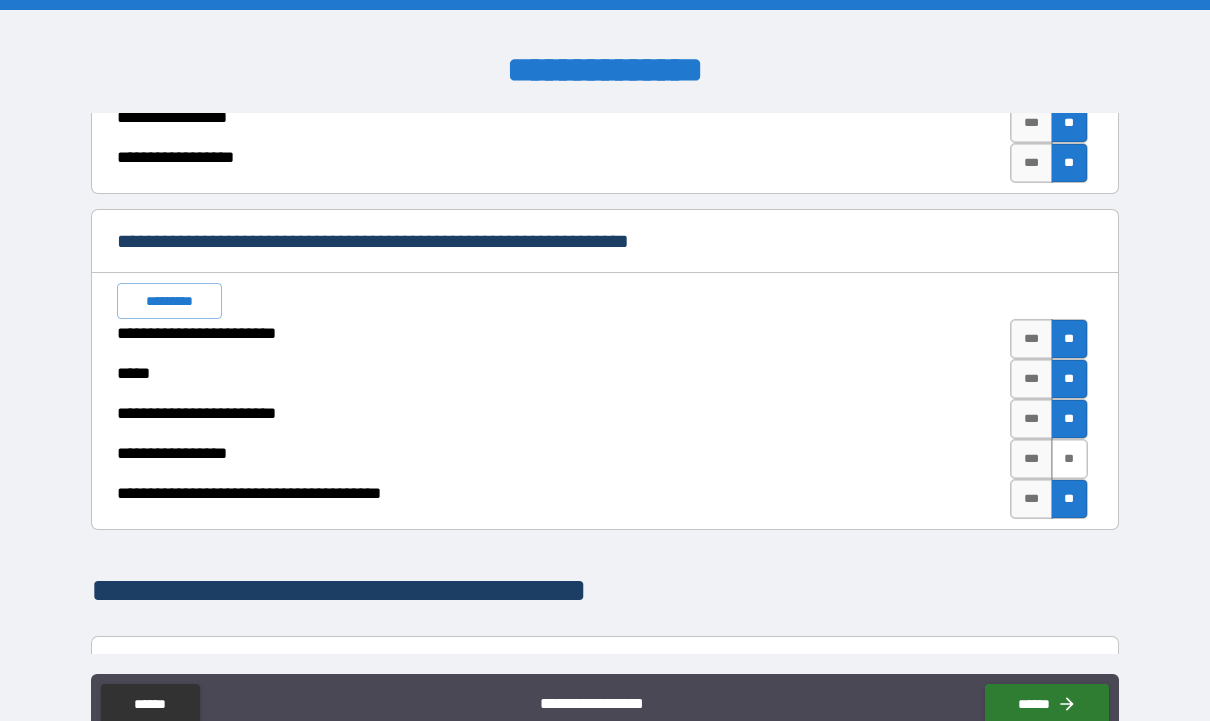 click on "**" at bounding box center (1069, 459) 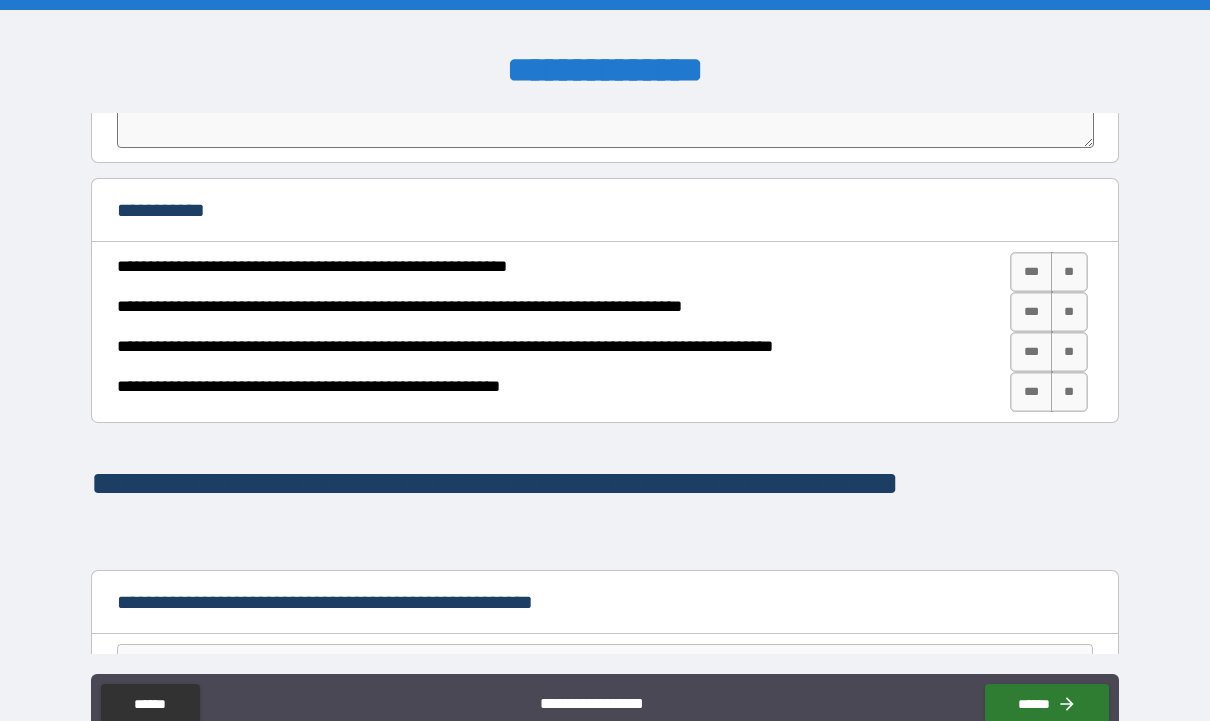 scroll, scrollTop: 2829, scrollLeft: 0, axis: vertical 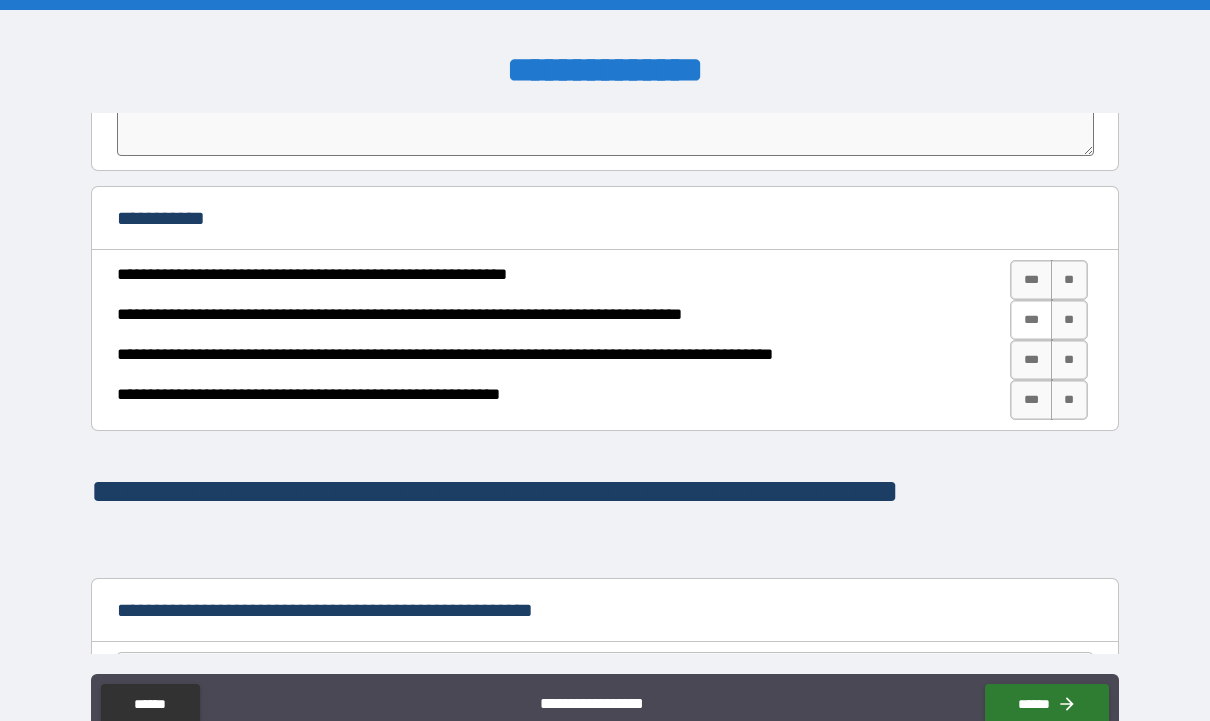 click on "***" at bounding box center (1031, 320) 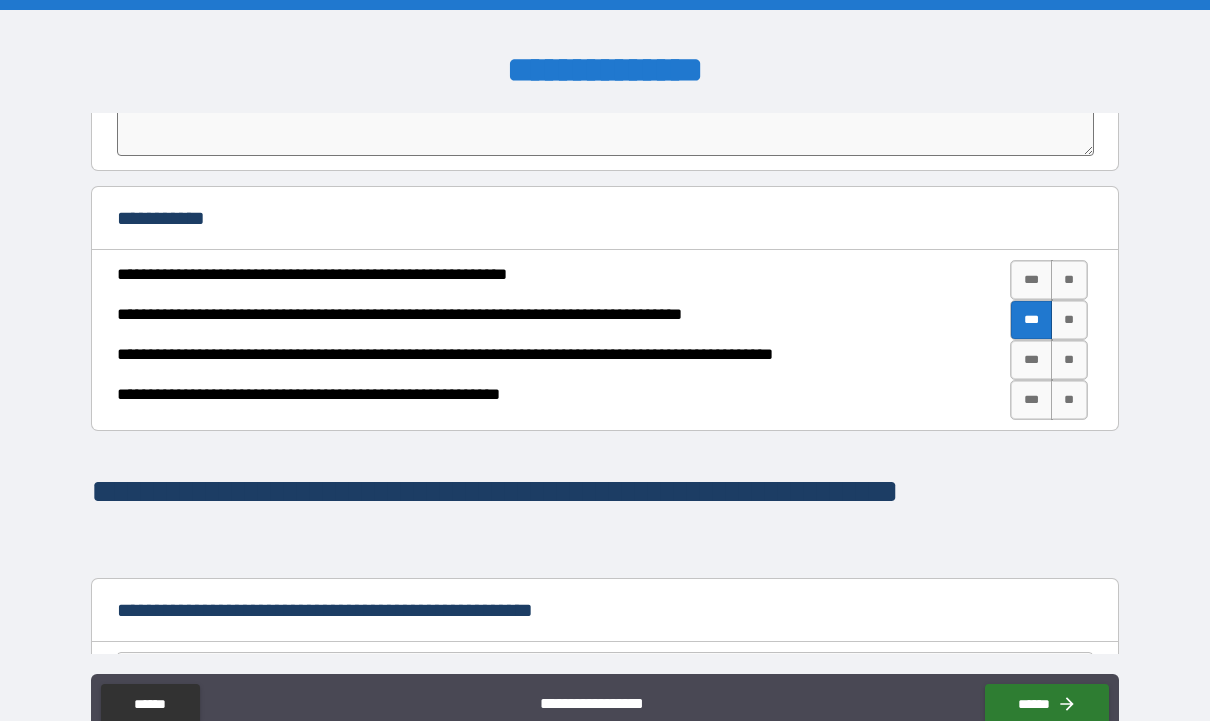 click on "**" at bounding box center [1069, 360] 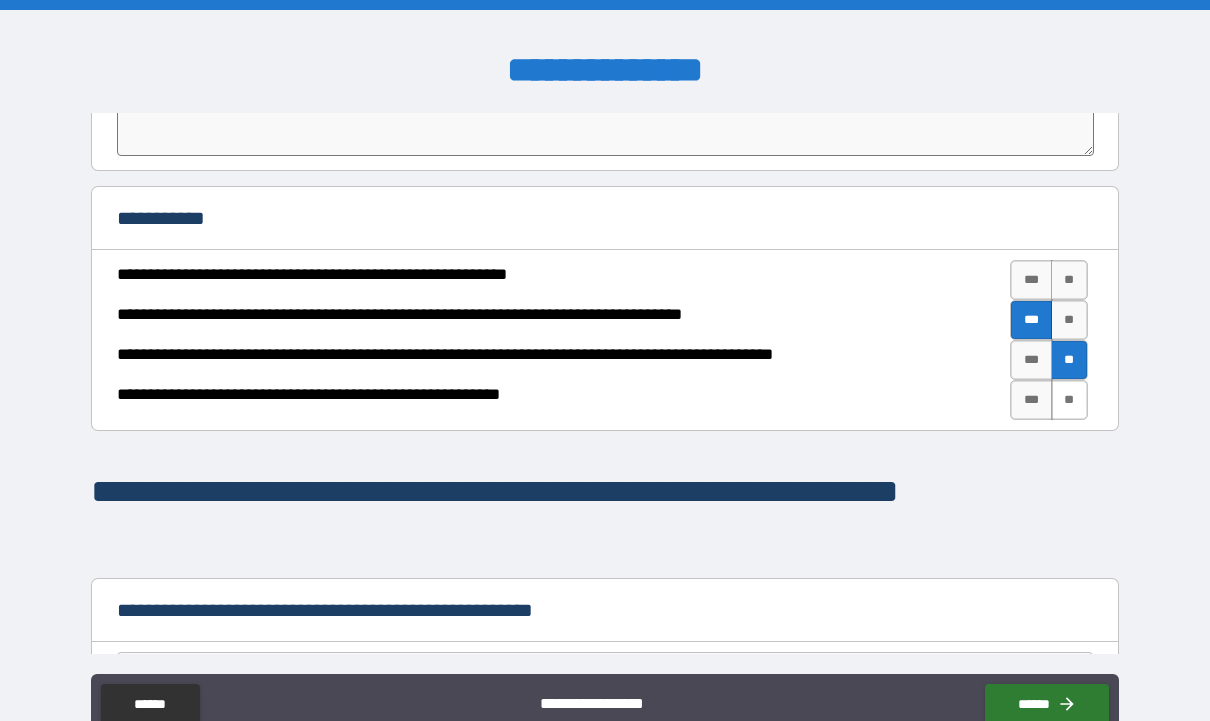 click on "**" at bounding box center [1069, 400] 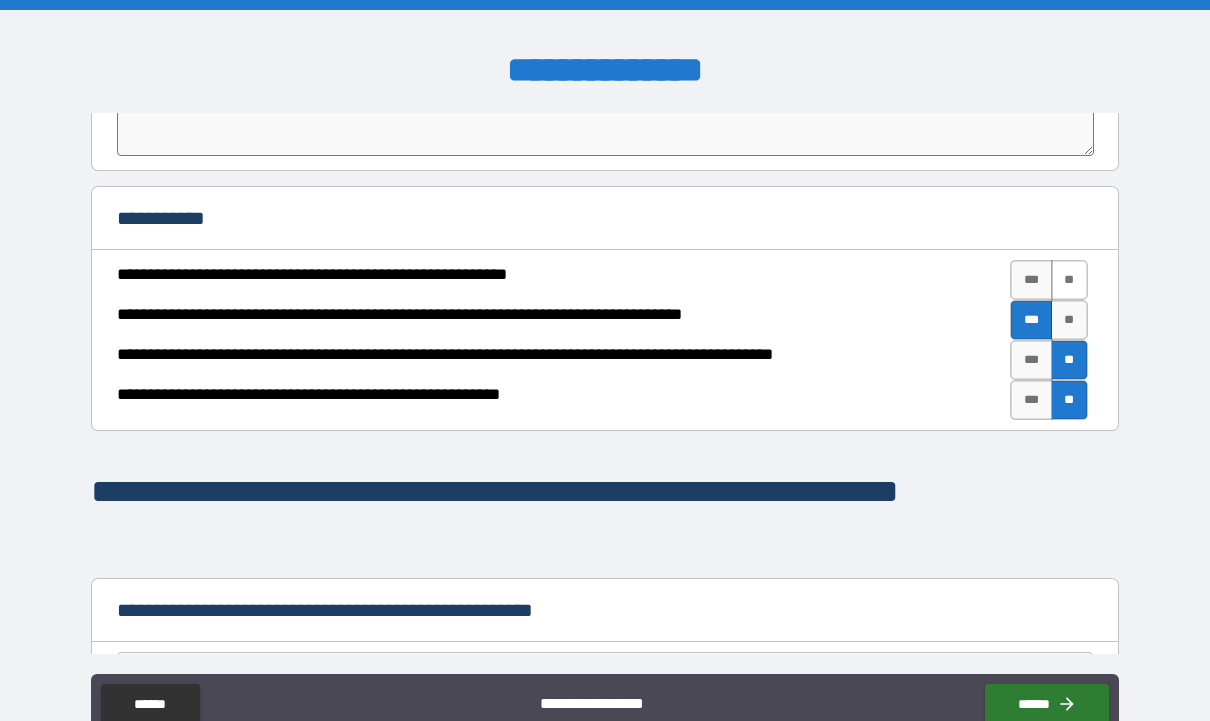 click on "**" at bounding box center (1069, 280) 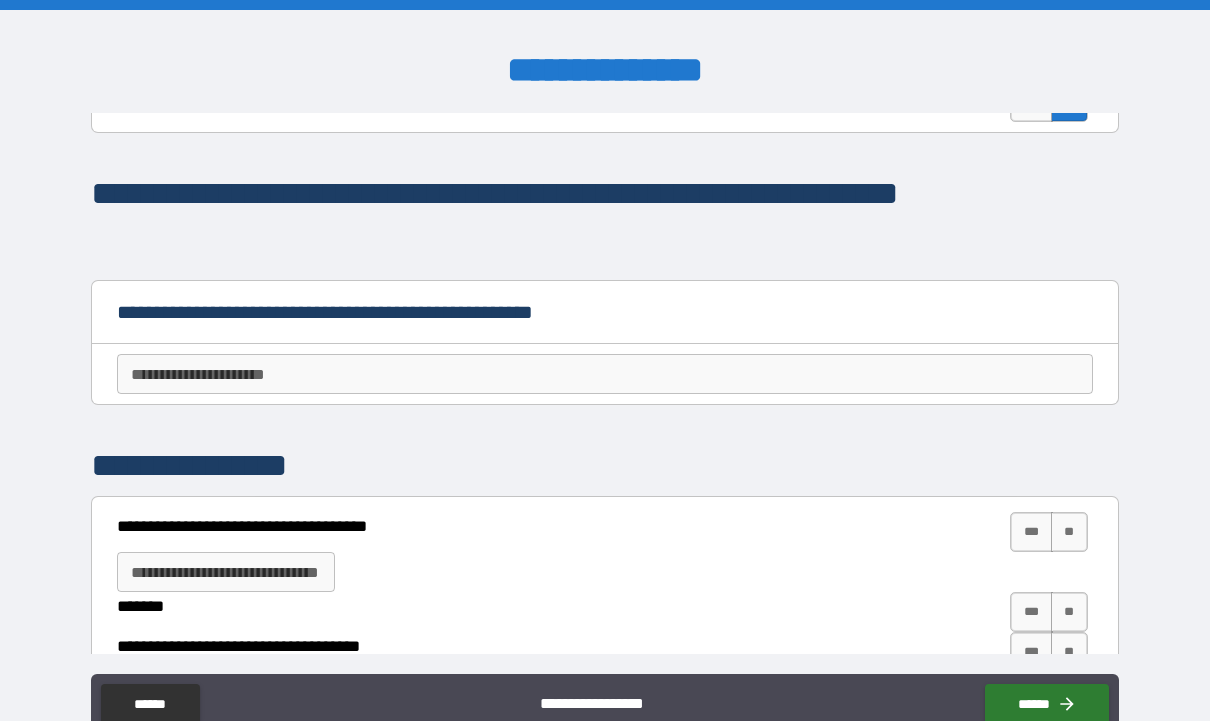 scroll, scrollTop: 3123, scrollLeft: 0, axis: vertical 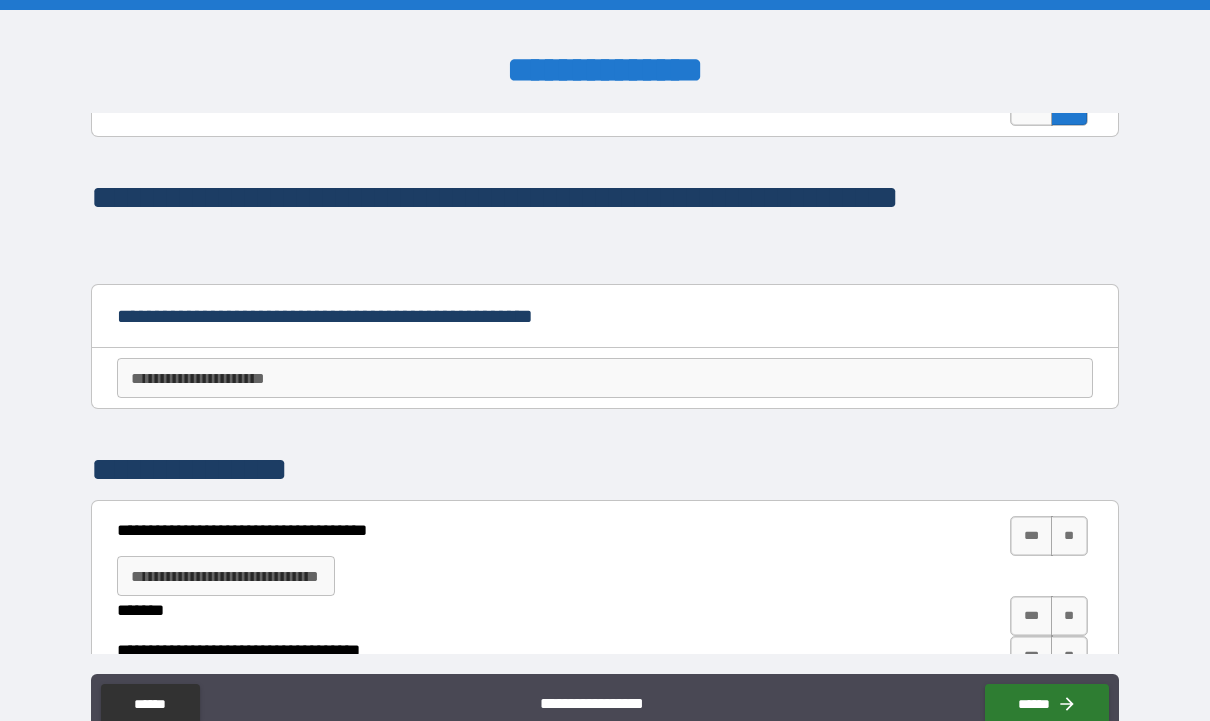 click on "**********" at bounding box center (604, 378) 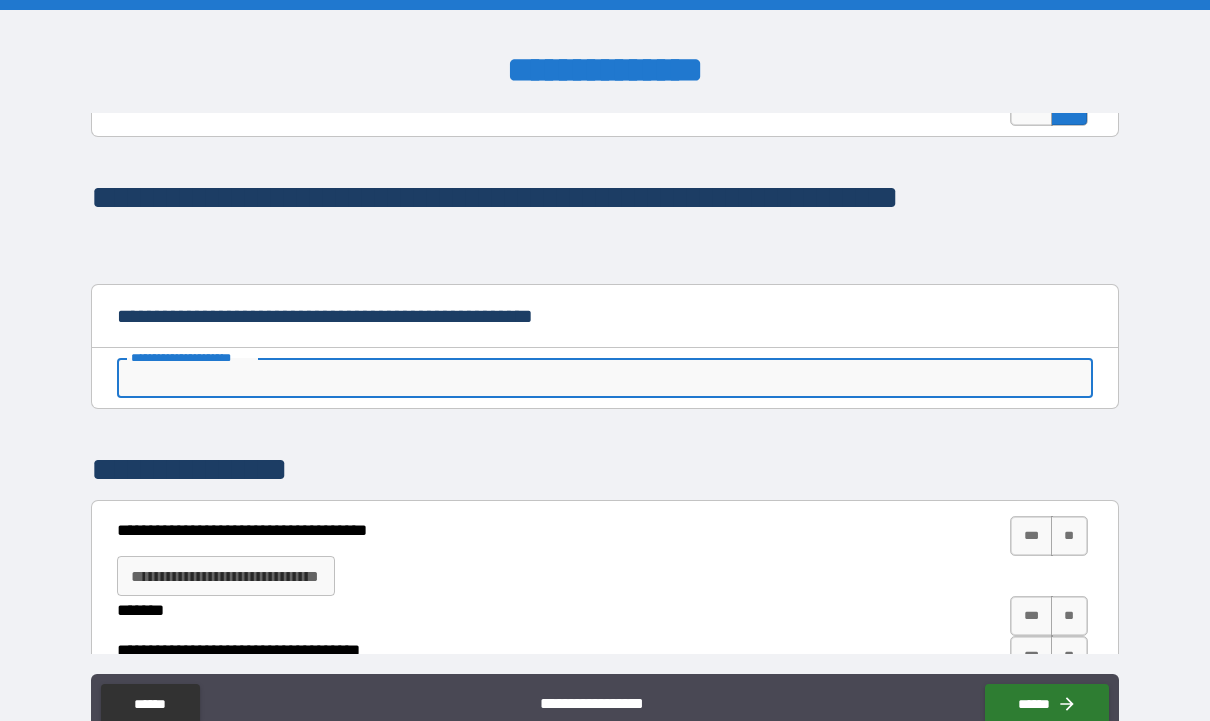 type on "*" 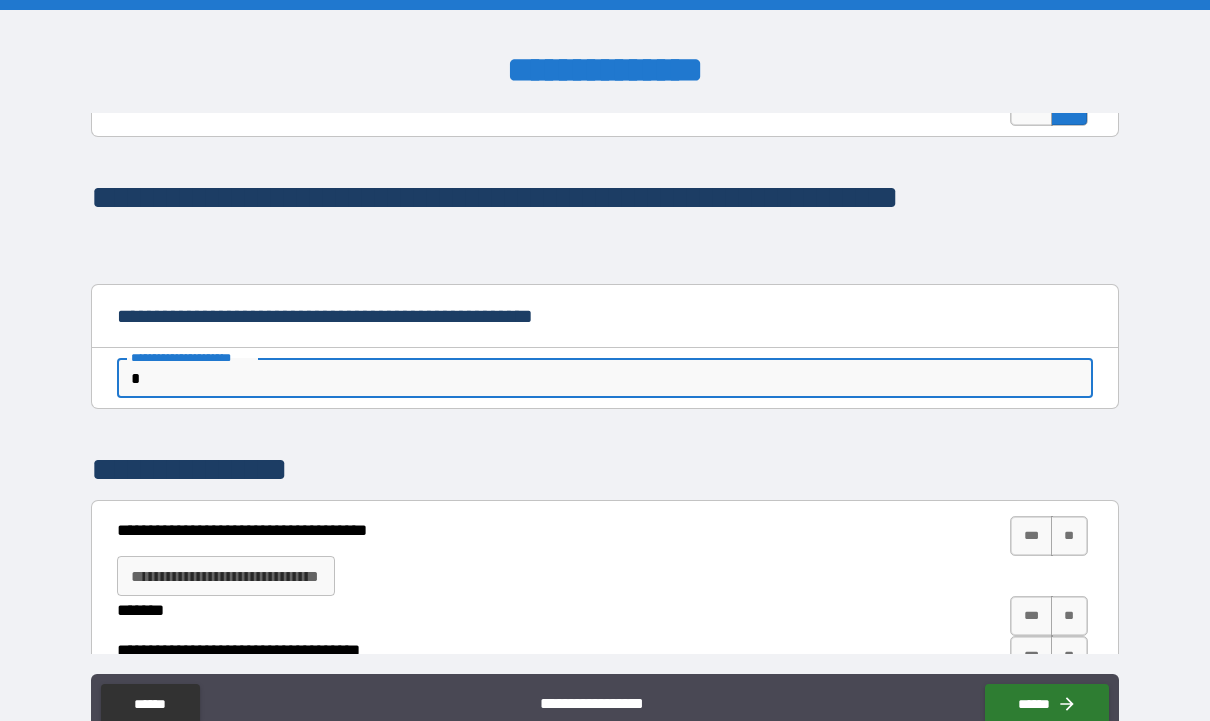 type on "*" 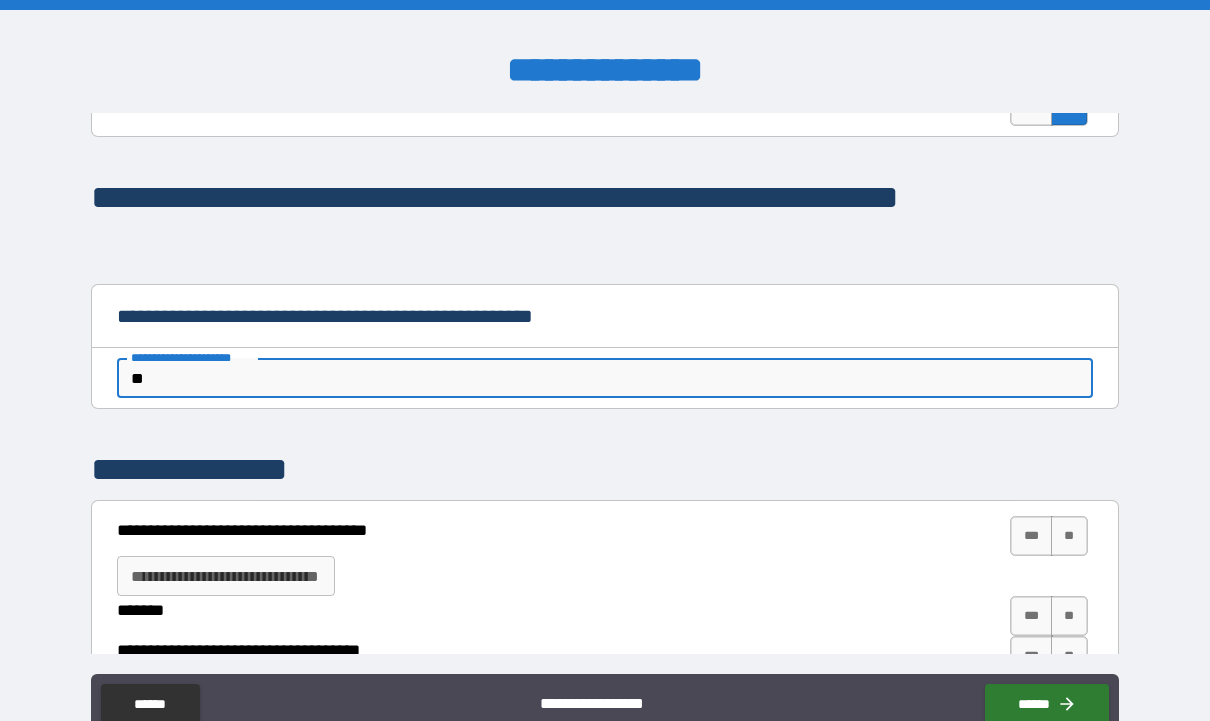 type on "*" 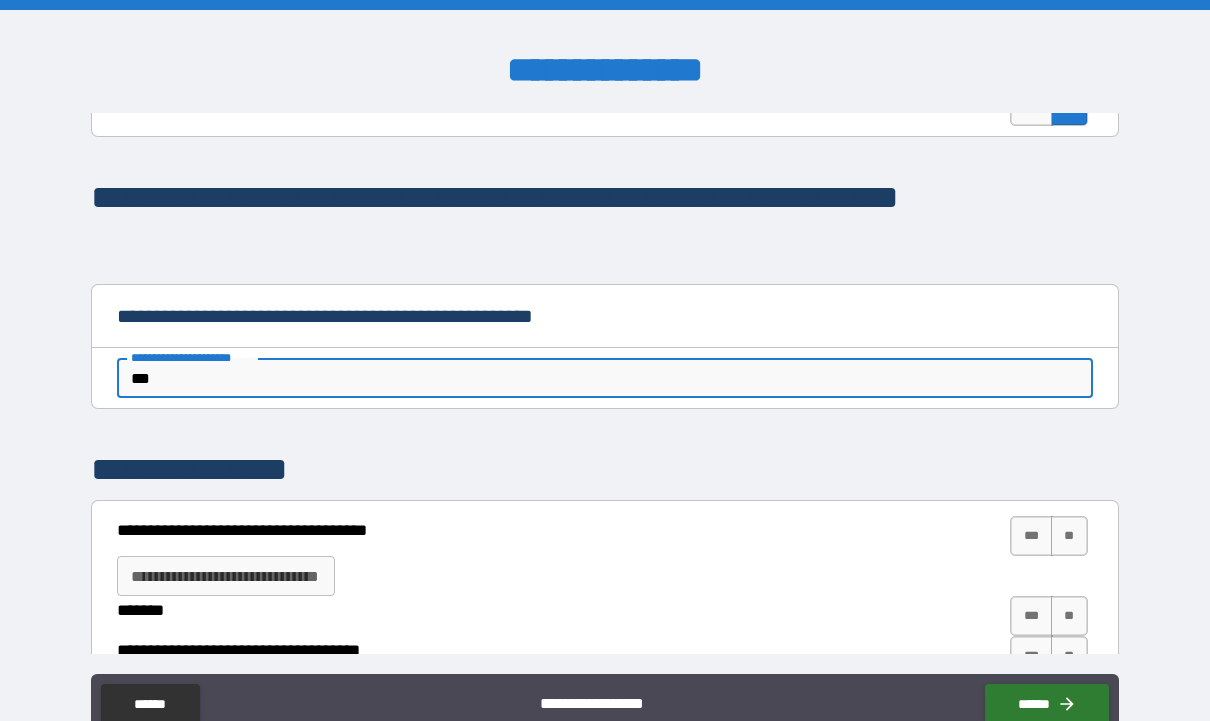 type on "*" 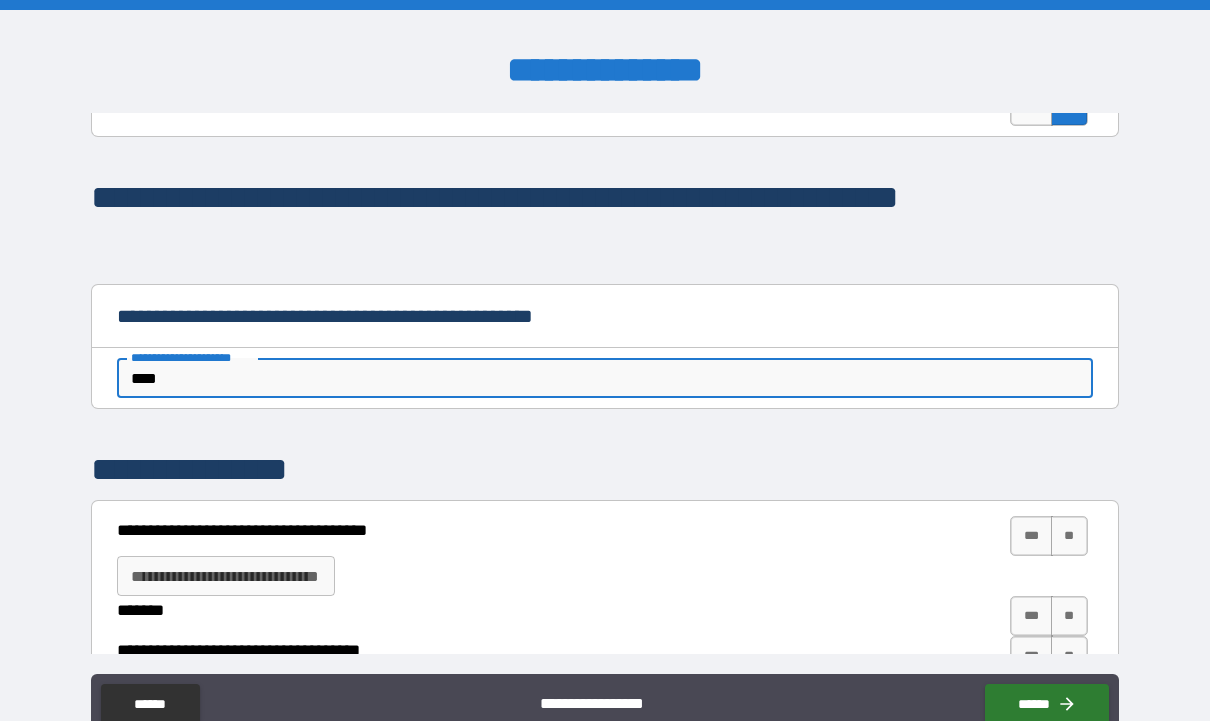 type on "*" 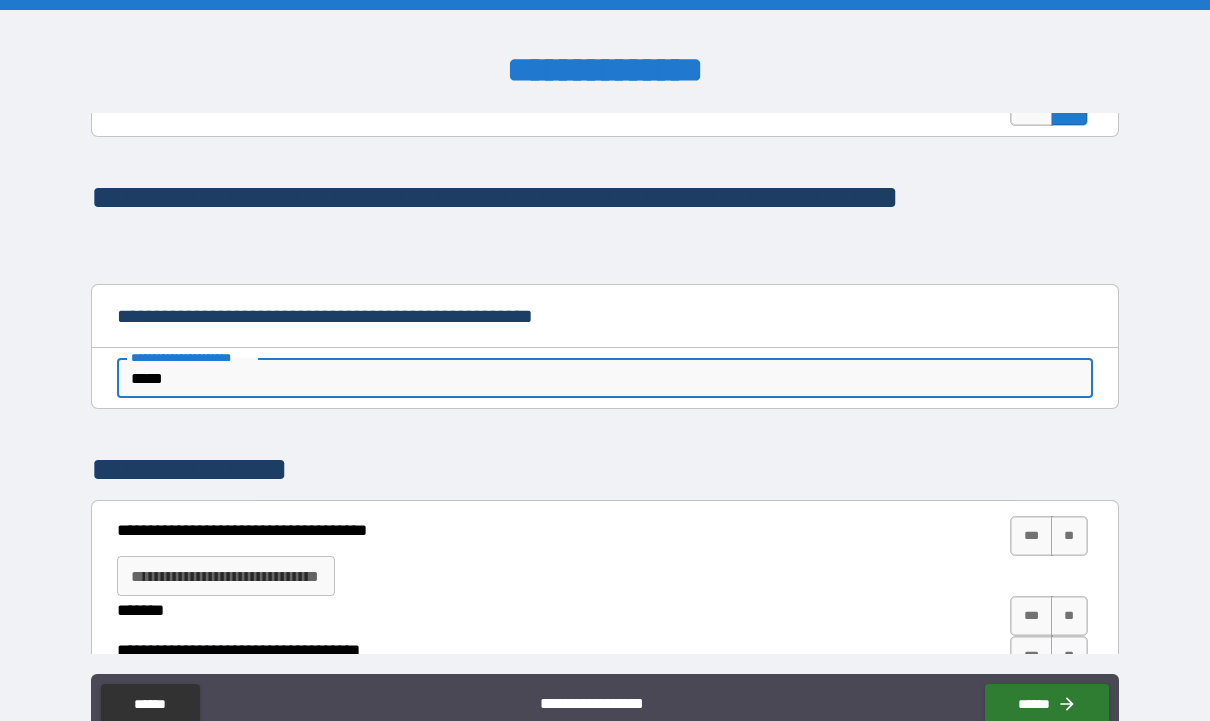 type on "*" 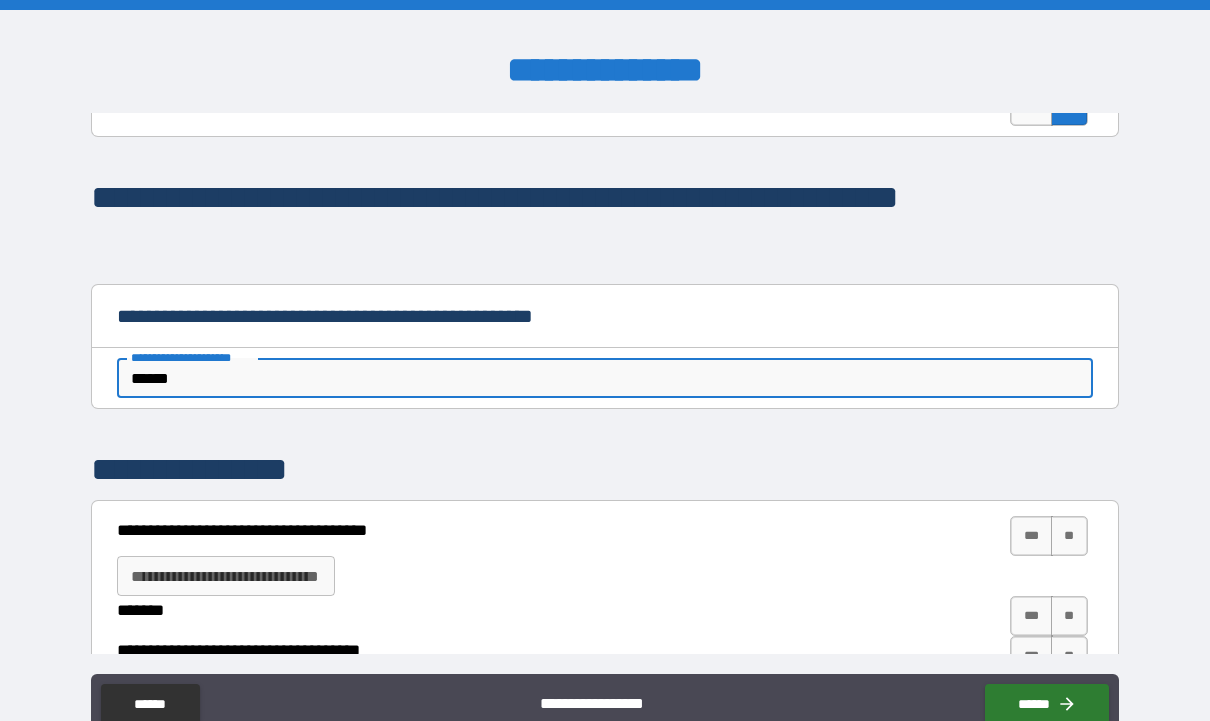 type on "*" 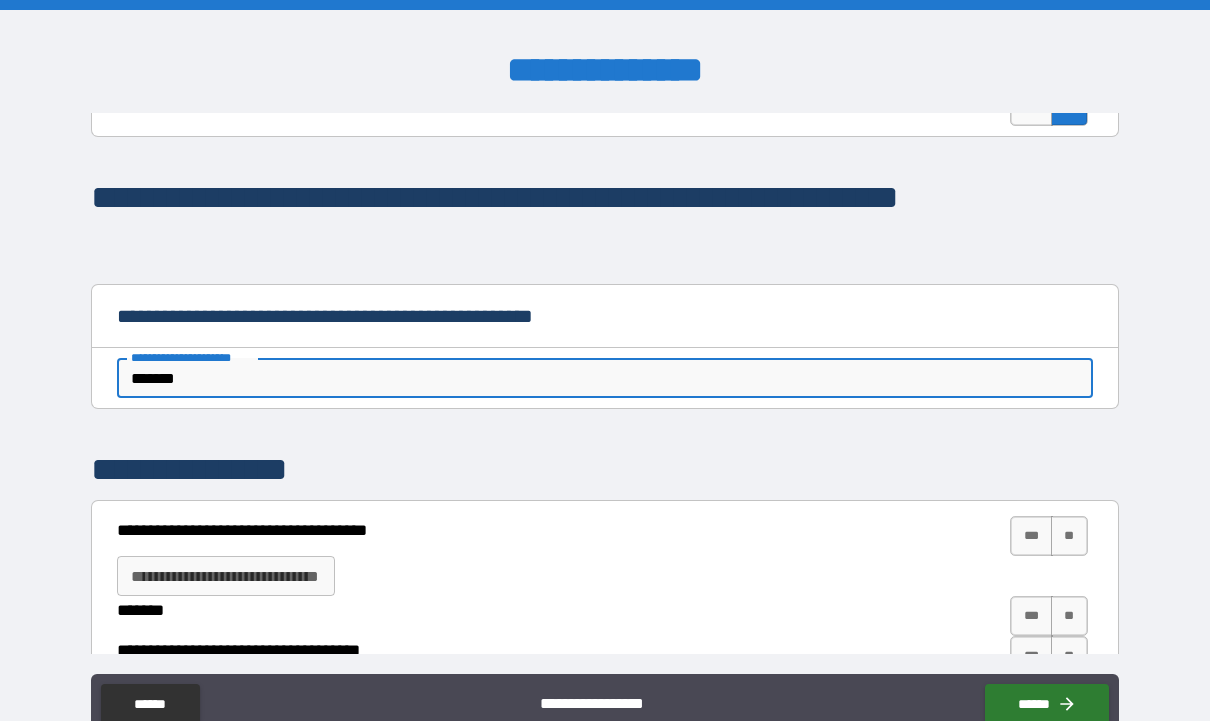 type on "*" 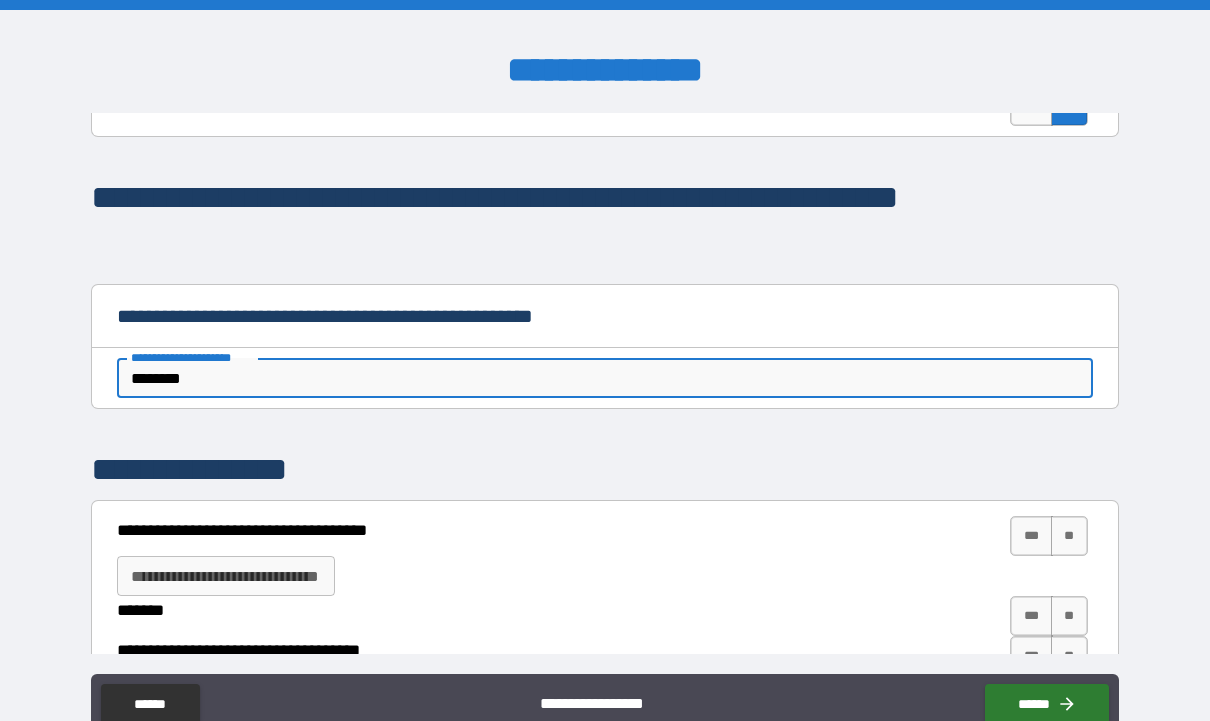 type on "*" 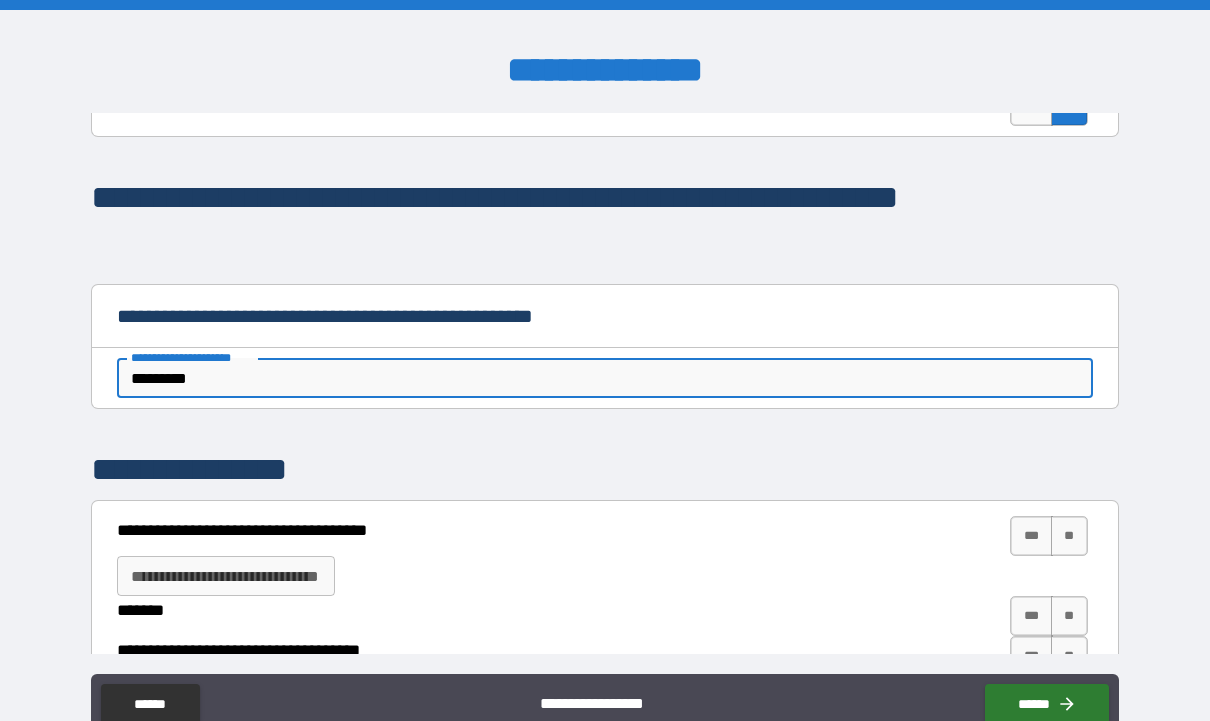 type on "*" 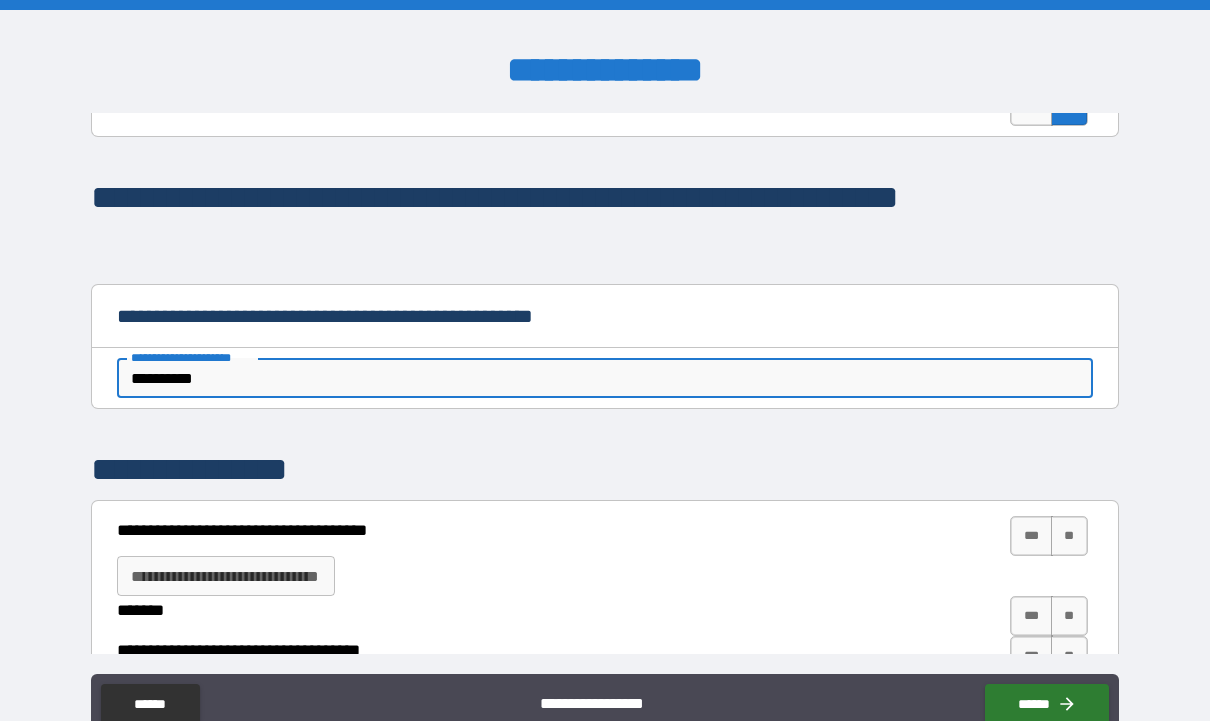 type on "*" 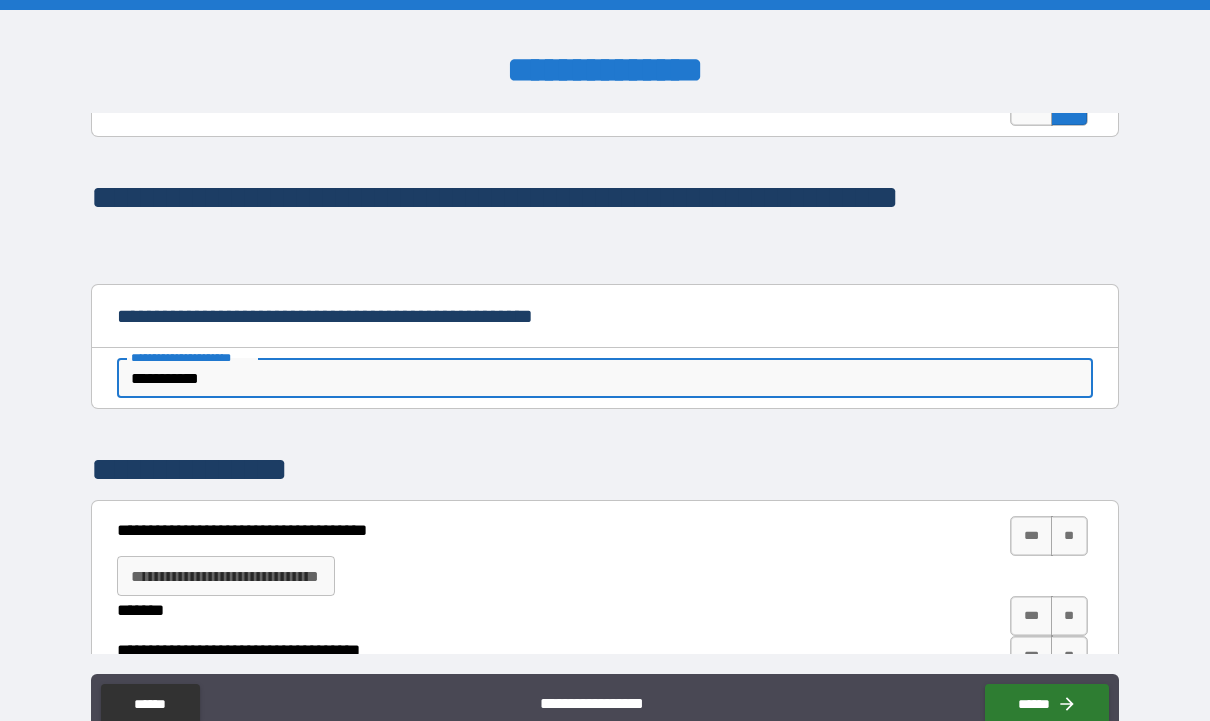 type on "*" 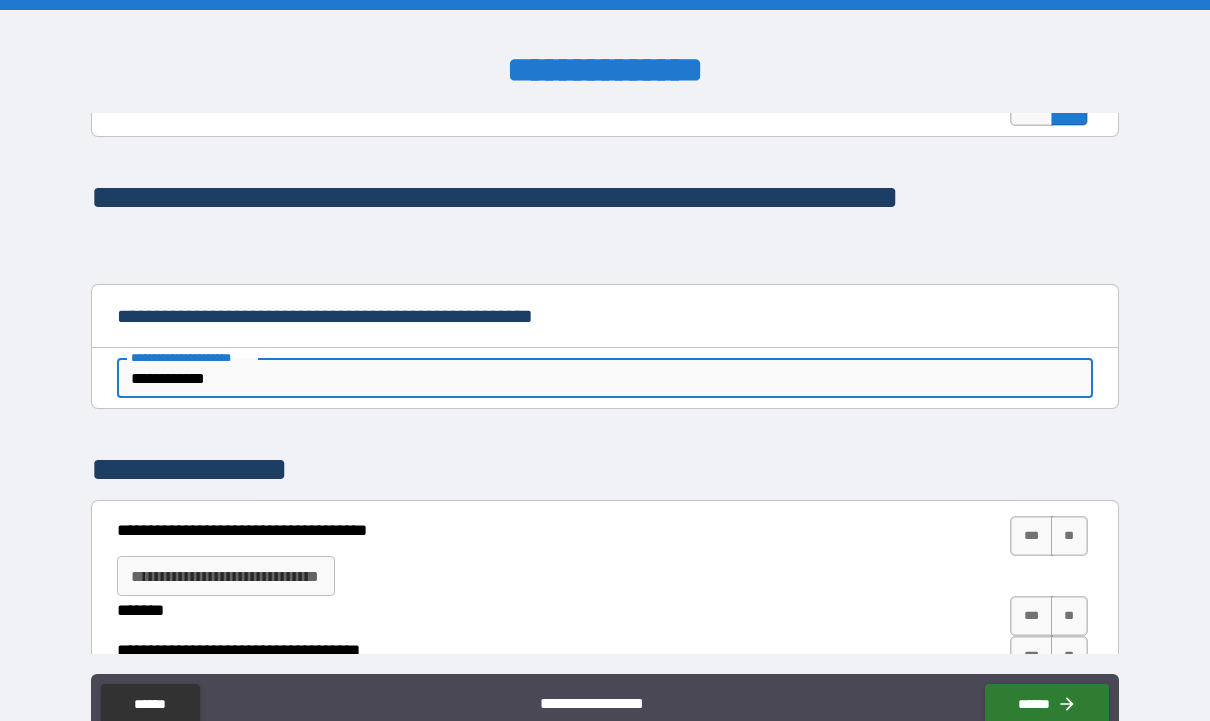 type on "*" 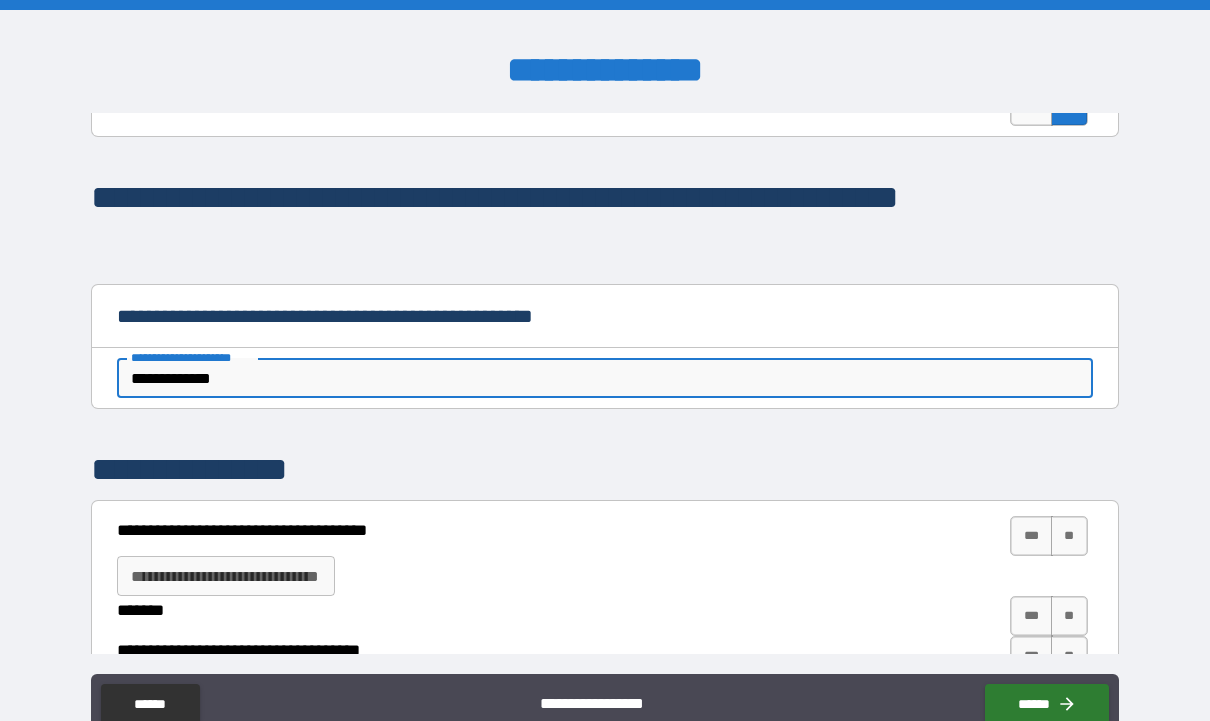type on "*" 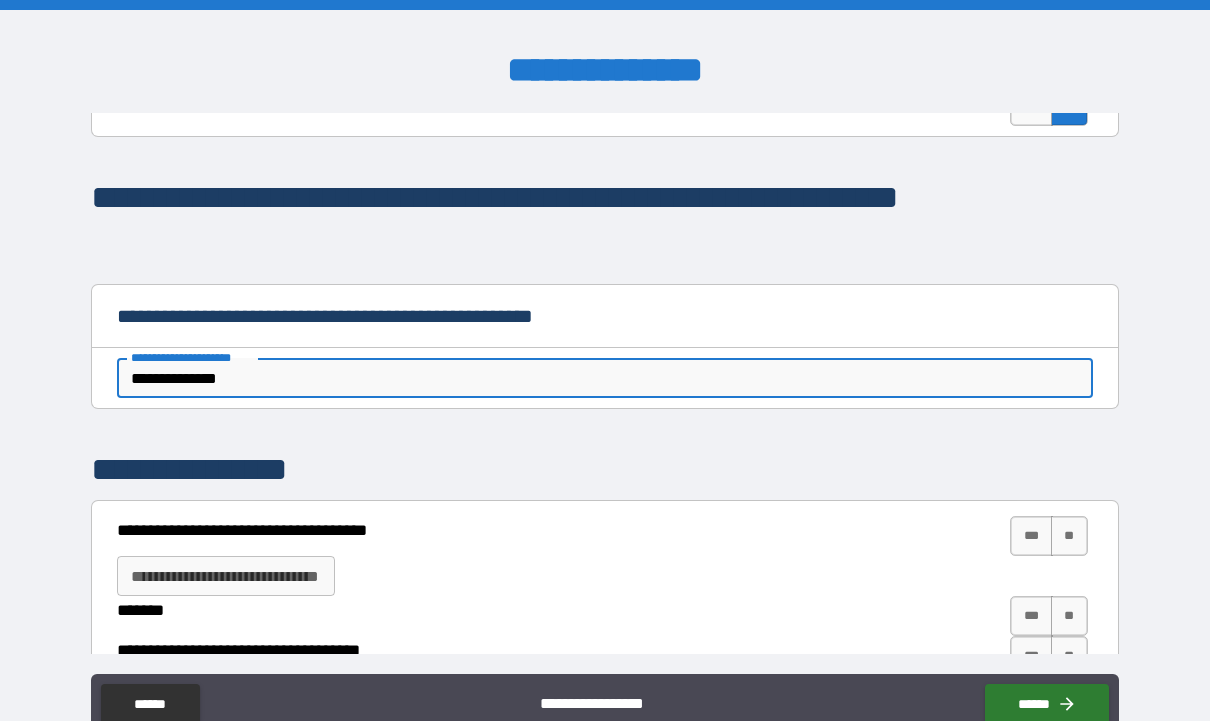 type on "*" 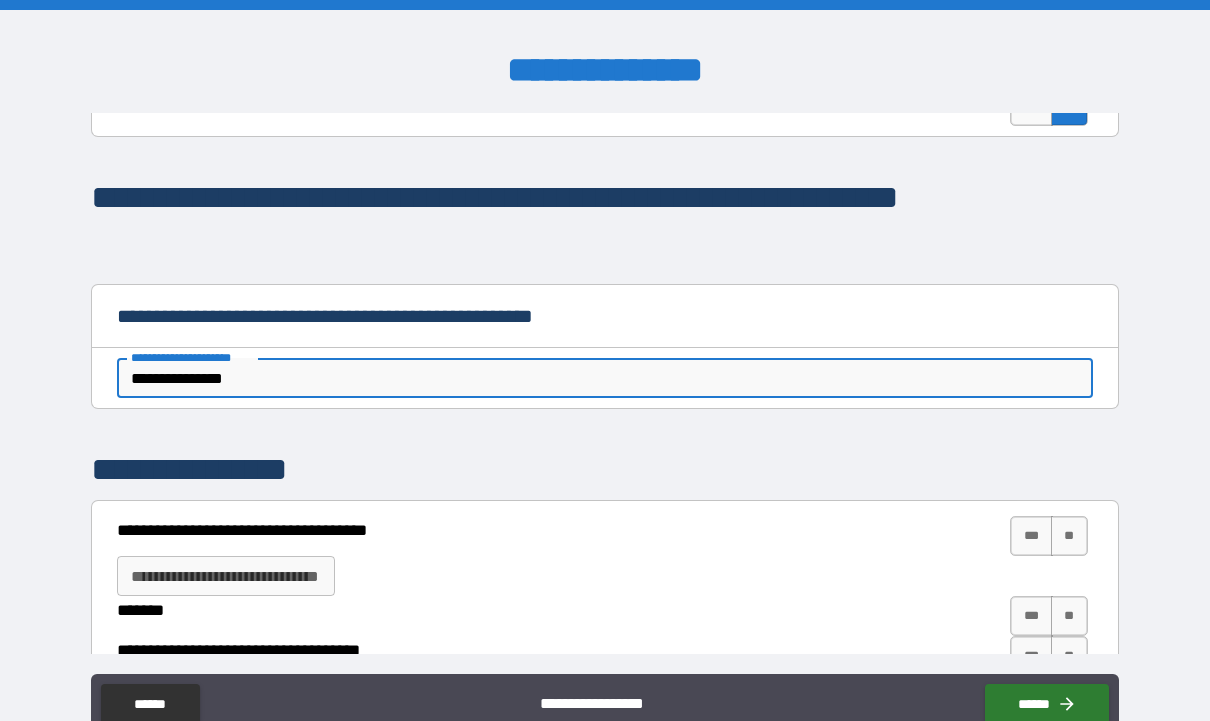 type on "*" 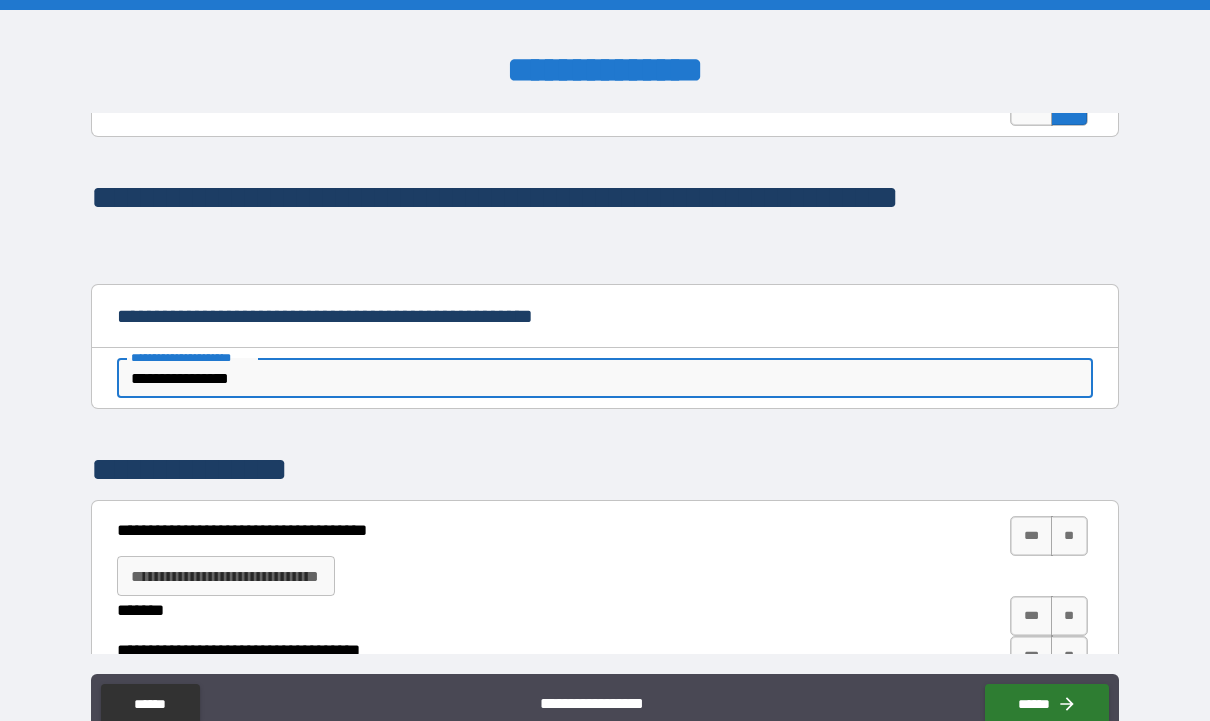 type on "*" 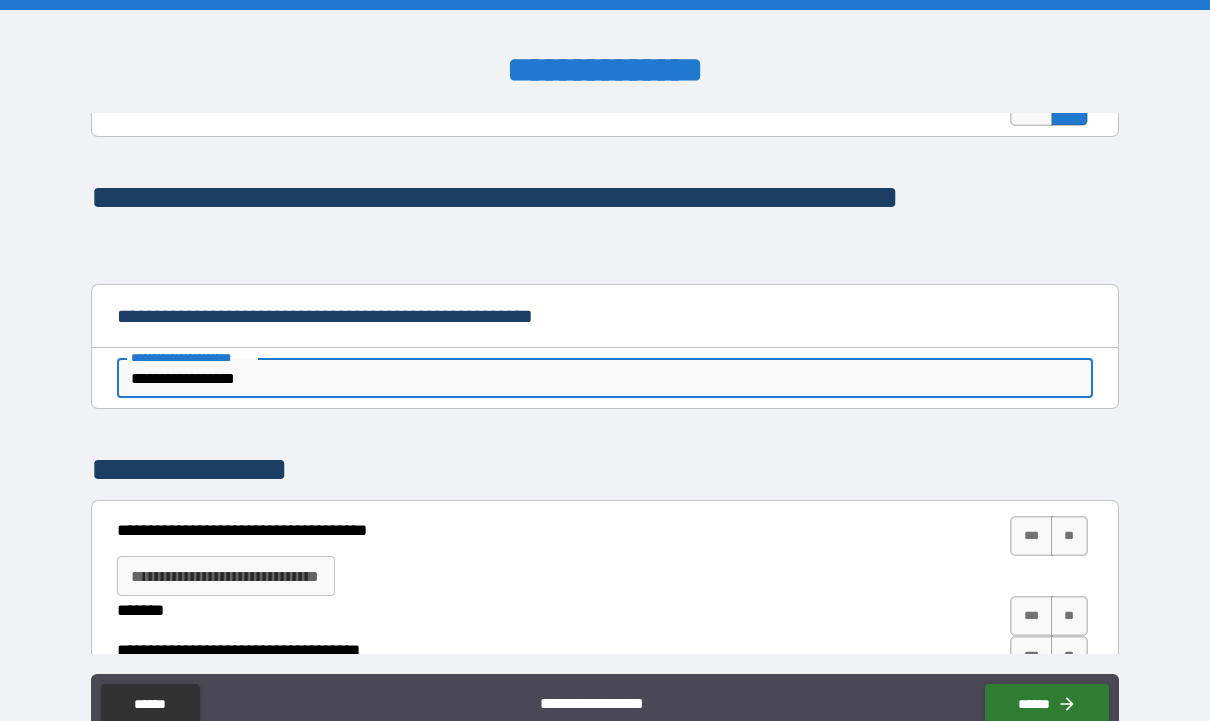type on "*" 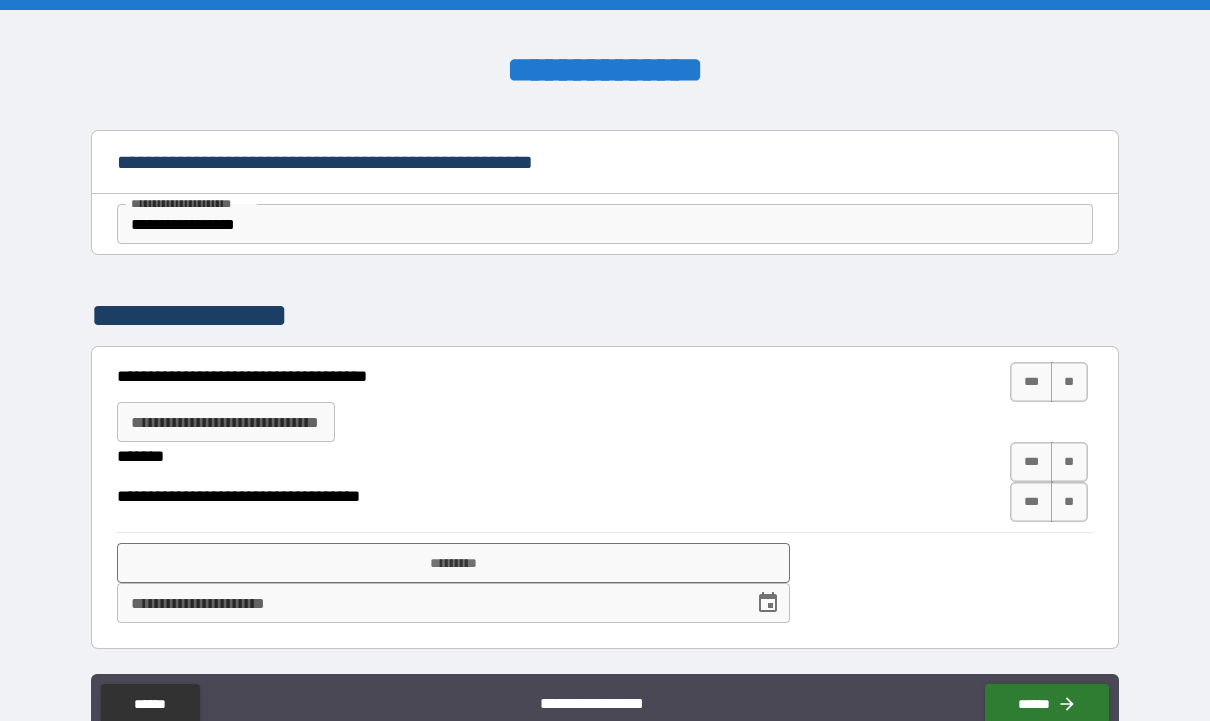scroll, scrollTop: 3277, scrollLeft: 0, axis: vertical 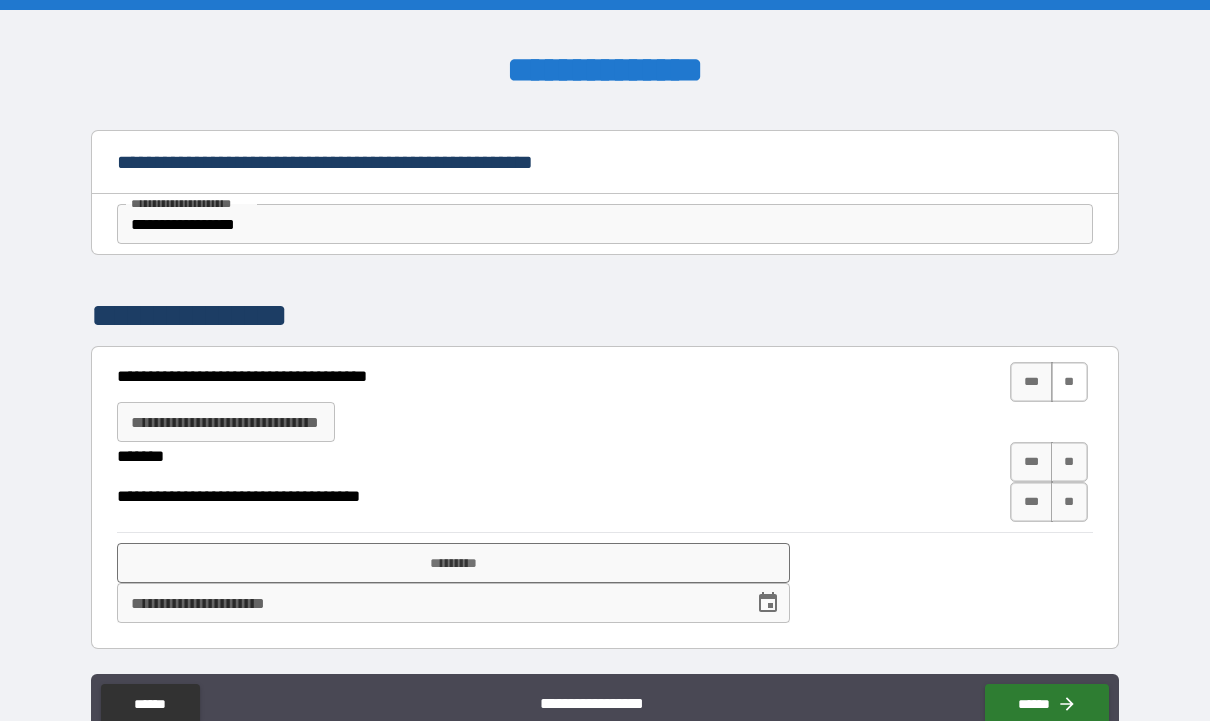click on "**" at bounding box center (1069, 382) 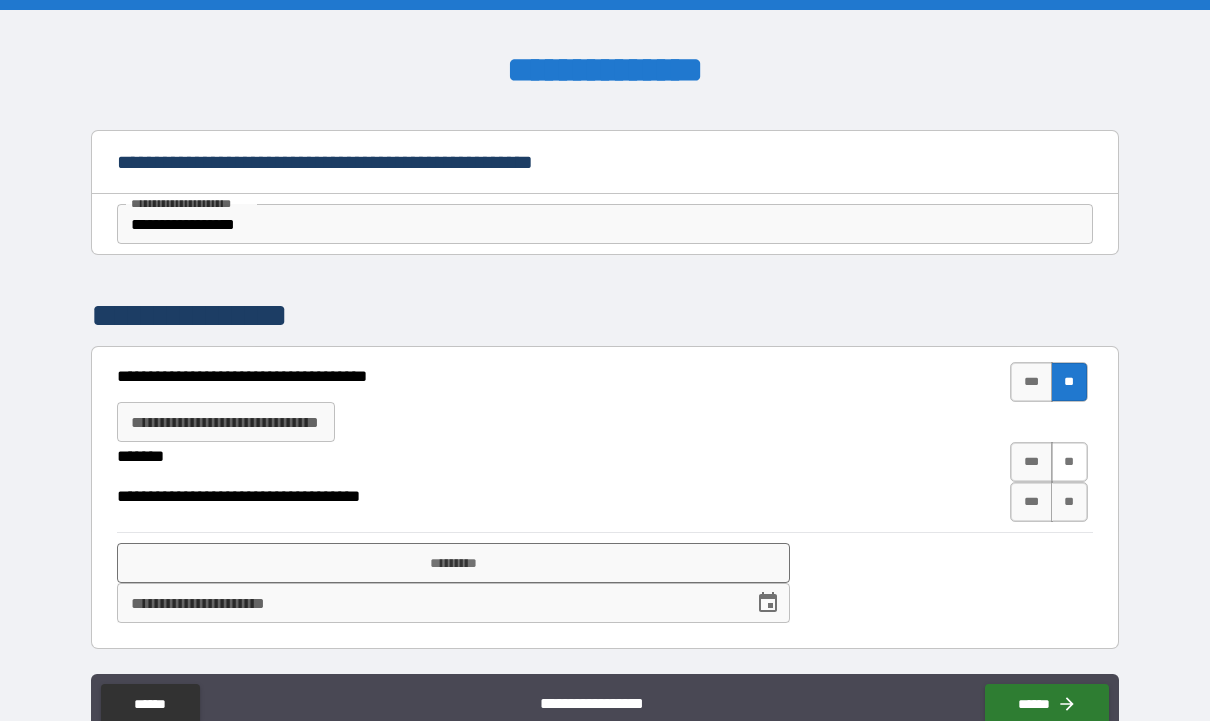 click on "**" at bounding box center (1069, 462) 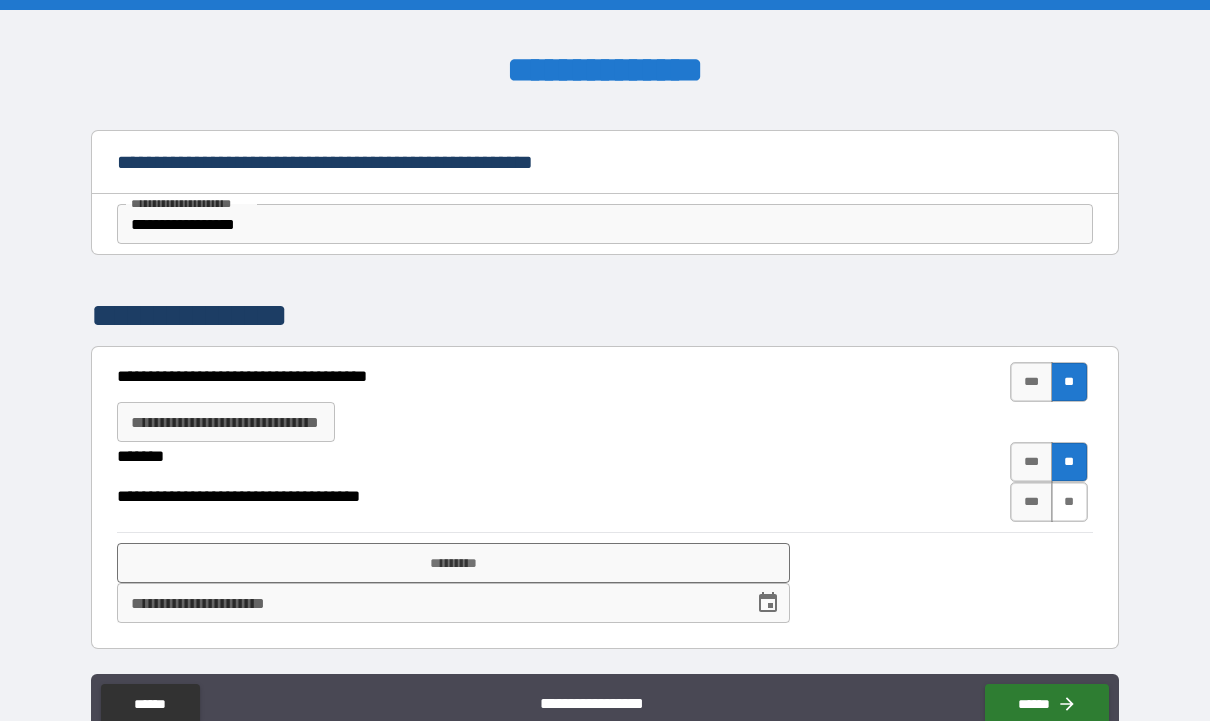 click on "**" at bounding box center [1069, 502] 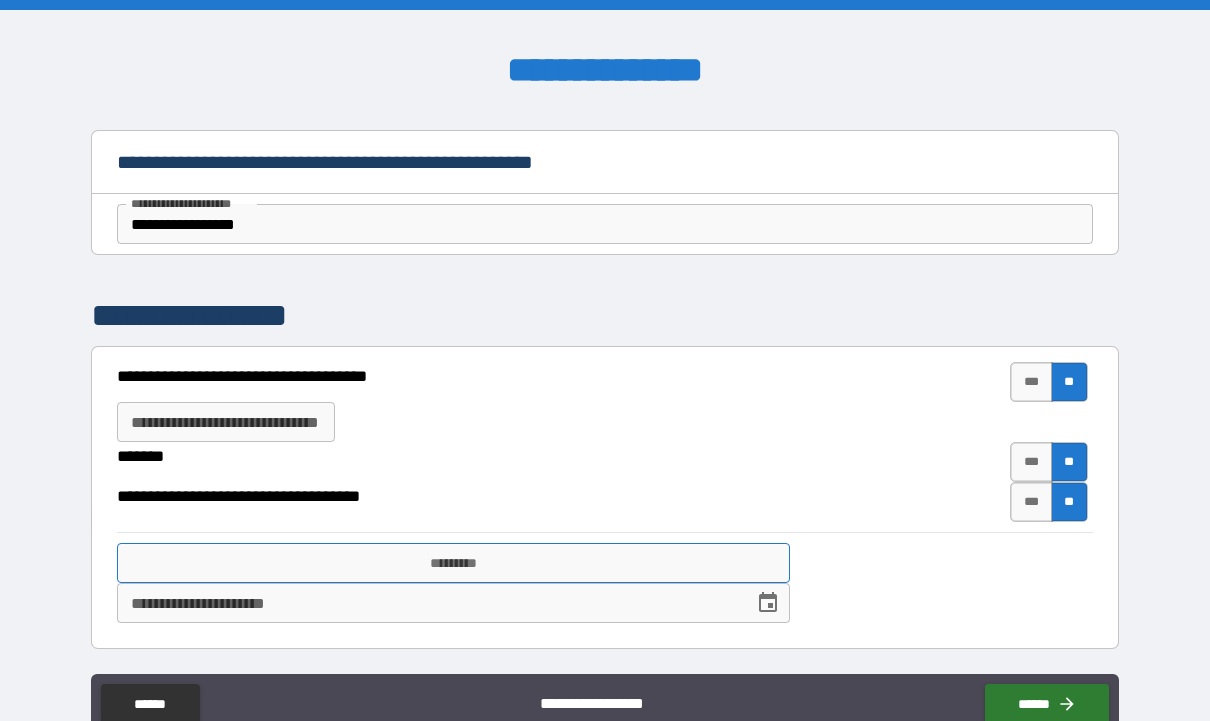 click on "*********" at bounding box center [453, 563] 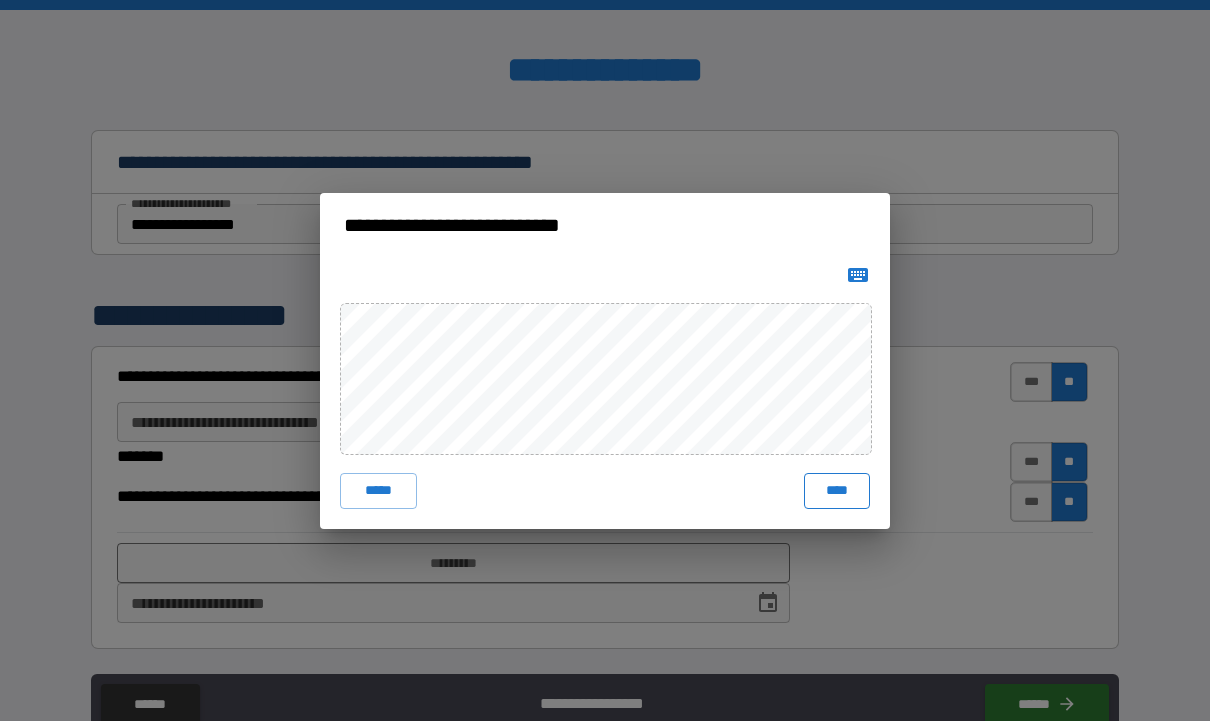 click on "****" at bounding box center (837, 491) 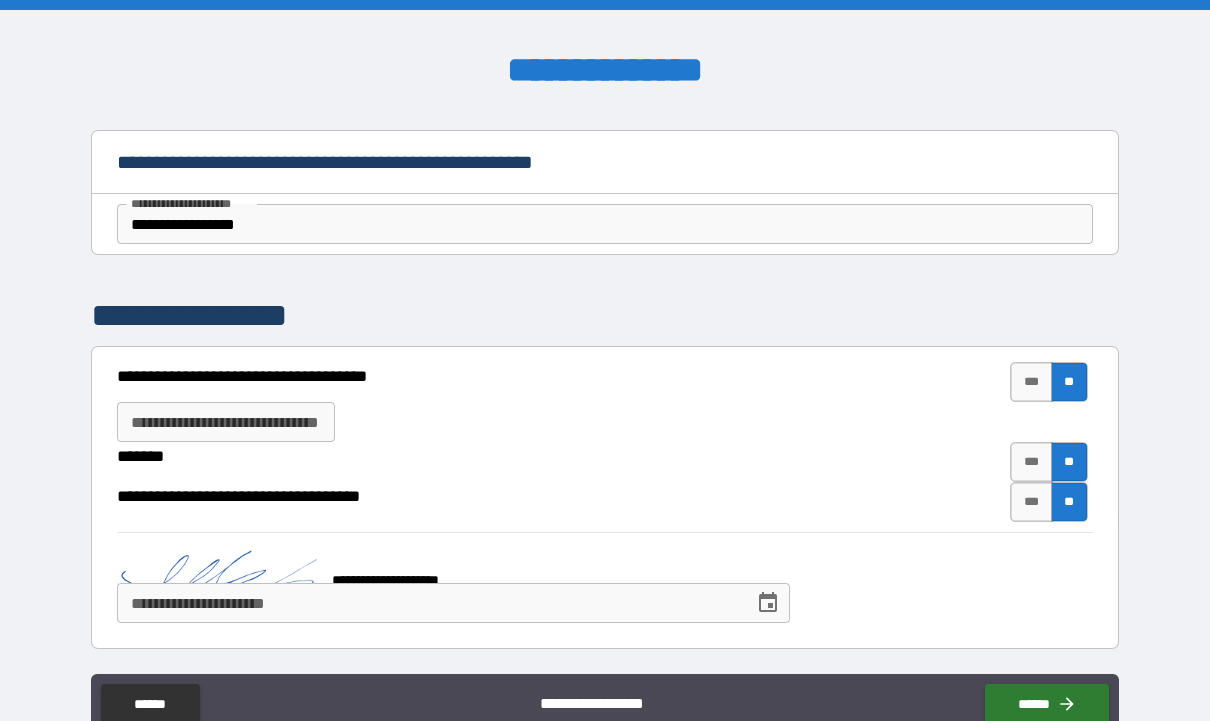 scroll, scrollTop: 3267, scrollLeft: 0, axis: vertical 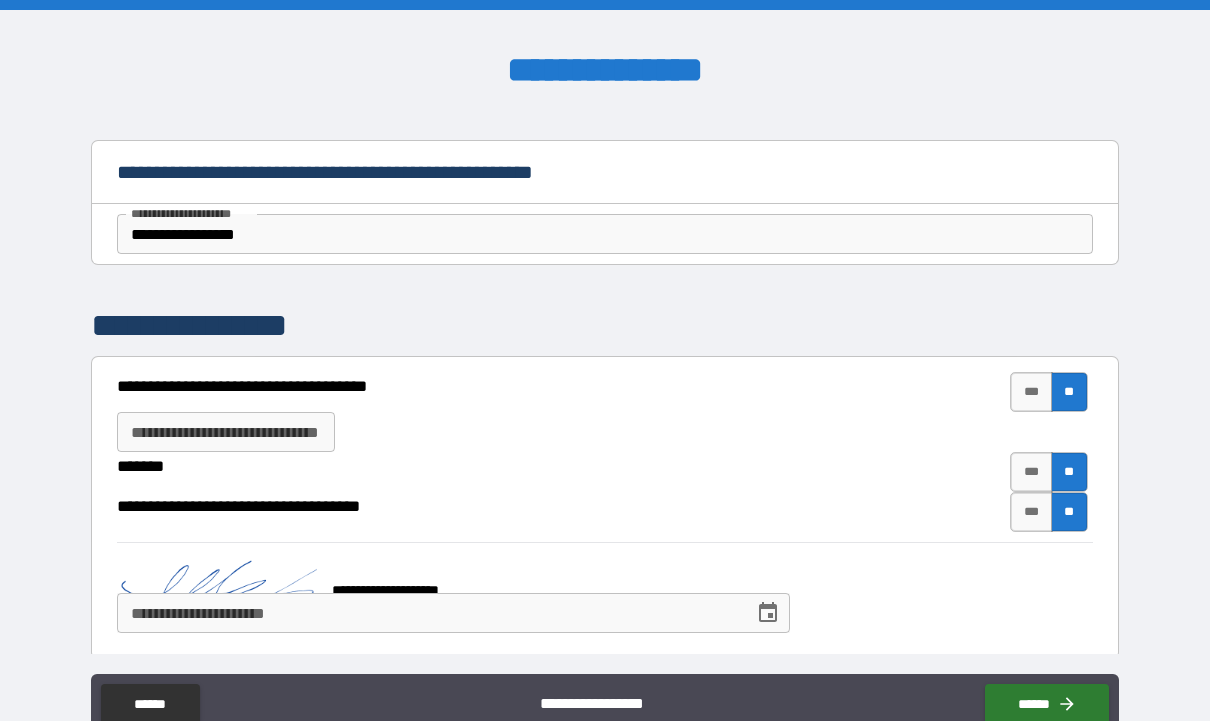 type on "*" 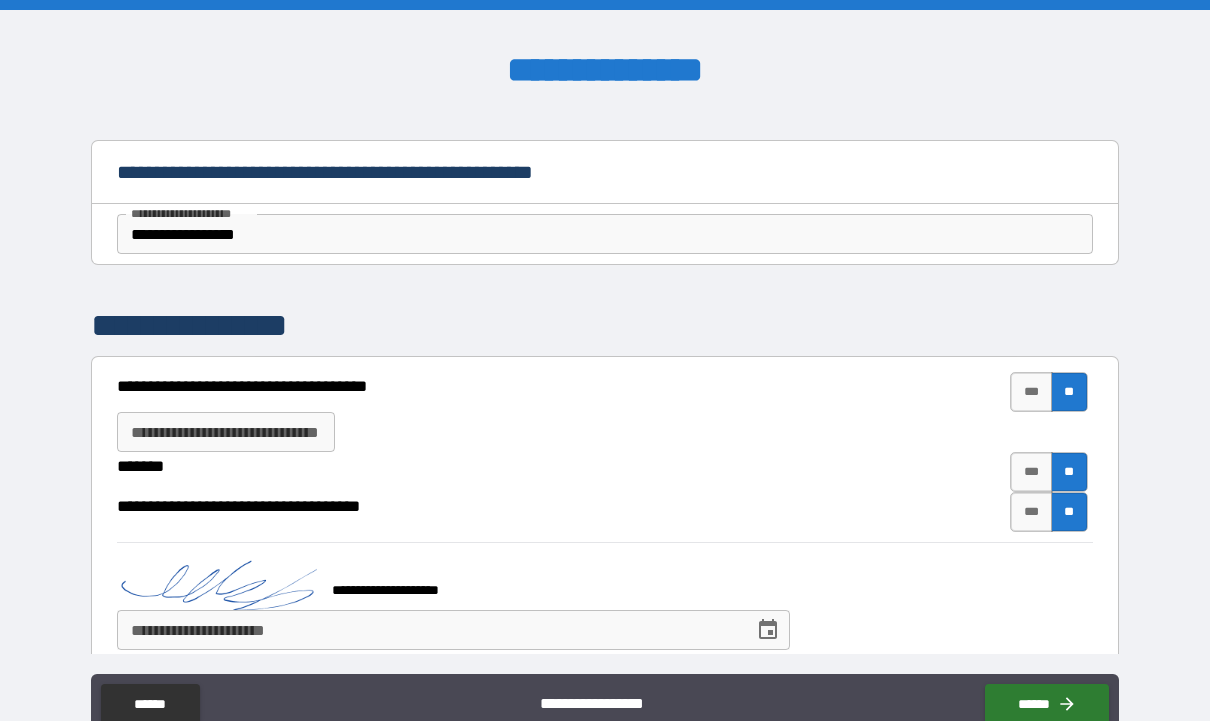click on "**********" at bounding box center [428, 630] 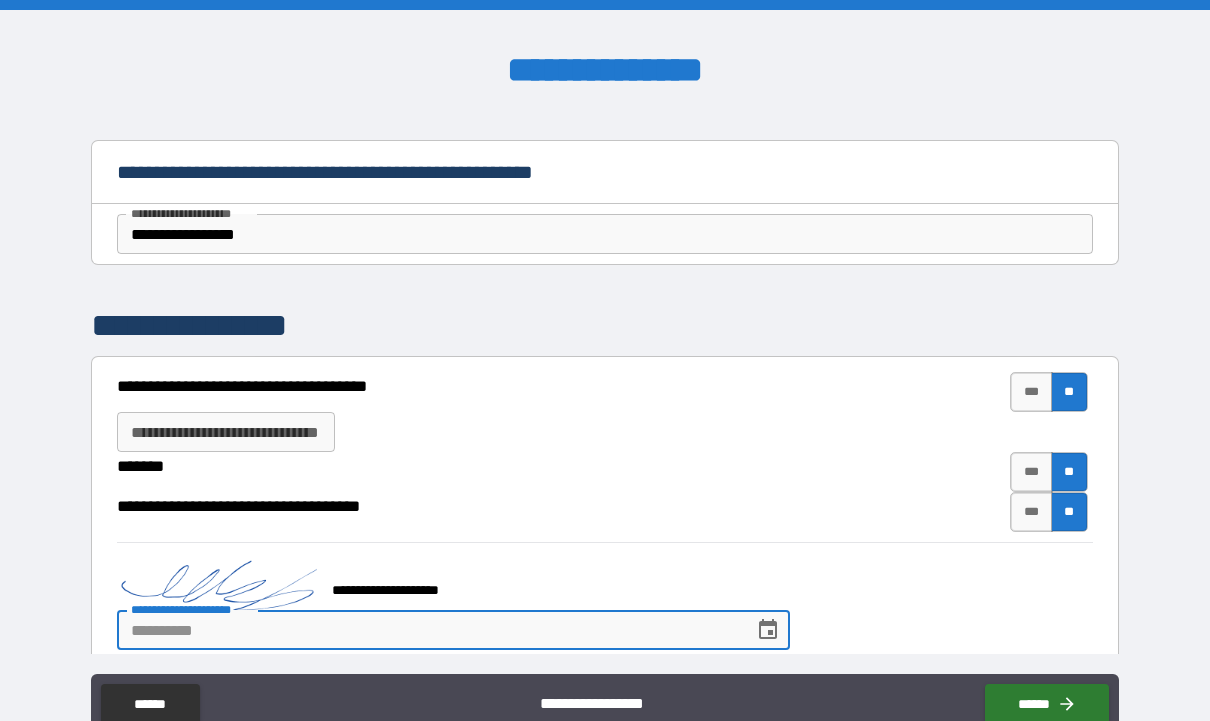 scroll, scrollTop: 68, scrollLeft: 0, axis: vertical 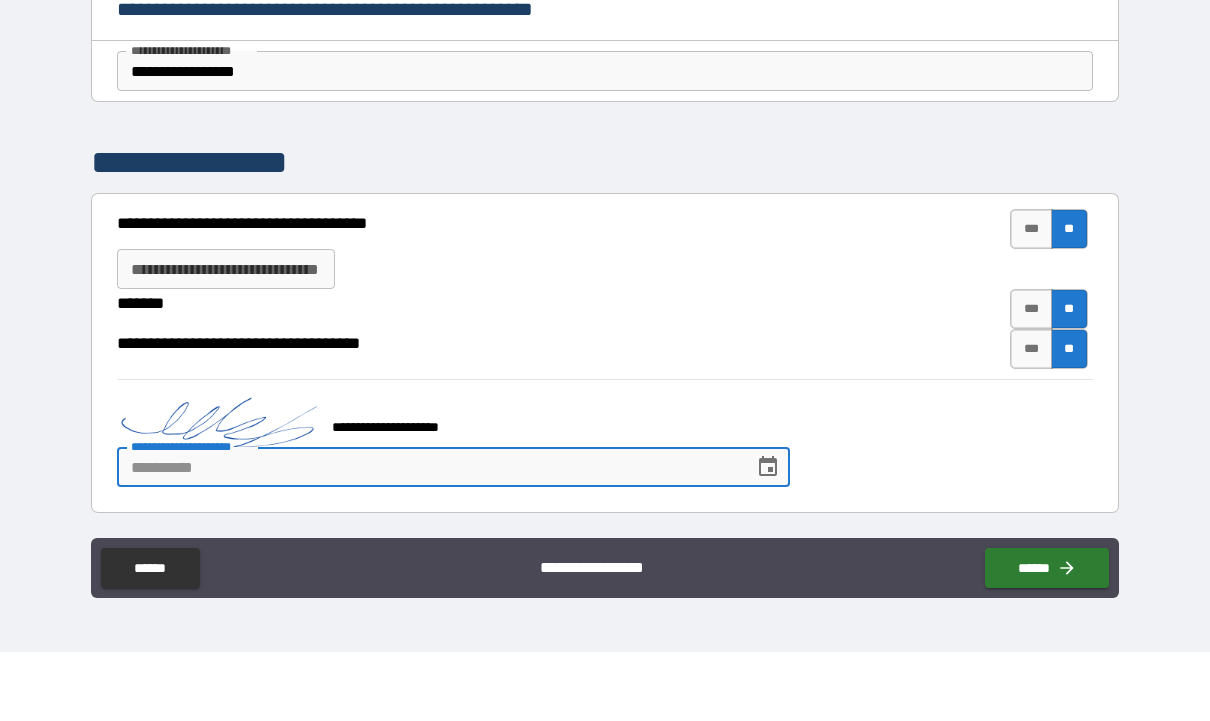 type on "*" 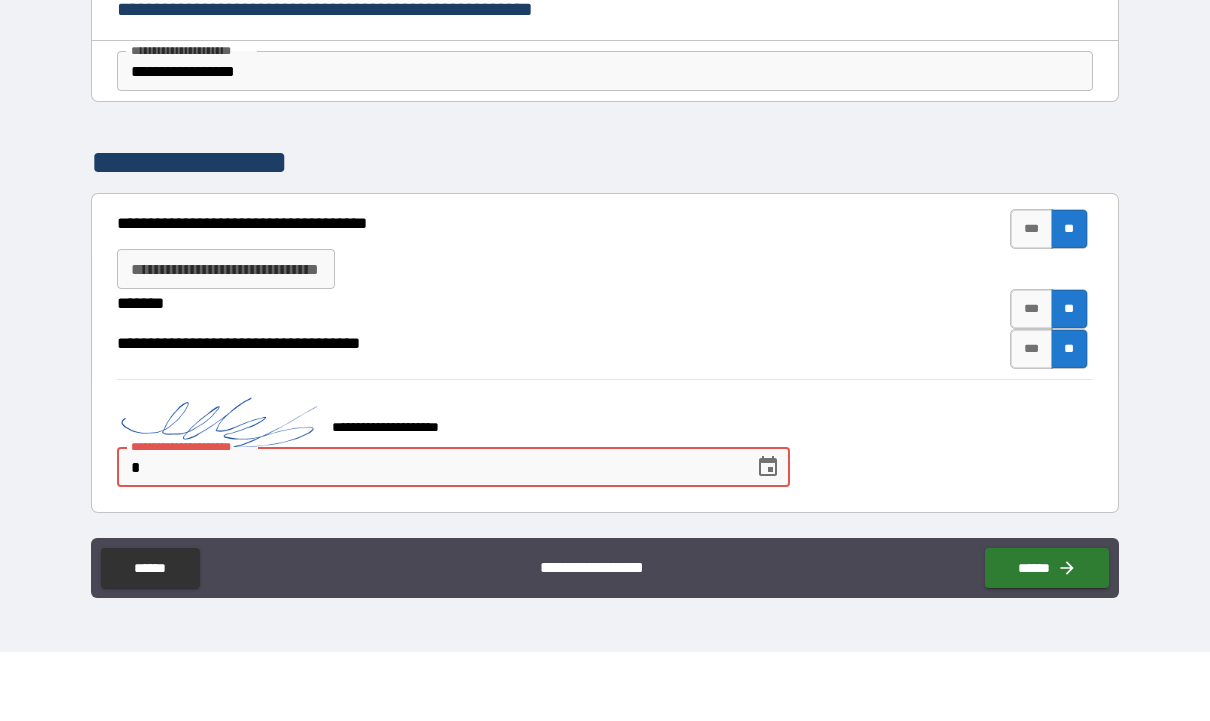 scroll, scrollTop: 67, scrollLeft: 0, axis: vertical 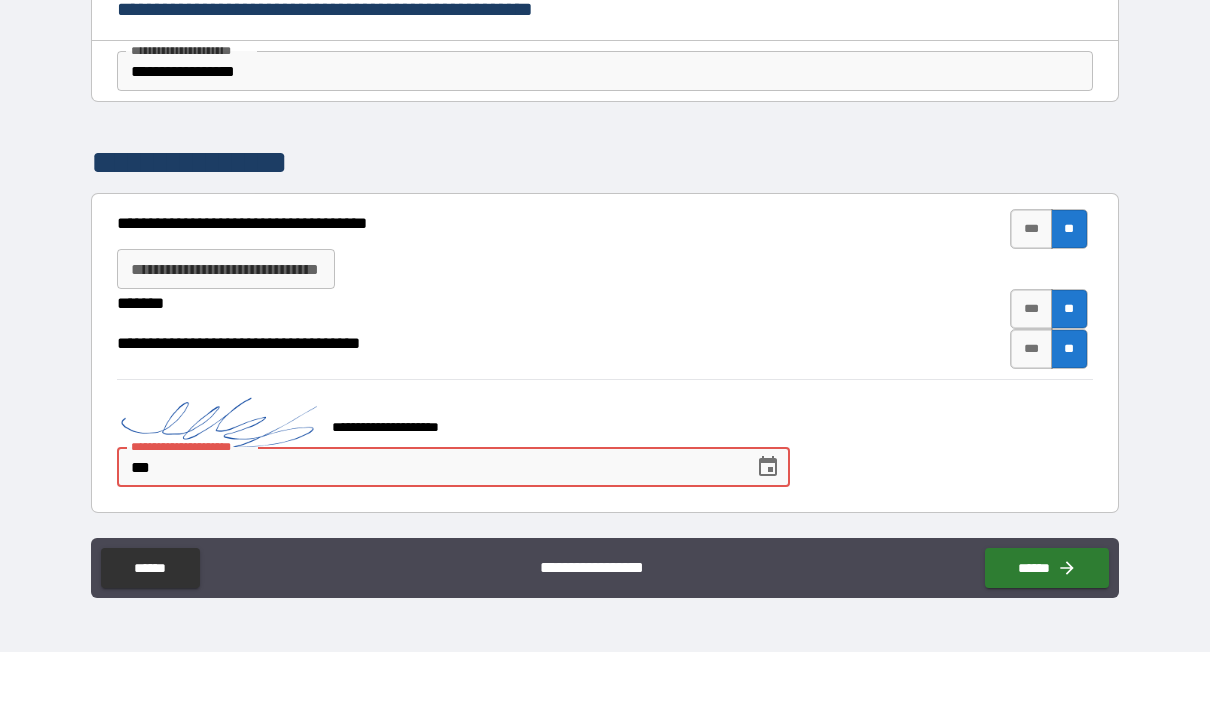 type on "*" 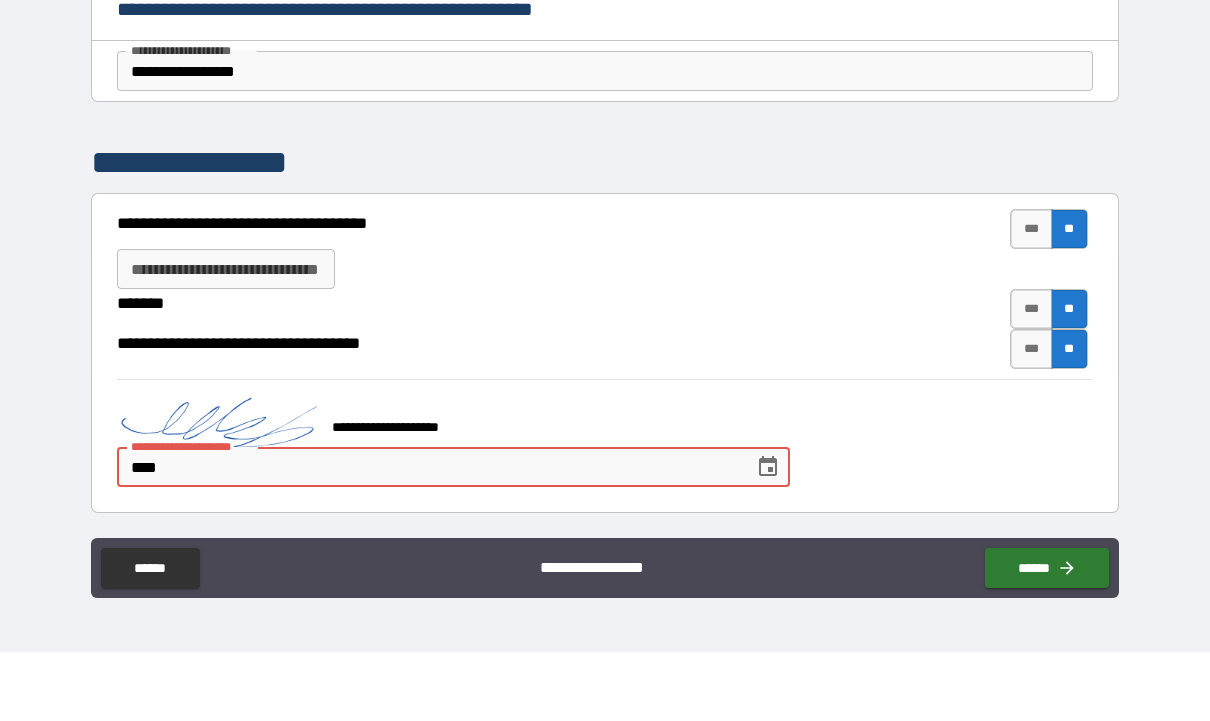 type on "*" 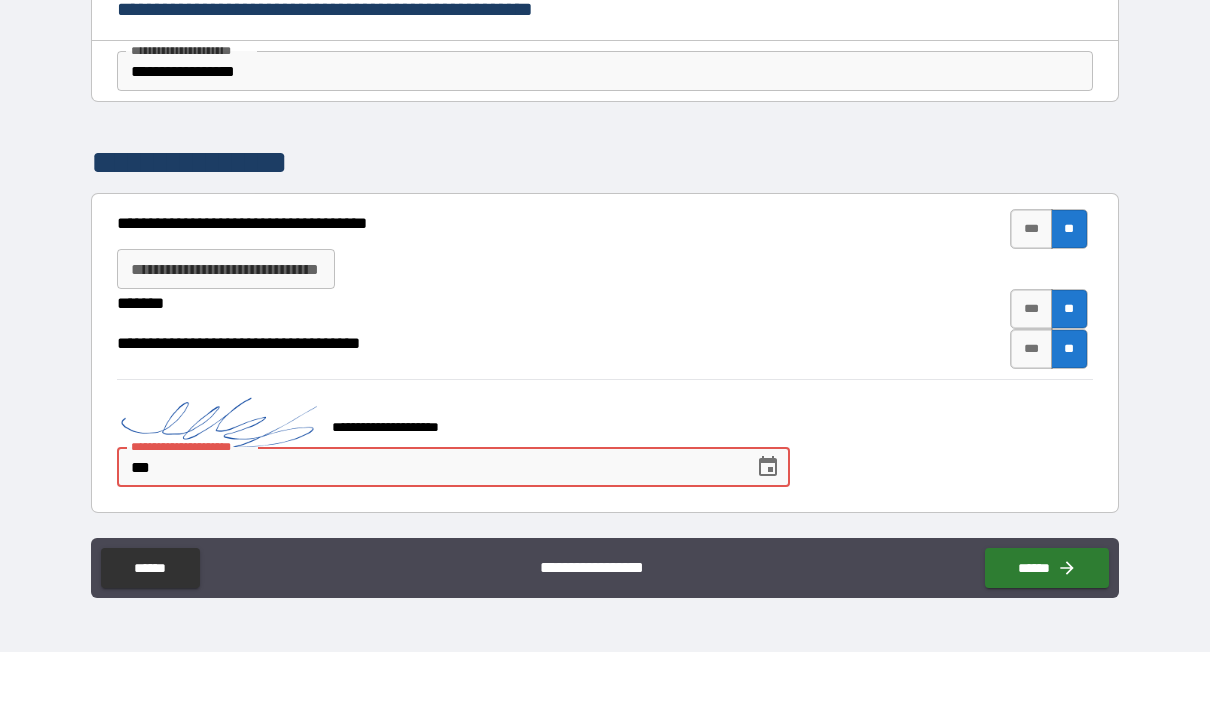 type on "*" 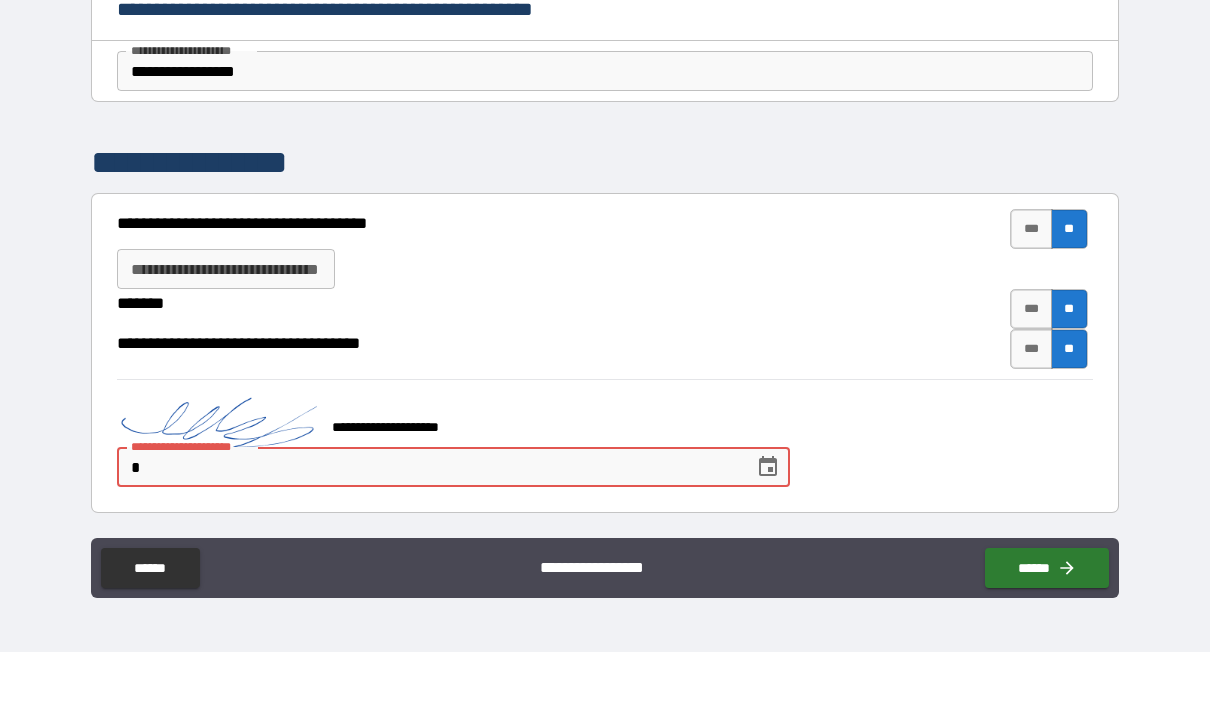 type on "*" 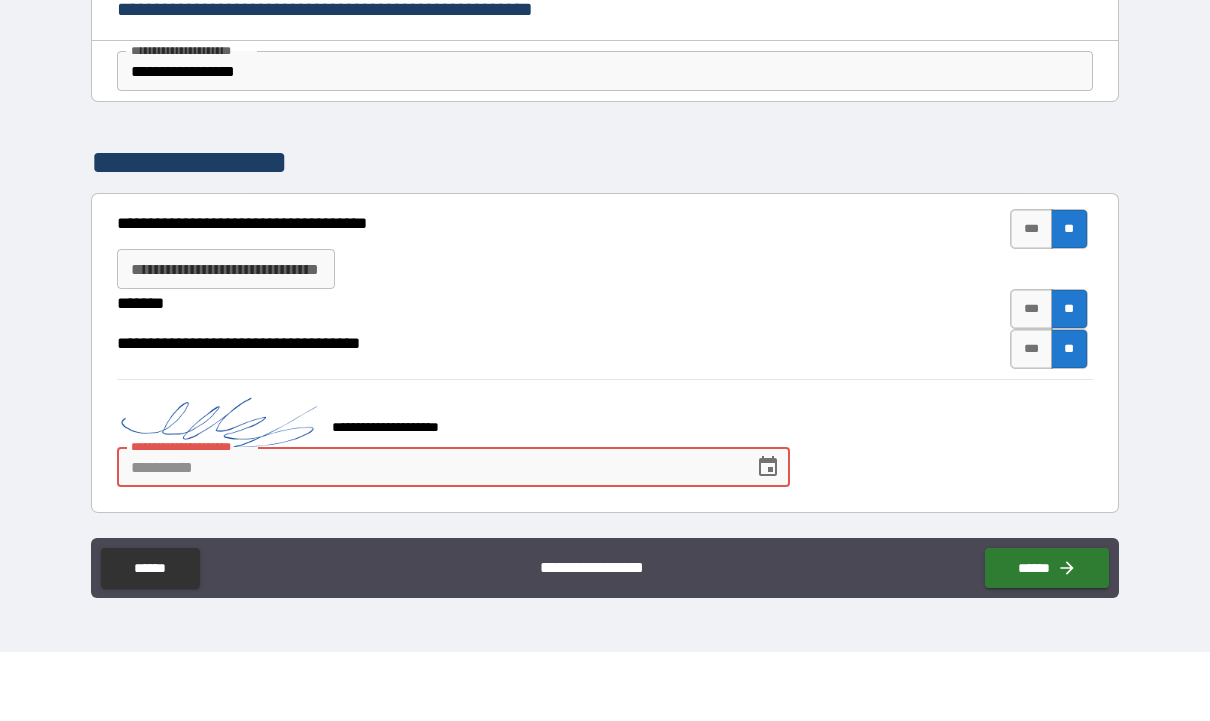 type on "*" 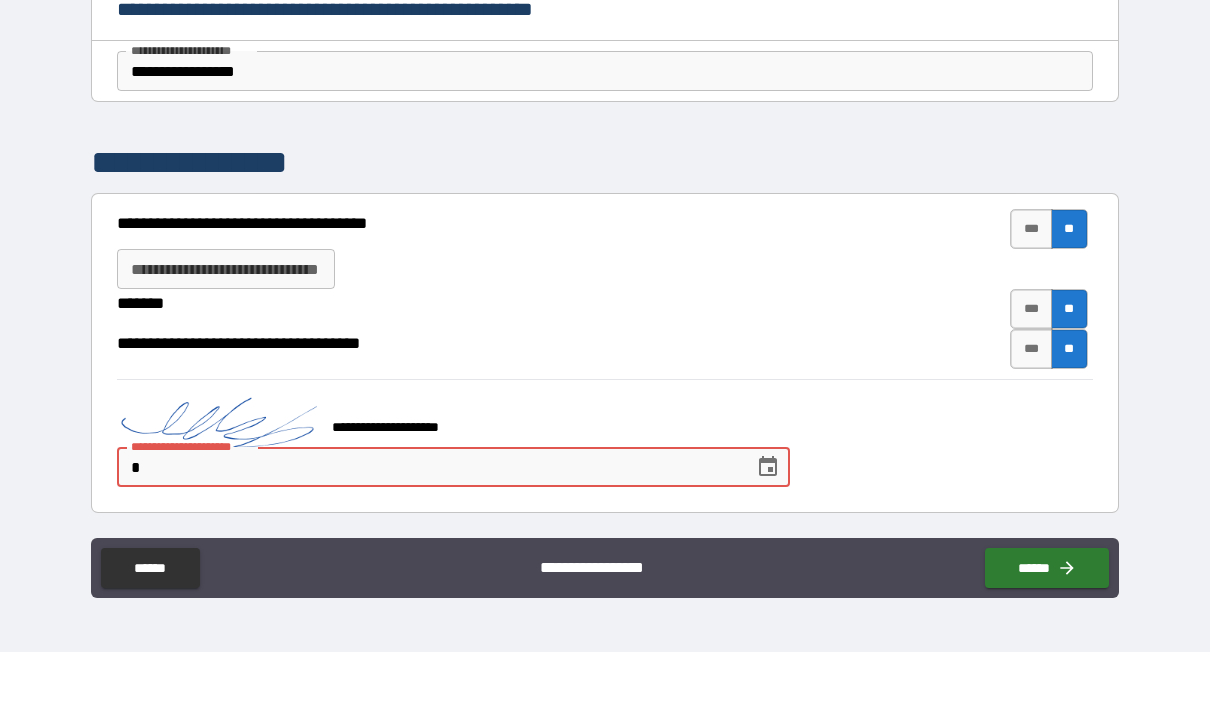 type on "*" 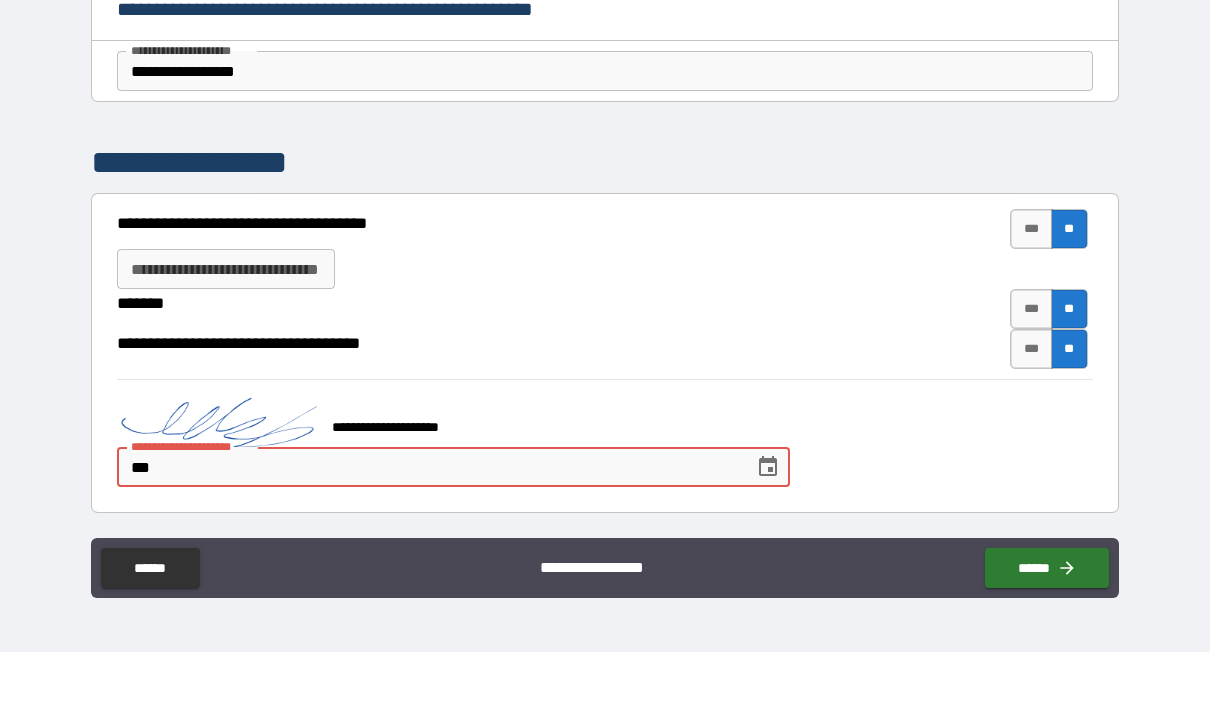 type on "*" 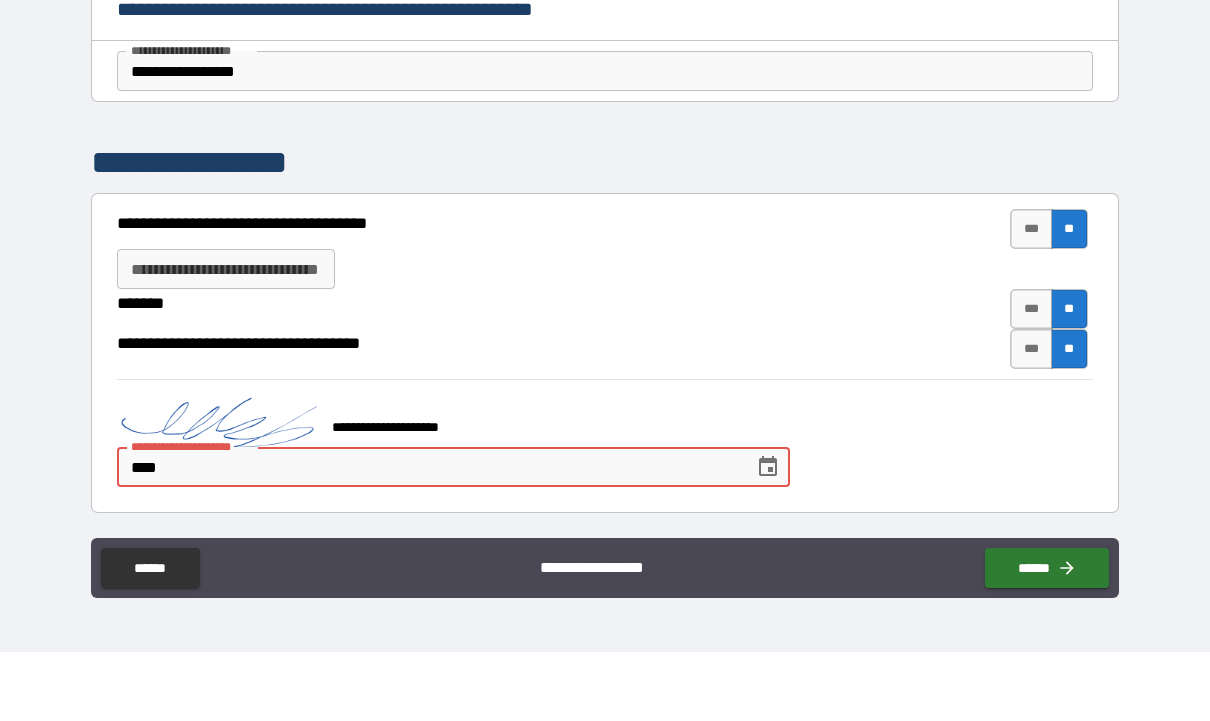 type on "*" 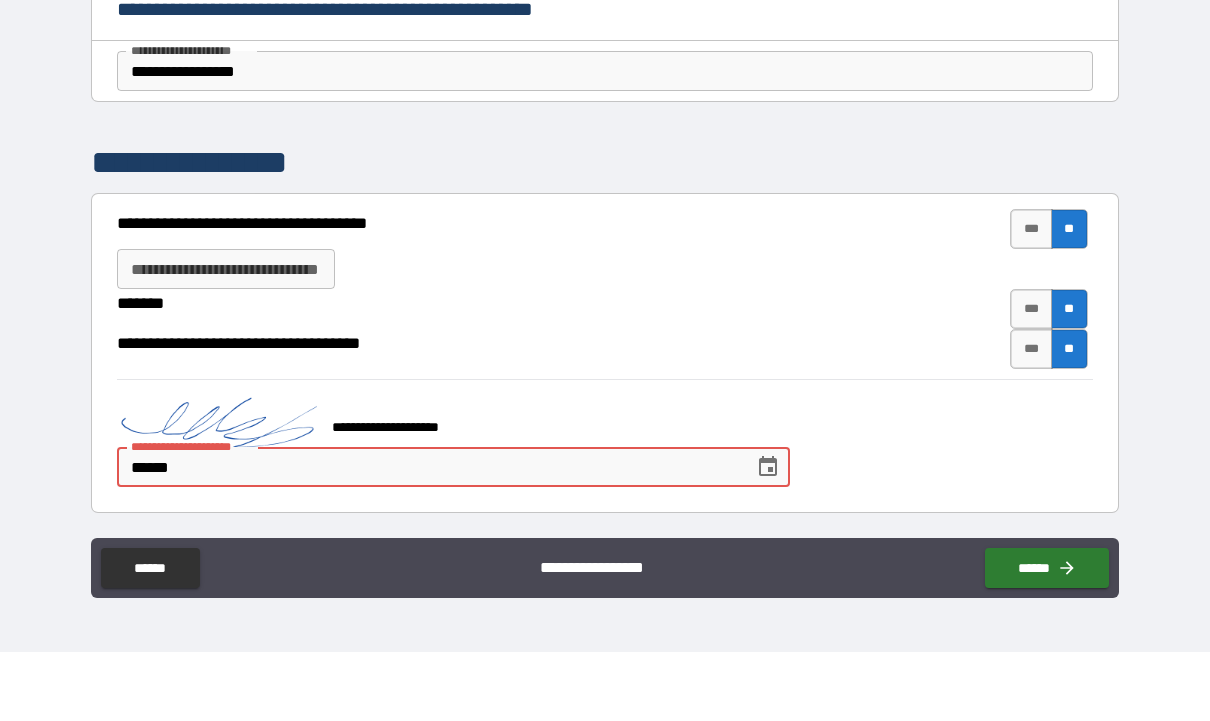 type on "*" 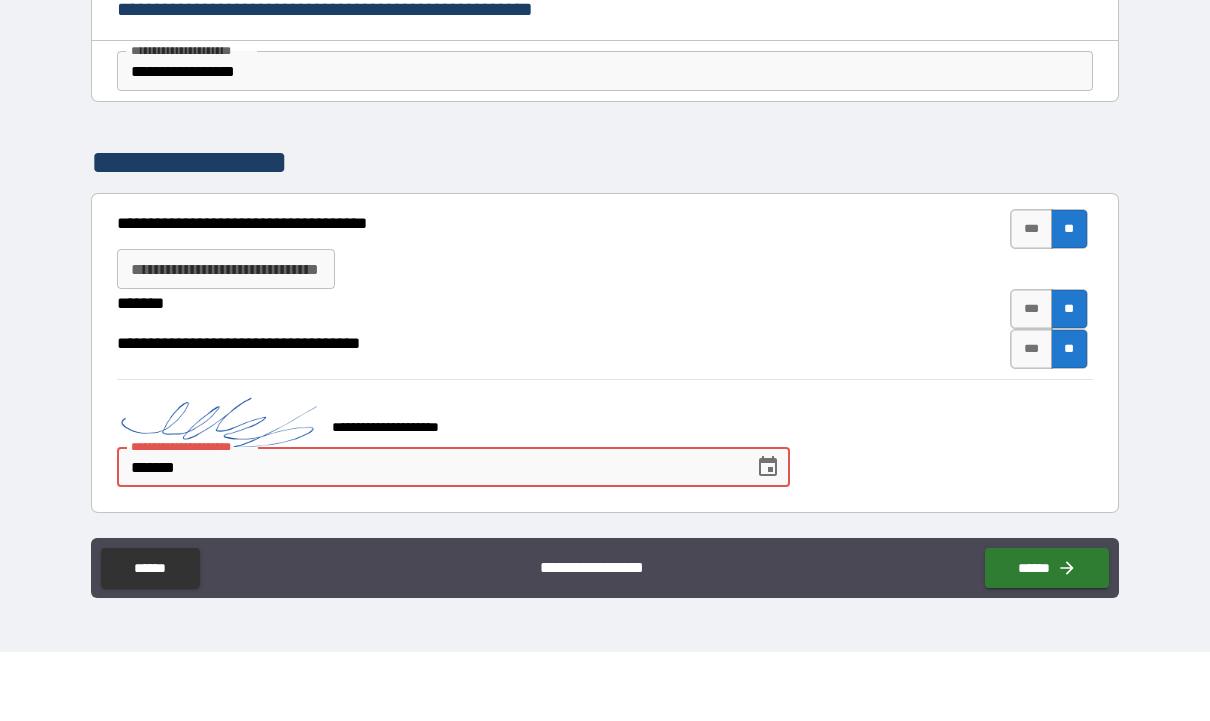 type on "*" 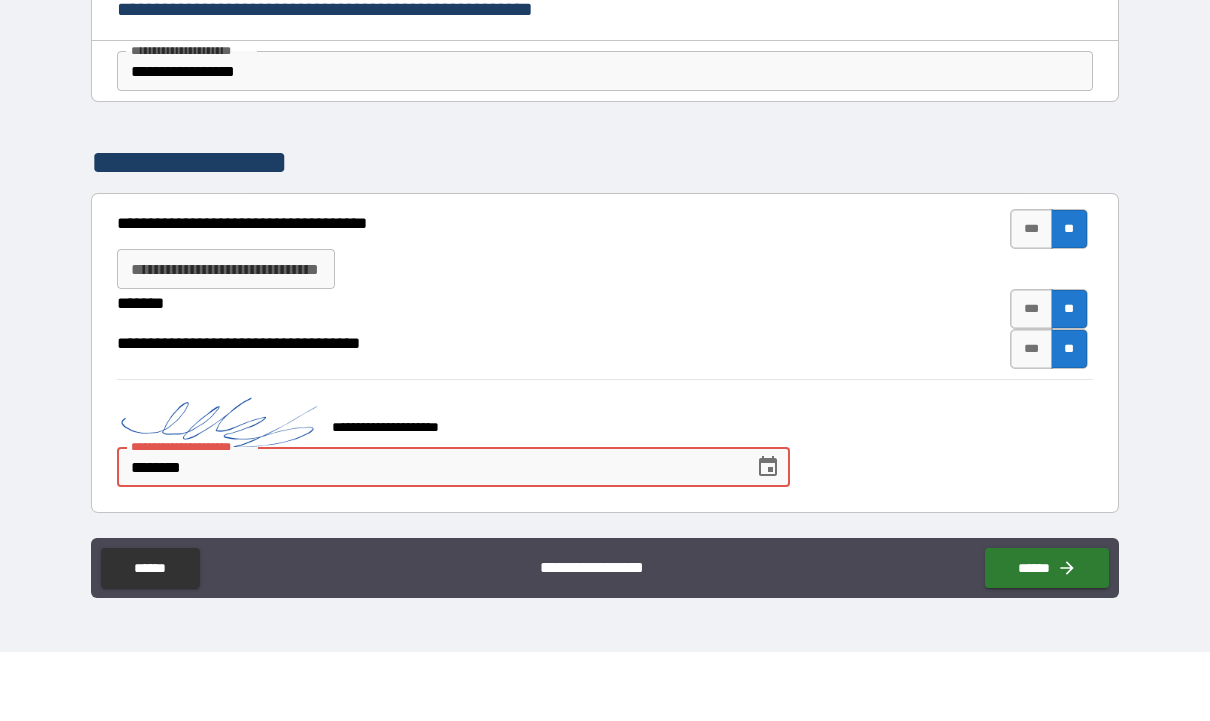 type on "*" 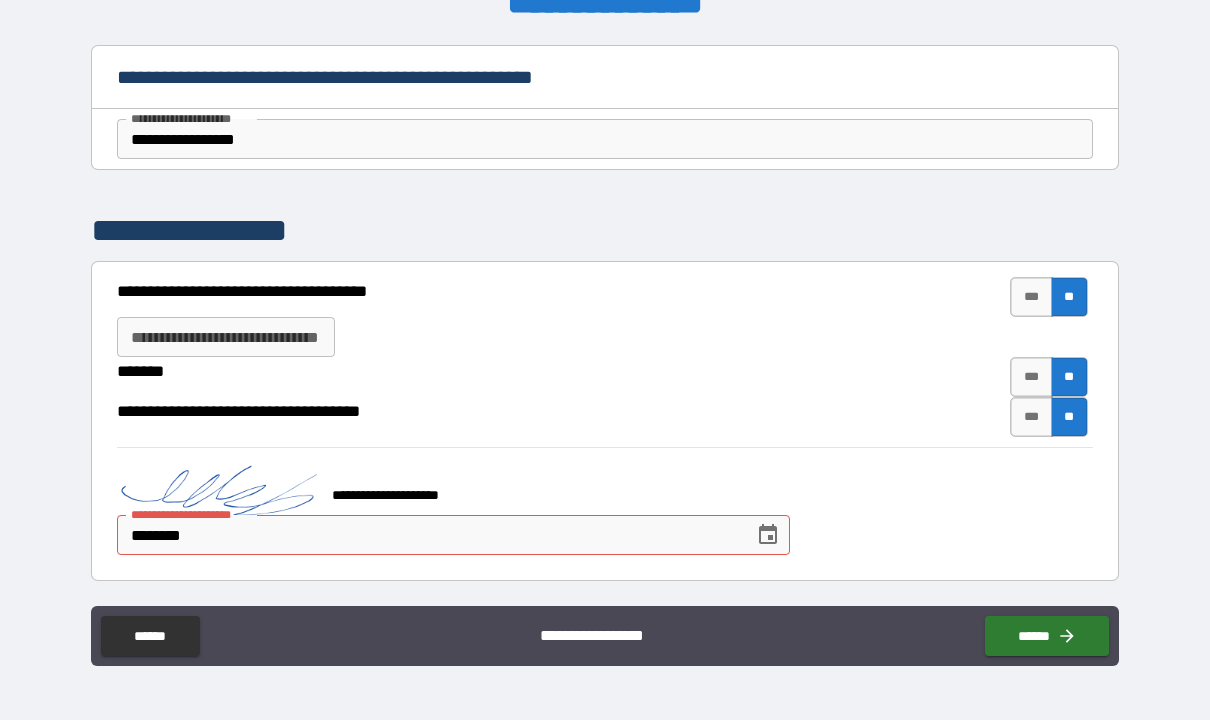 click on "**********" at bounding box center (604, 507) 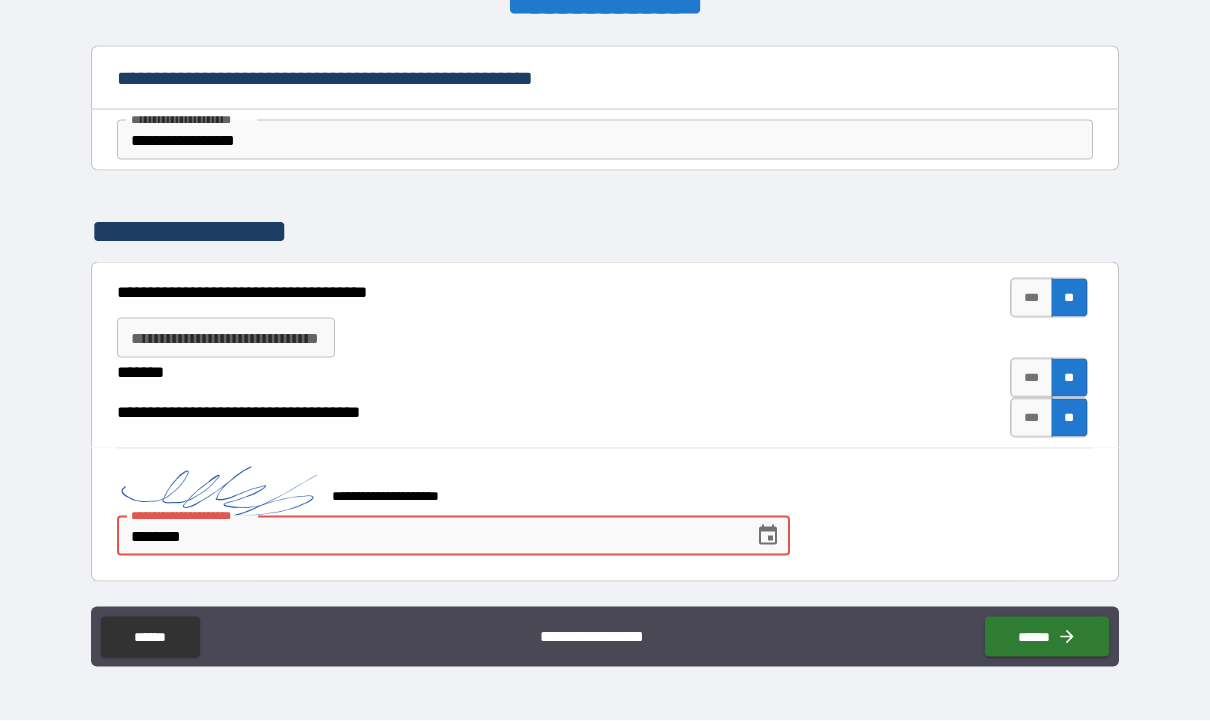click on "**********" at bounding box center [604, 507] 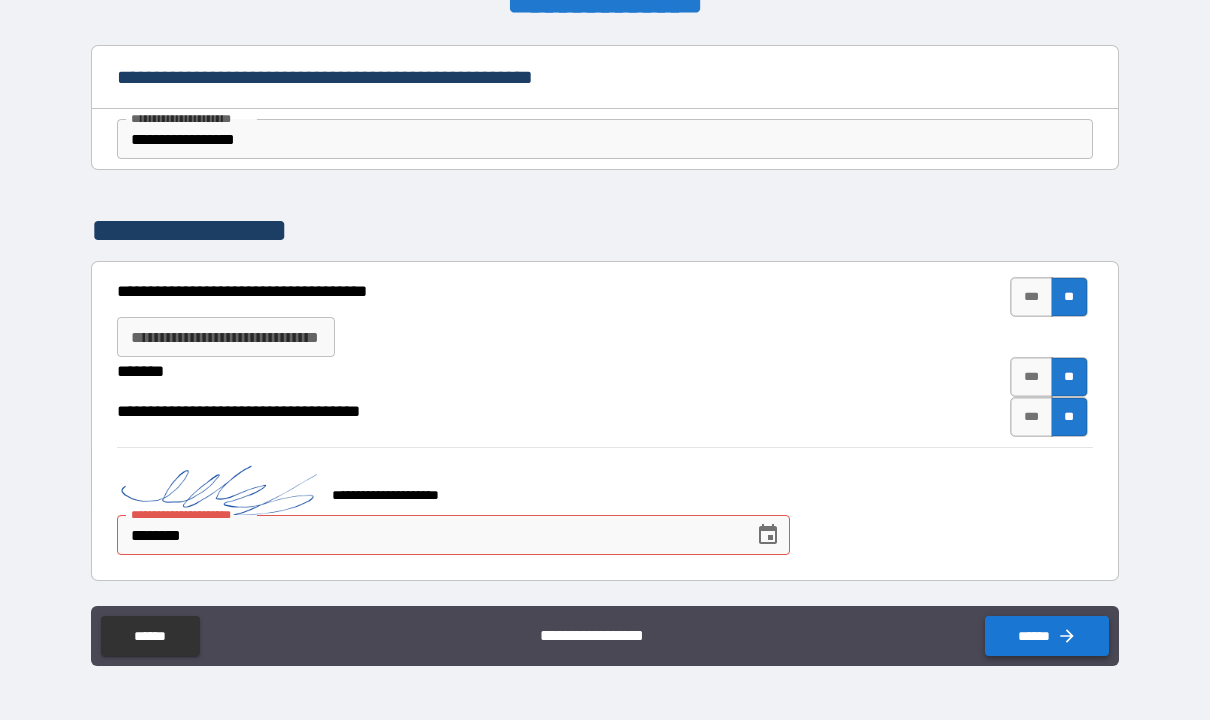 click on "******" at bounding box center [1047, 637] 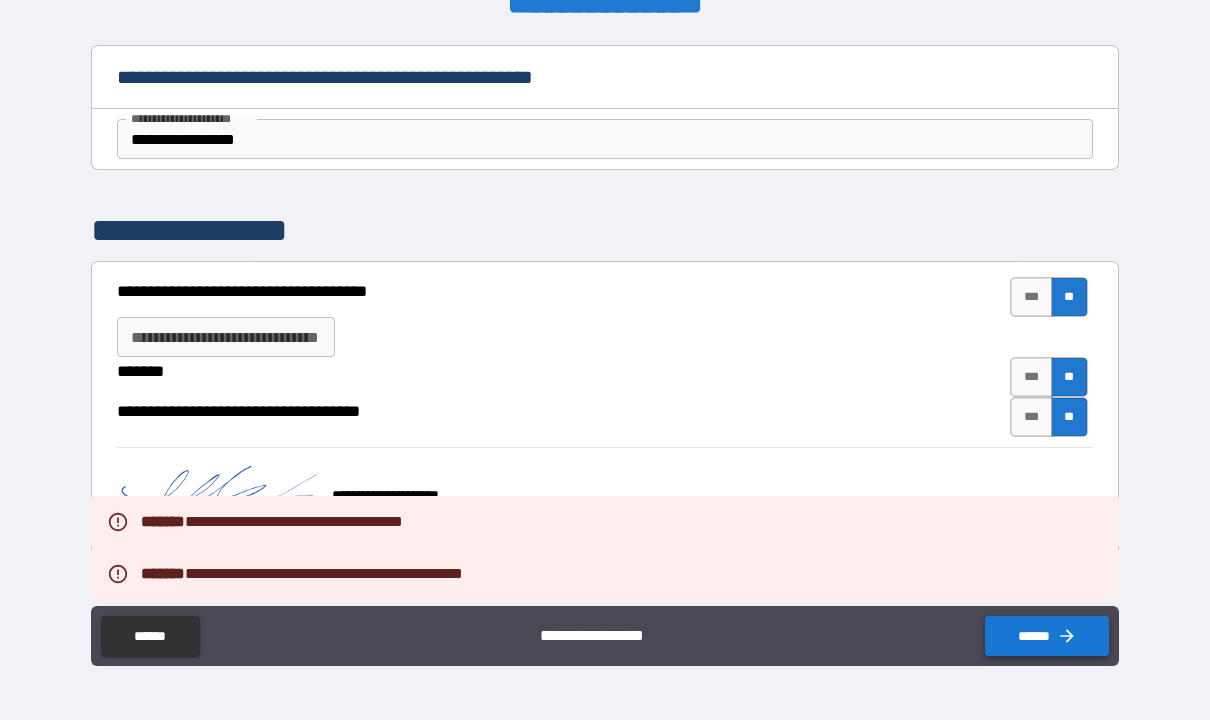 scroll, scrollTop: 3294, scrollLeft: 0, axis: vertical 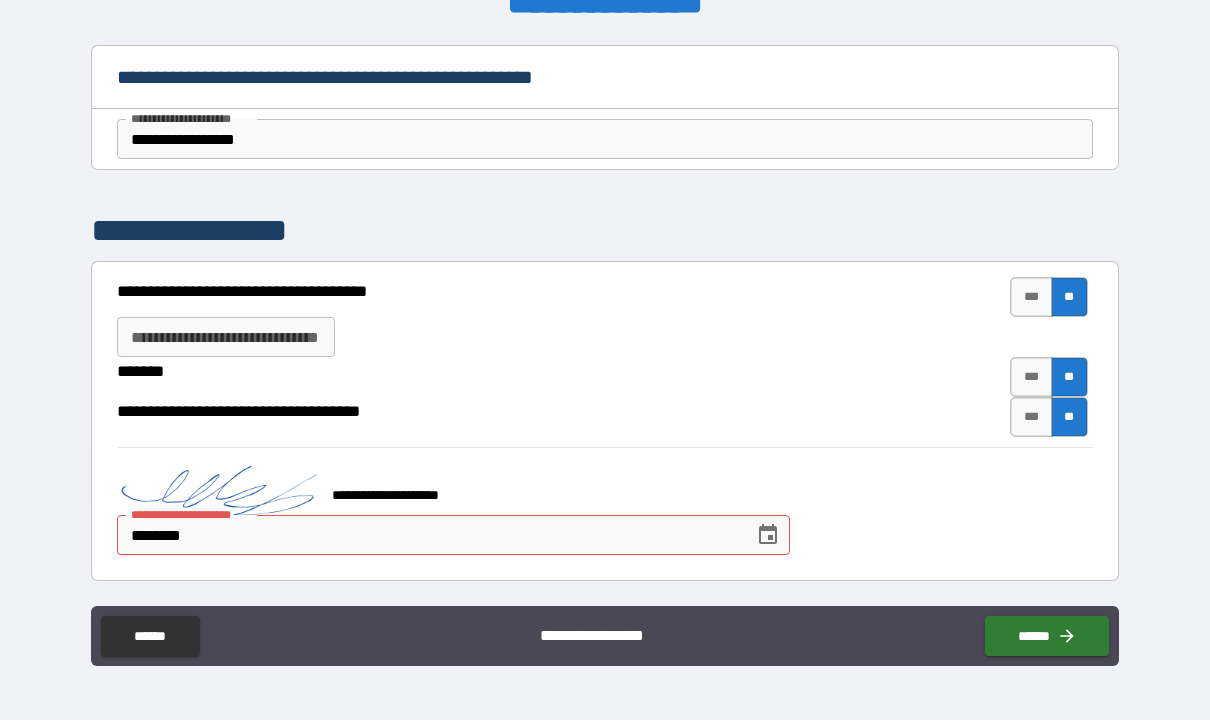 click on "********" at bounding box center [428, 536] 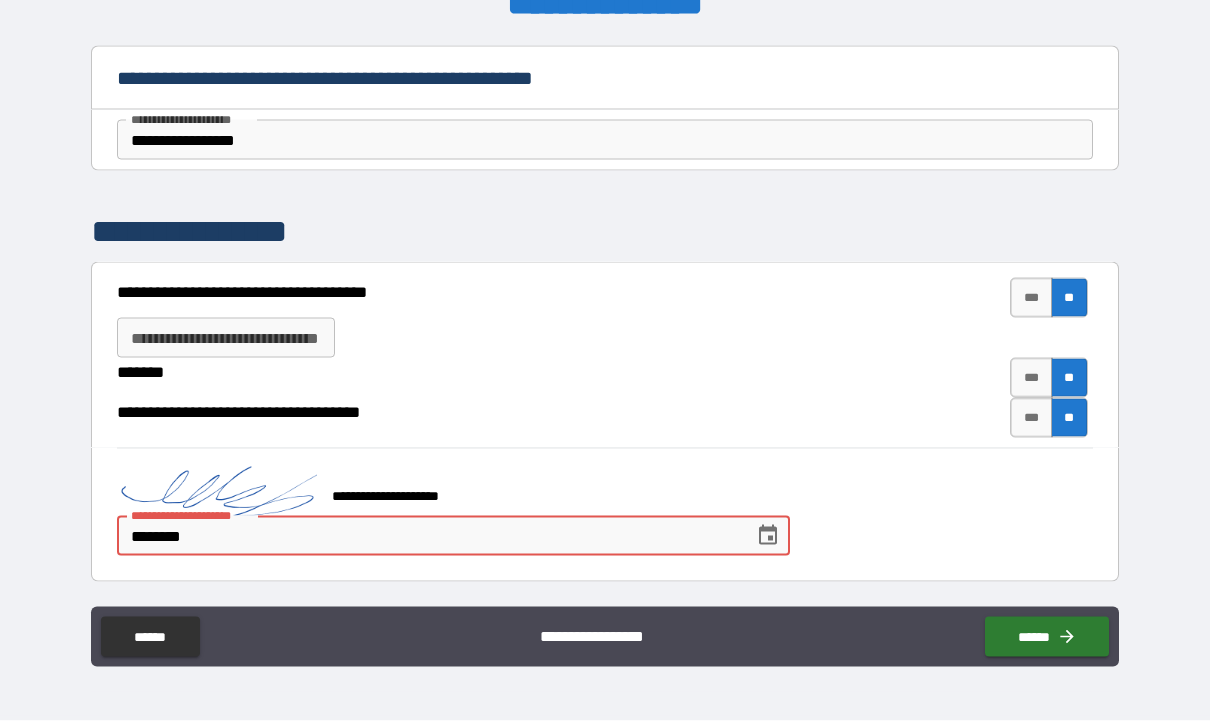 type on "*" 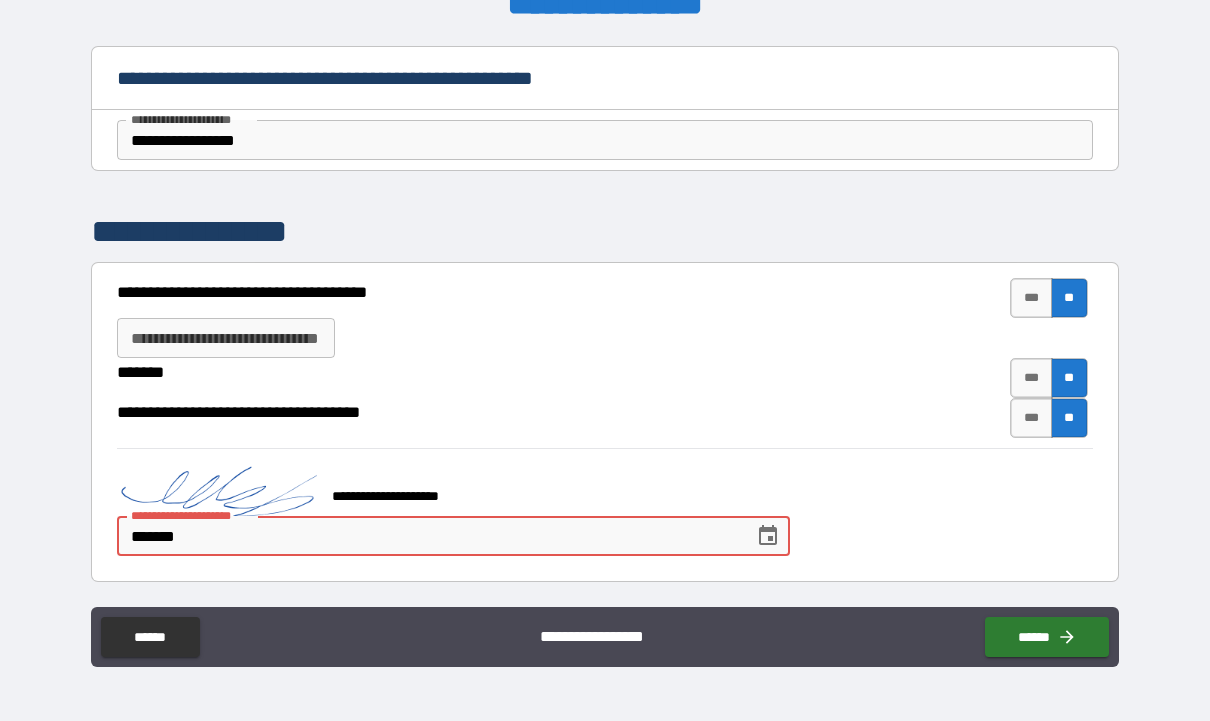 type on "*" 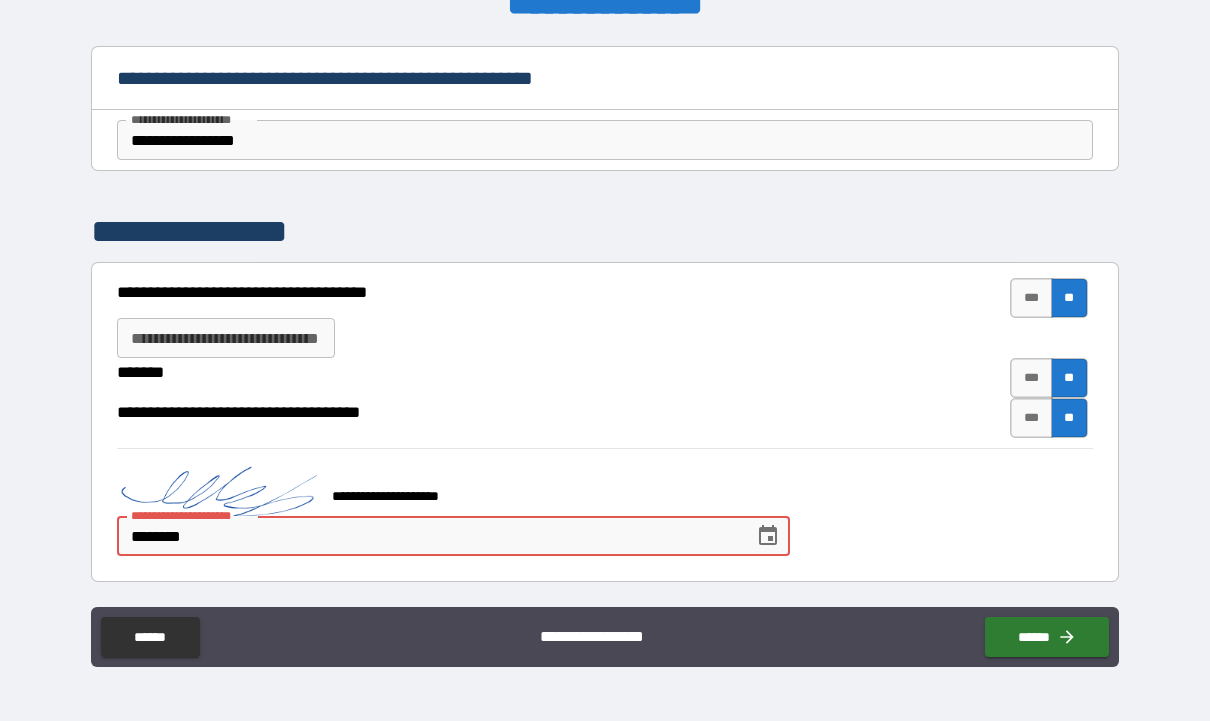 type on "*" 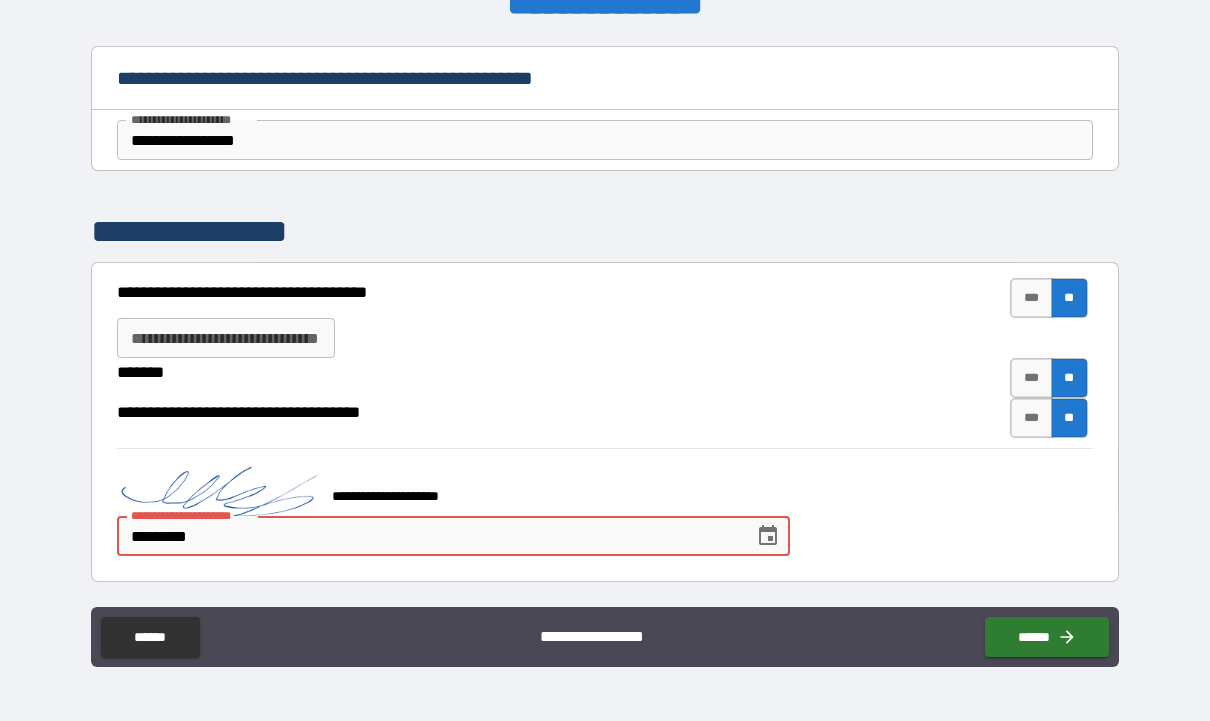 type on "*" 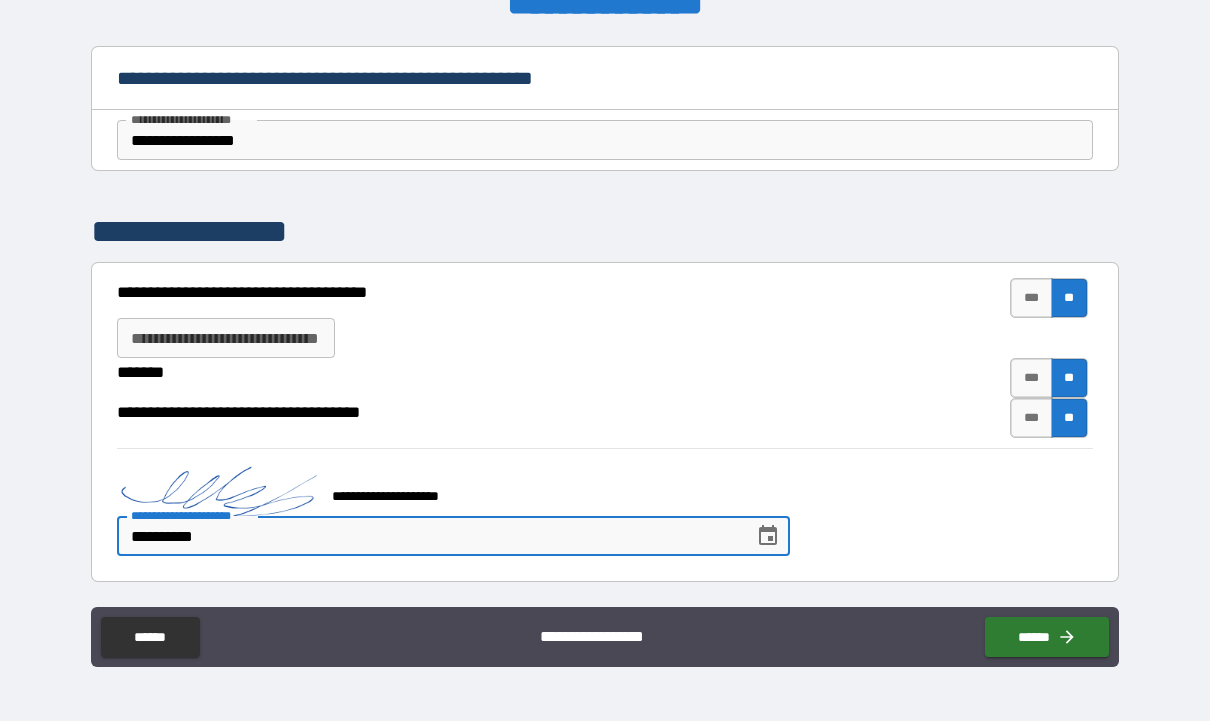 type on "*" 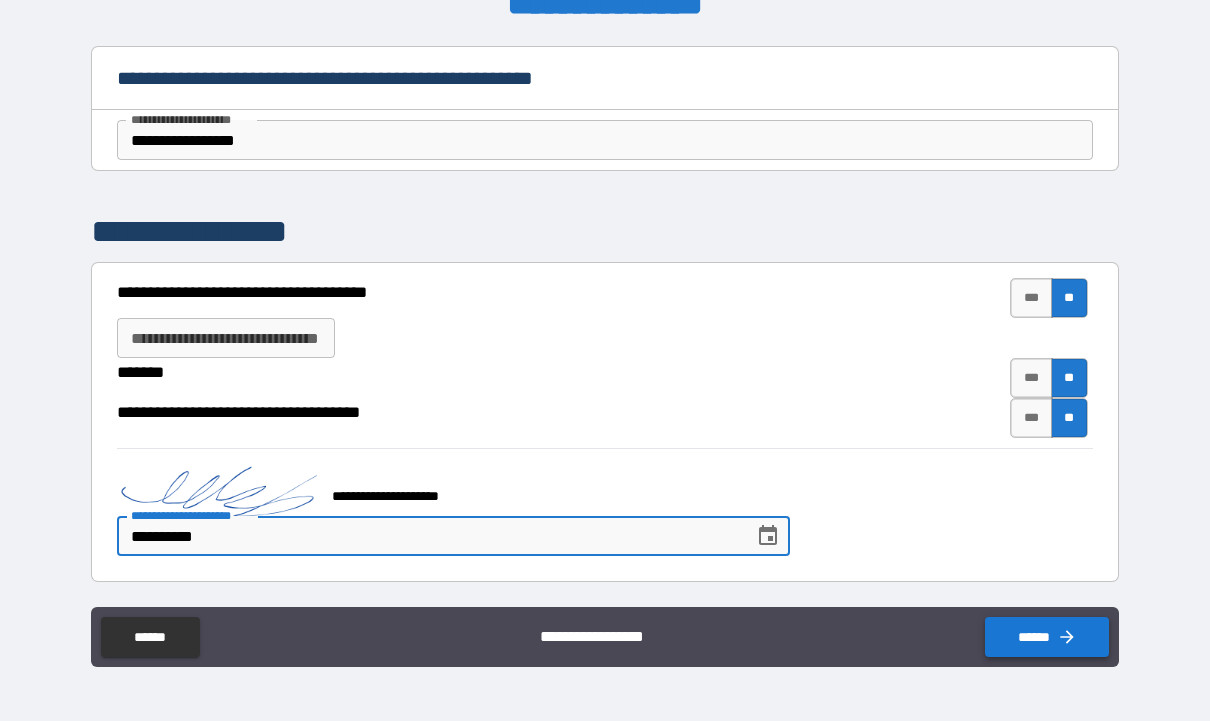 type on "**********" 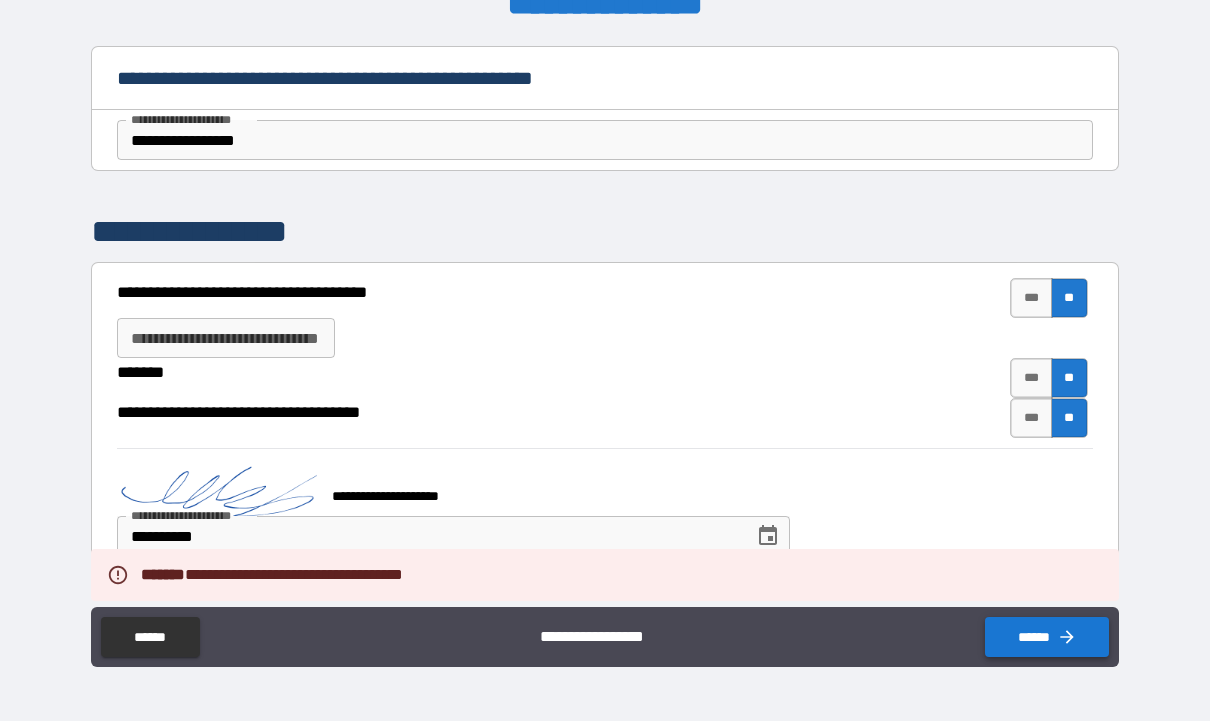 type on "*" 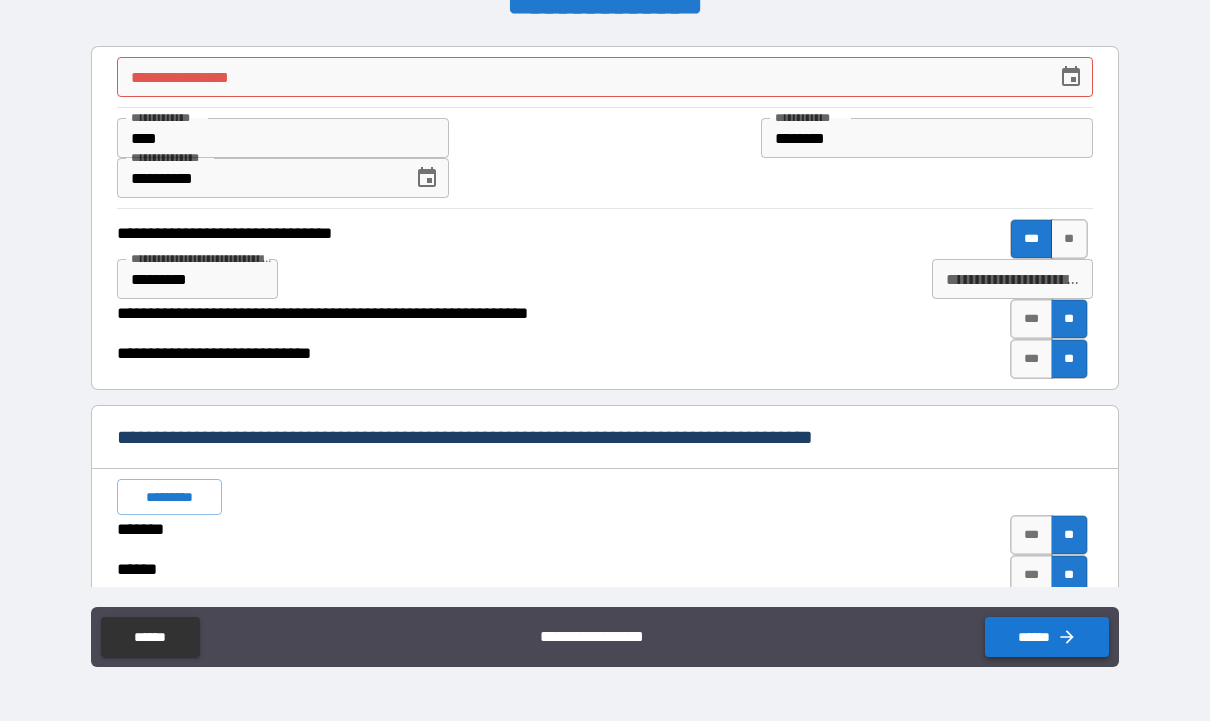 scroll, scrollTop: 0, scrollLeft: 0, axis: both 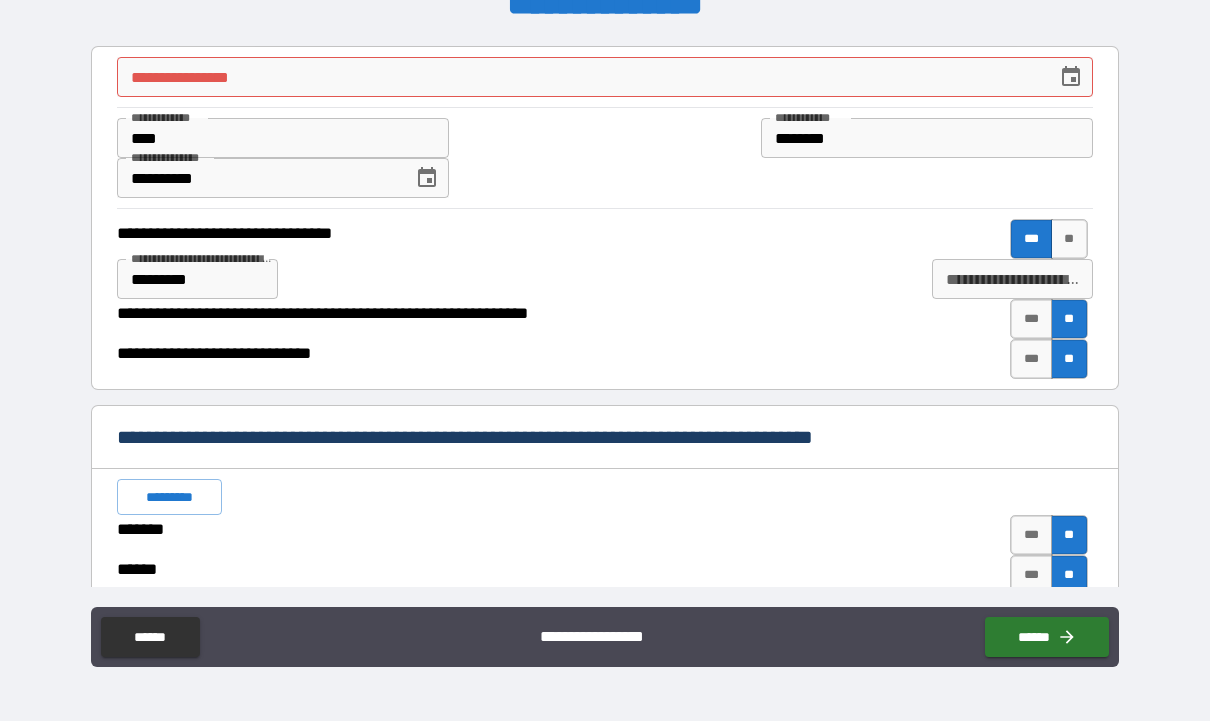 click on "**********" at bounding box center [604, 77] 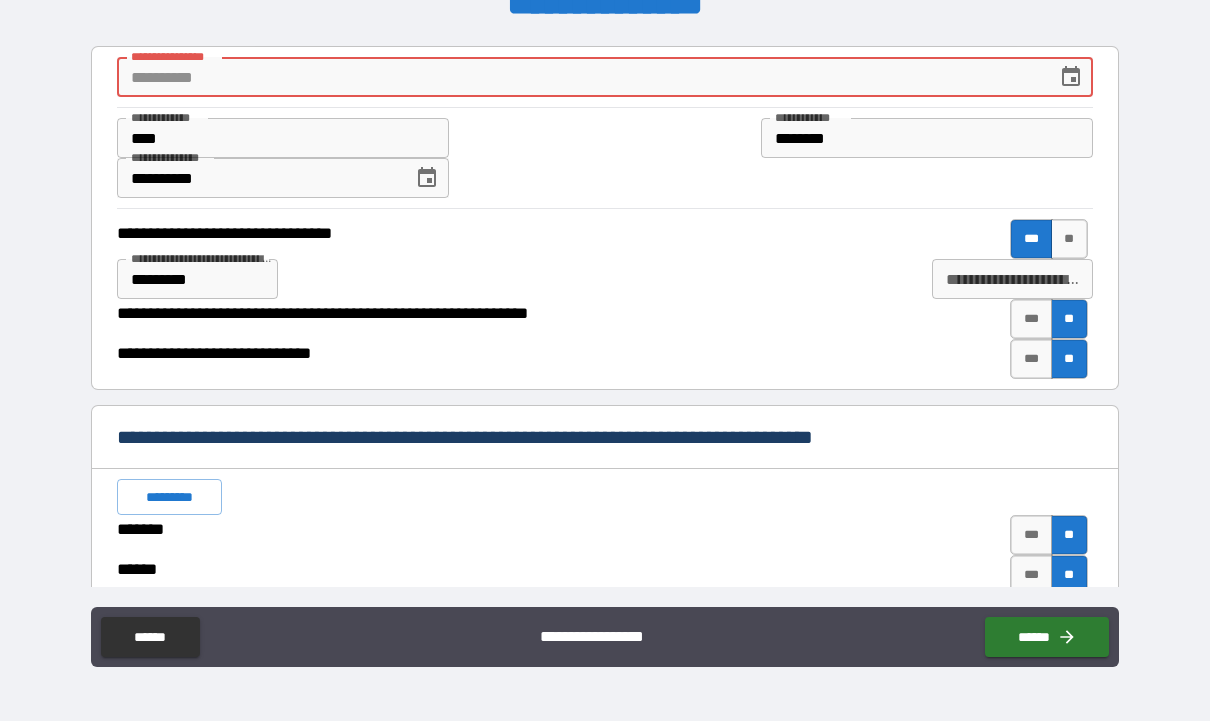 type on "*" 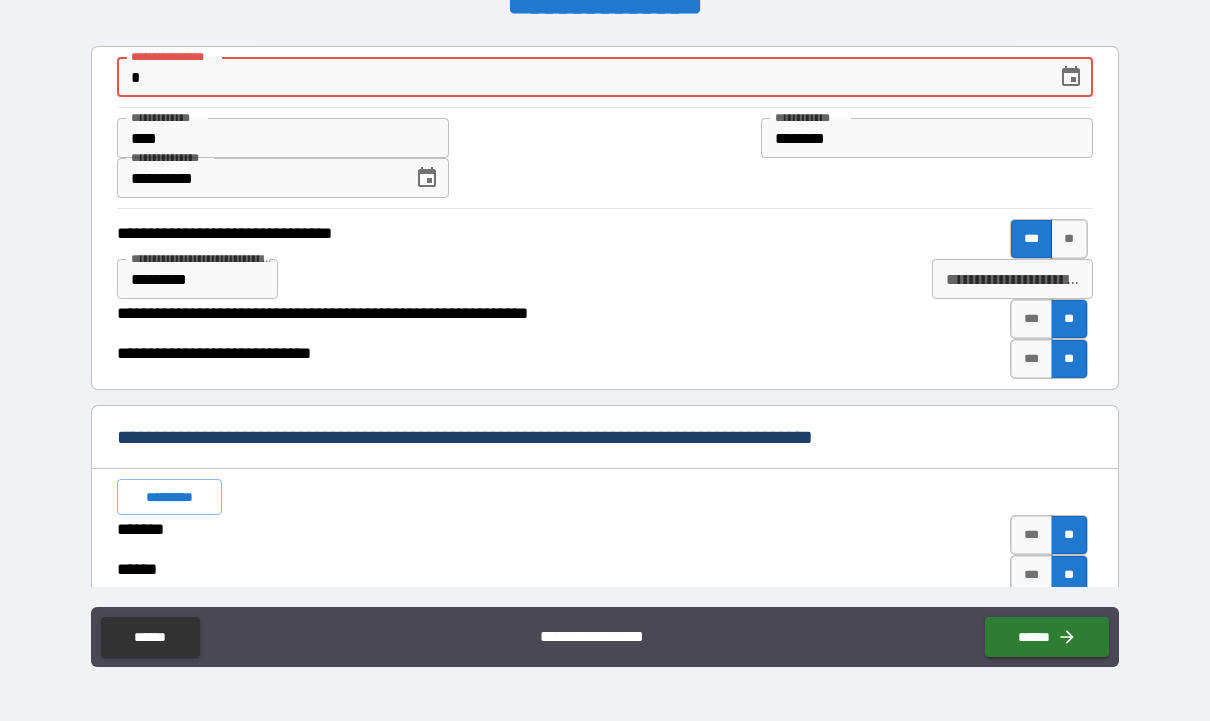 type on "*" 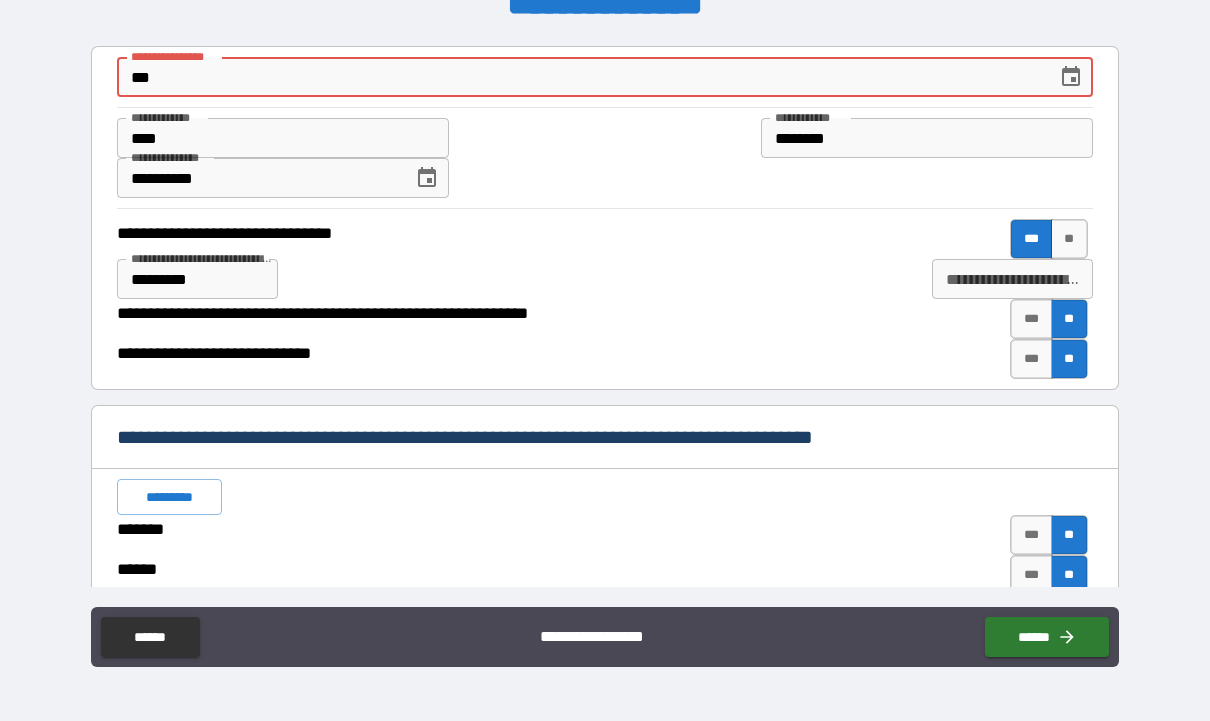 type on "*" 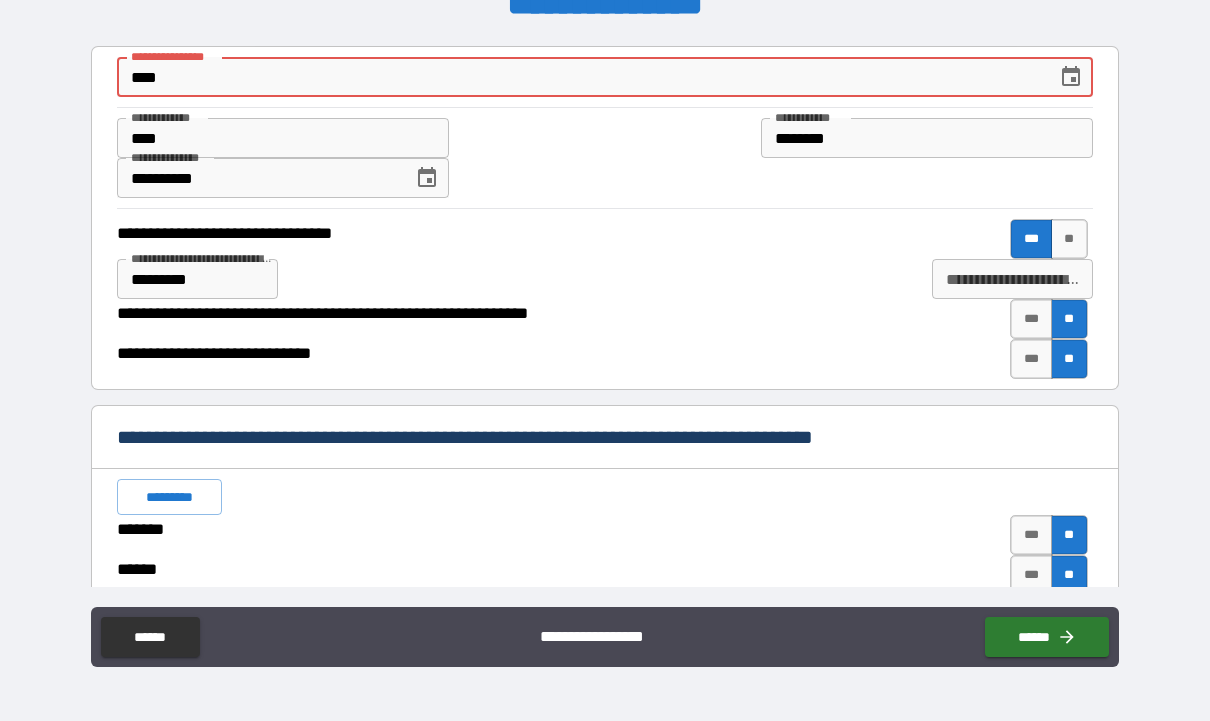 type on "*" 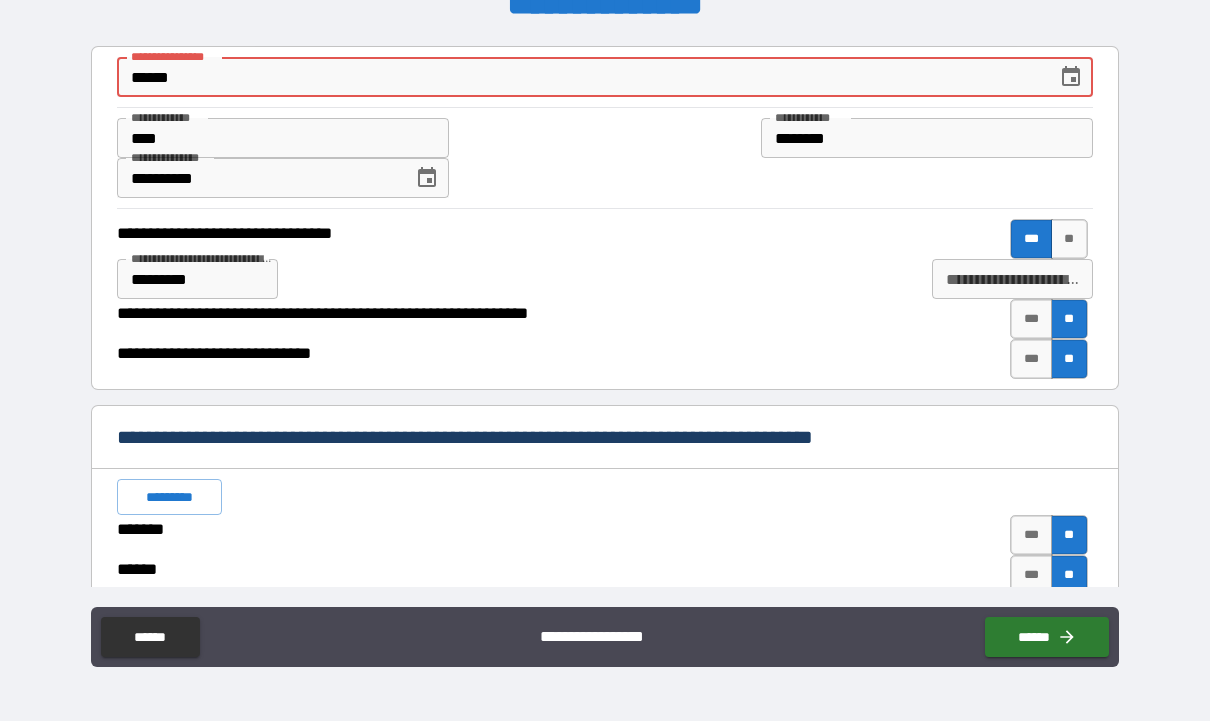 type on "*" 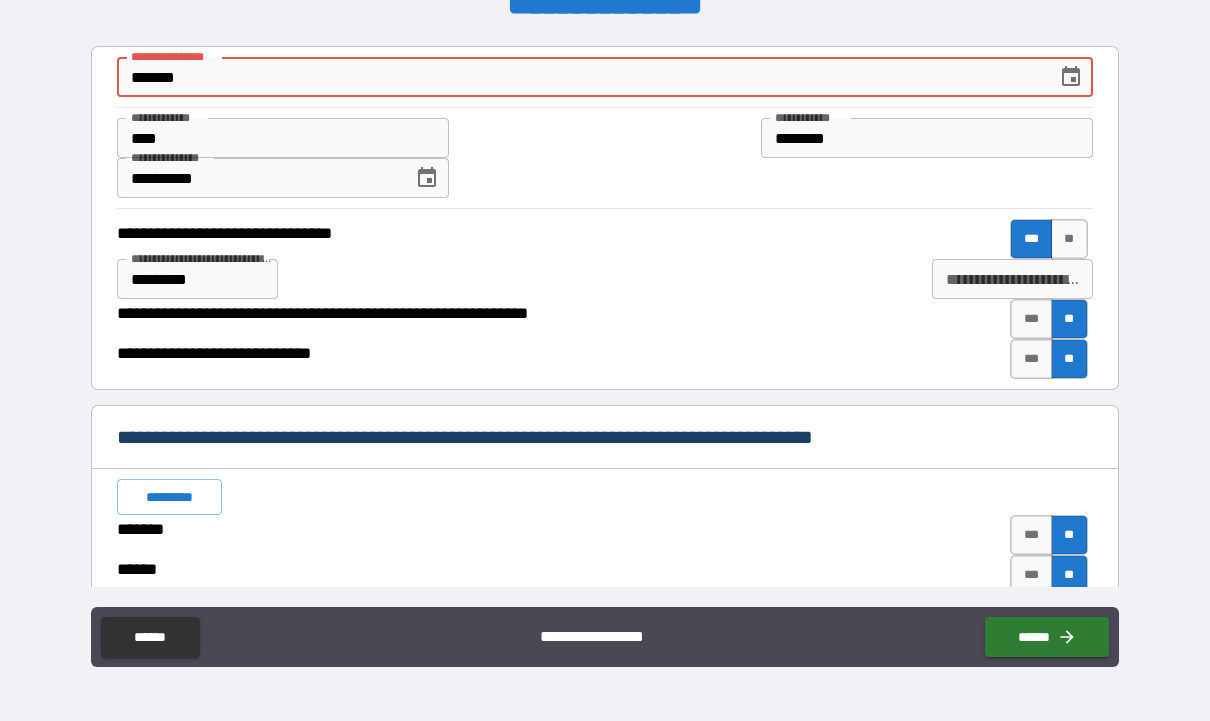 type on "*" 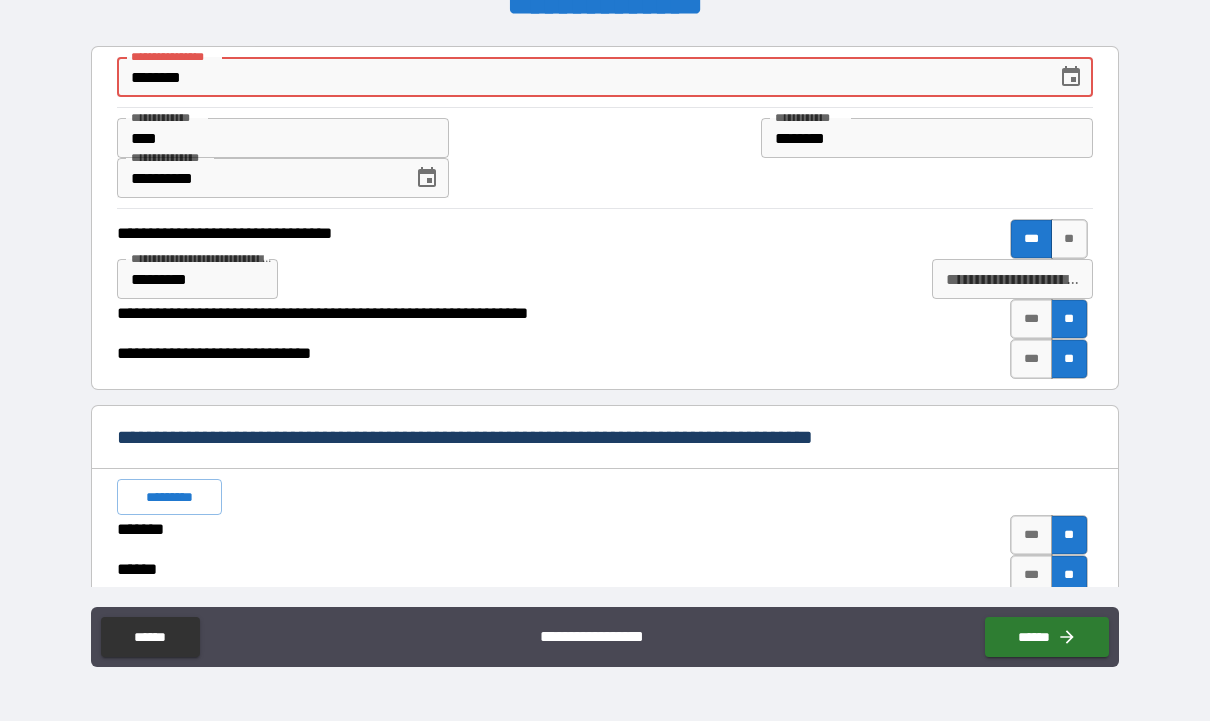 type on "*" 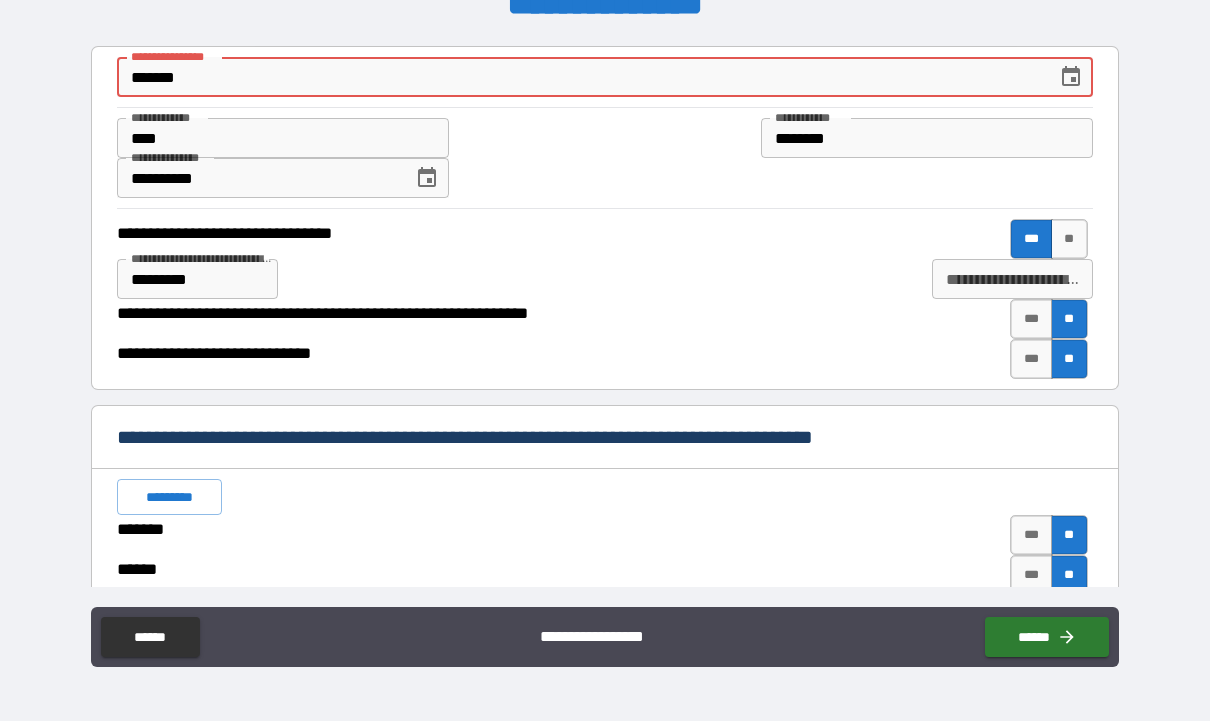 type on "******" 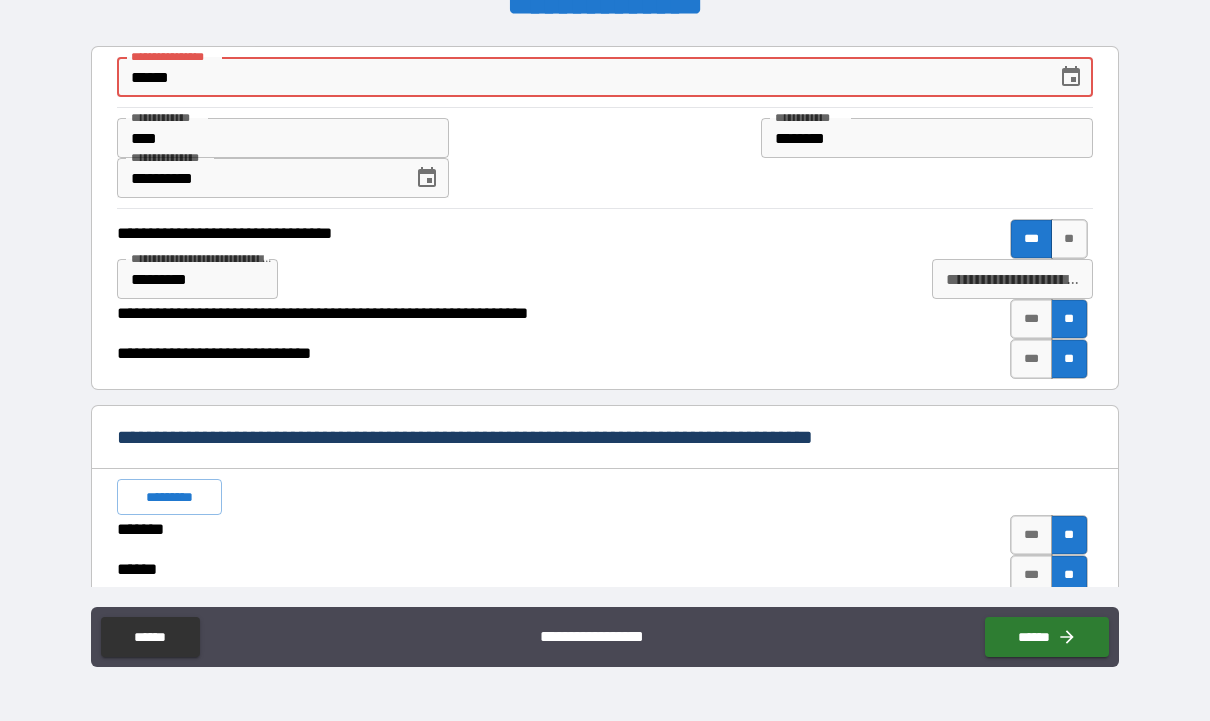 type on "*" 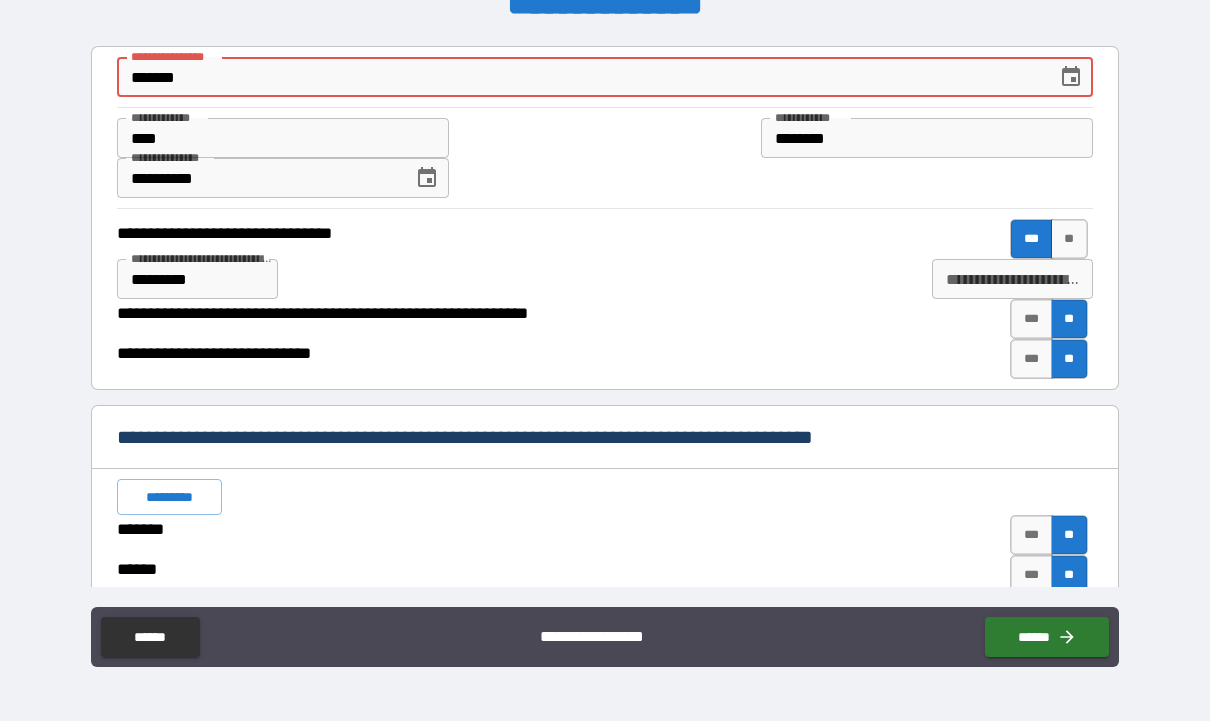 type on "********" 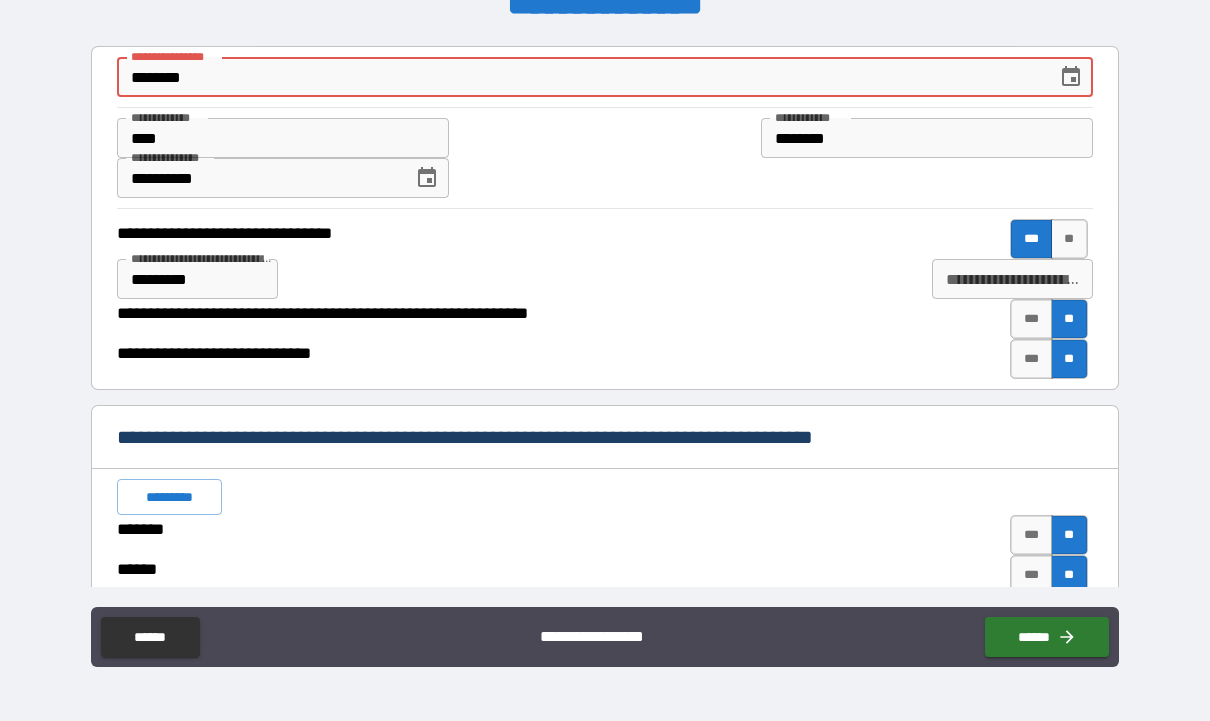 type on "*********" 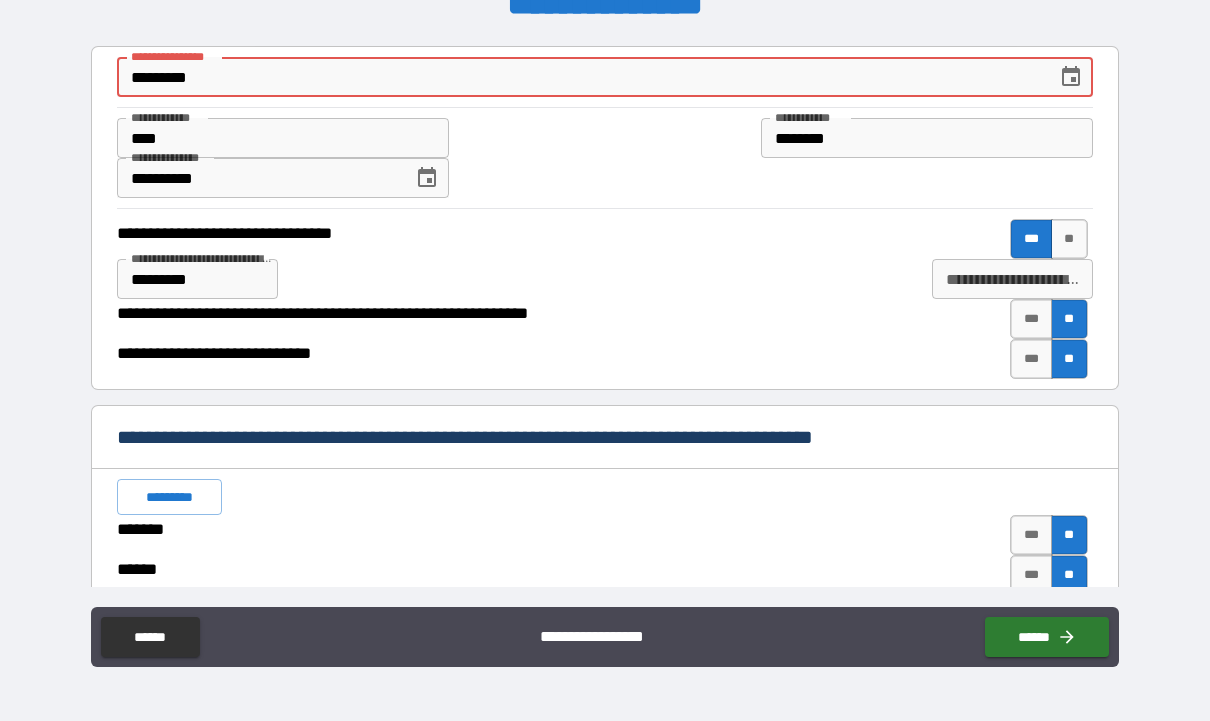 type on "*" 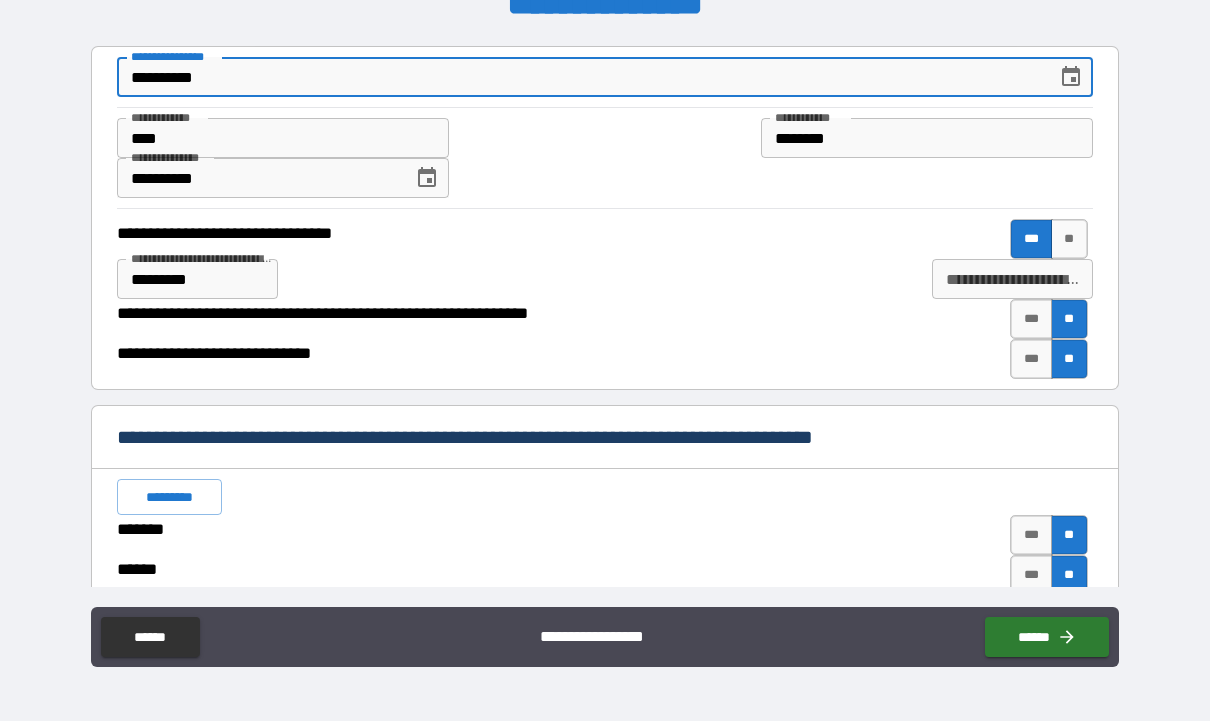type on "*" 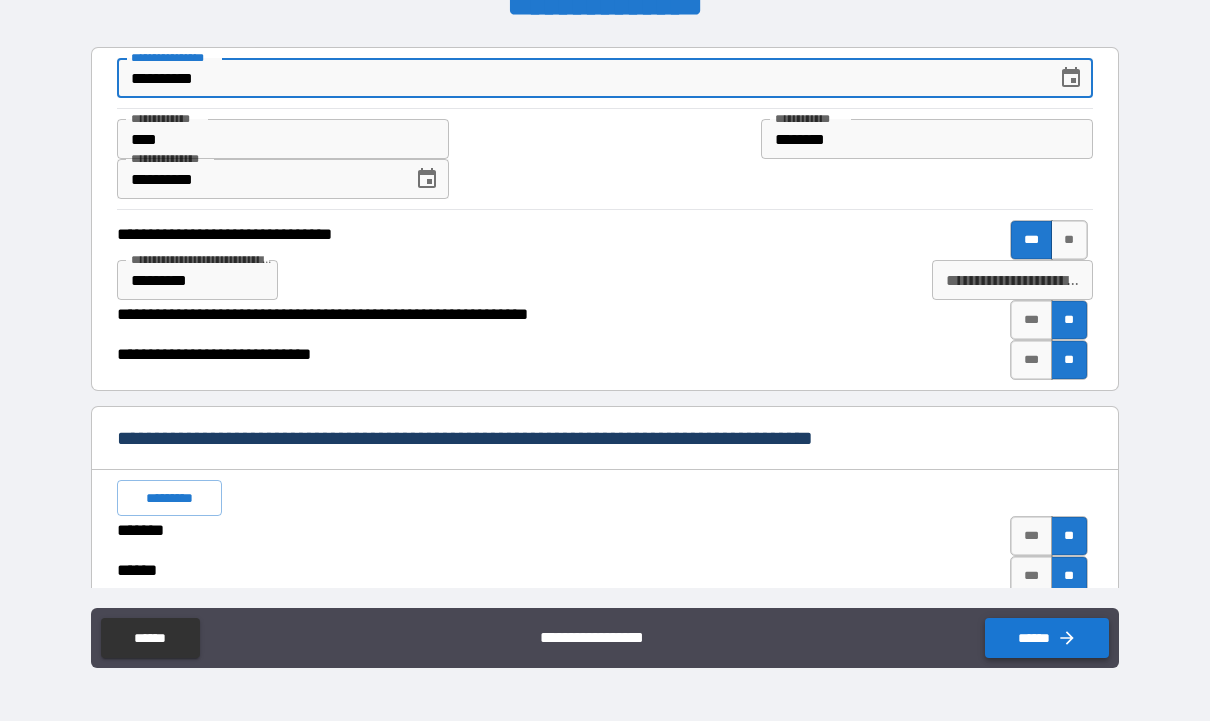 click on "******" at bounding box center [1047, 638] 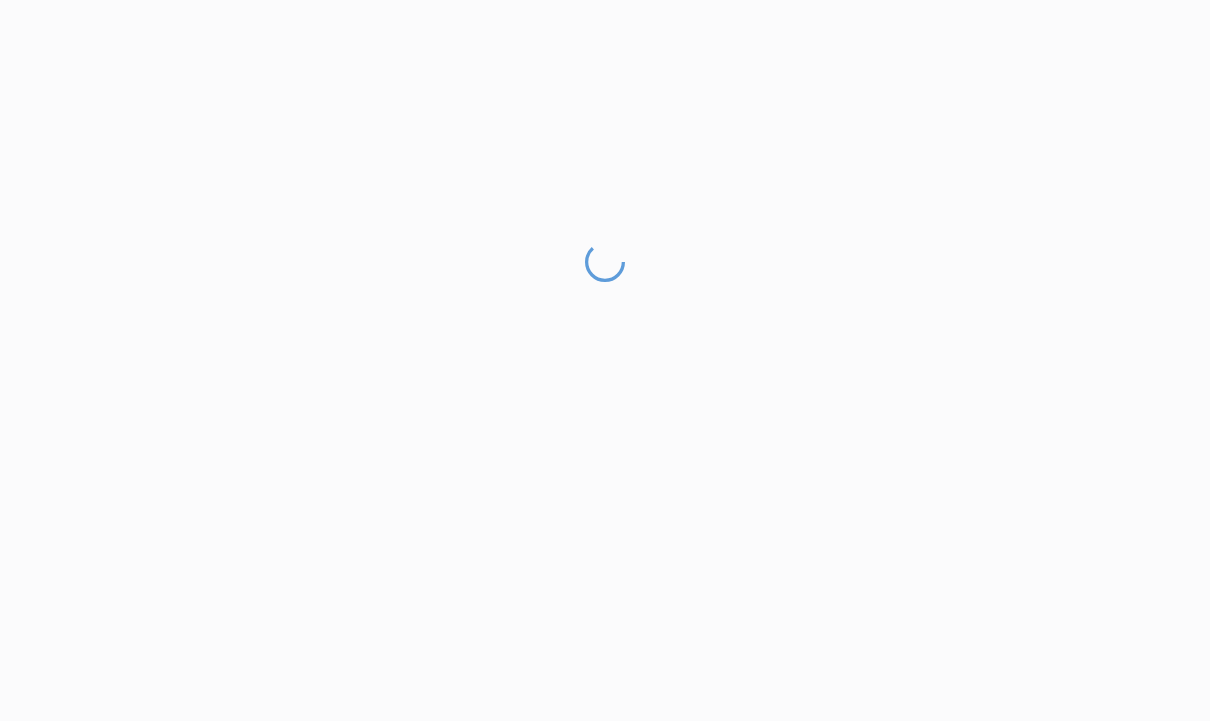 scroll, scrollTop: 67, scrollLeft: 0, axis: vertical 